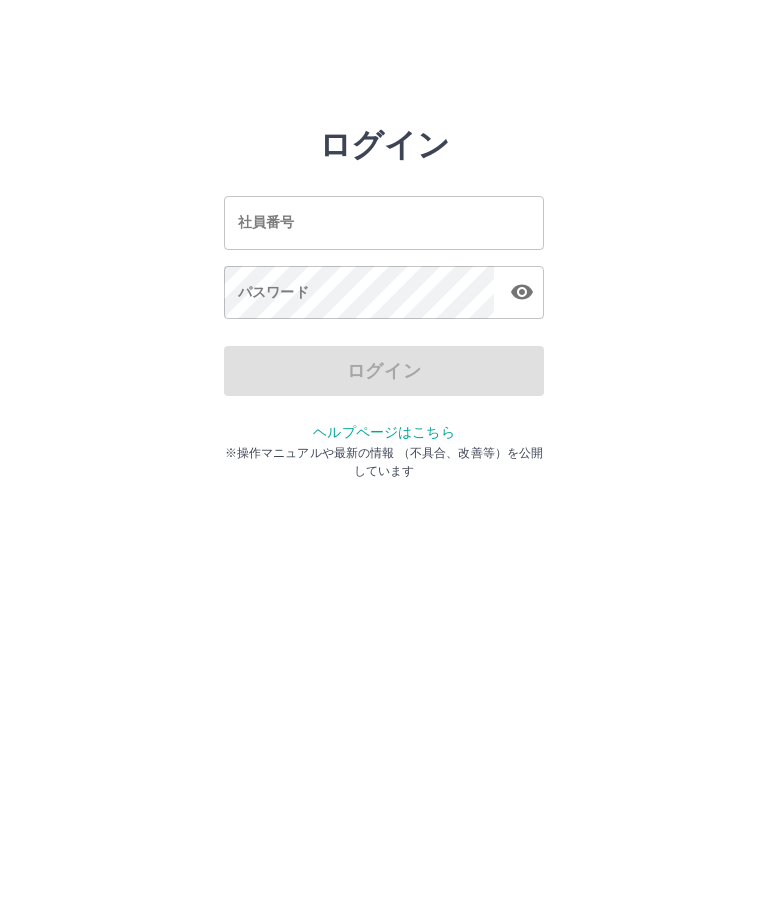 scroll, scrollTop: 0, scrollLeft: 0, axis: both 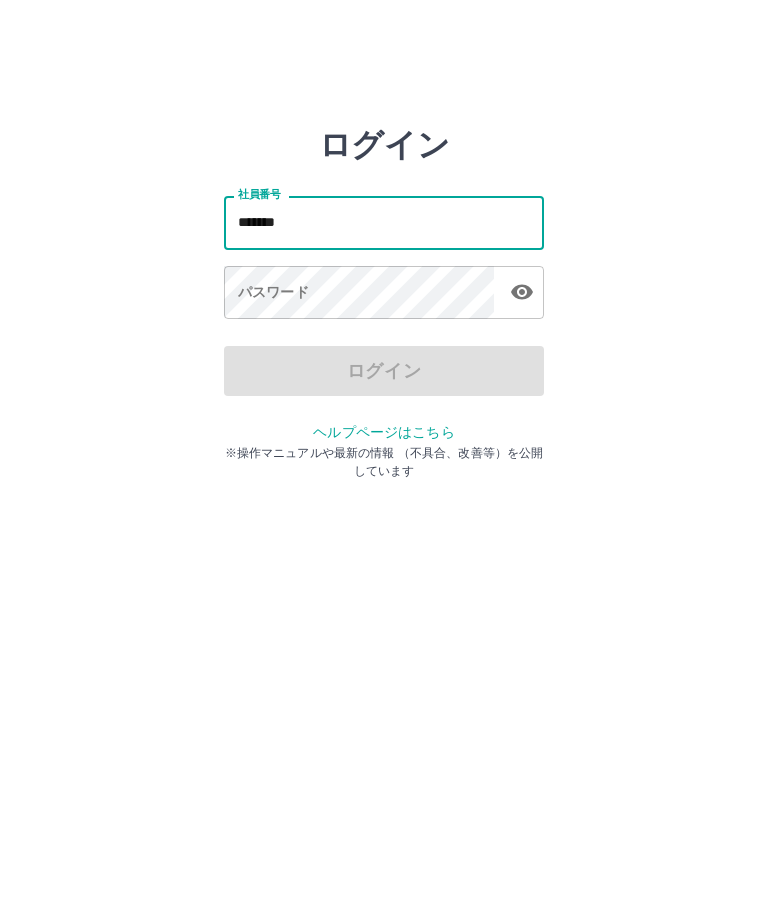 type on "*******" 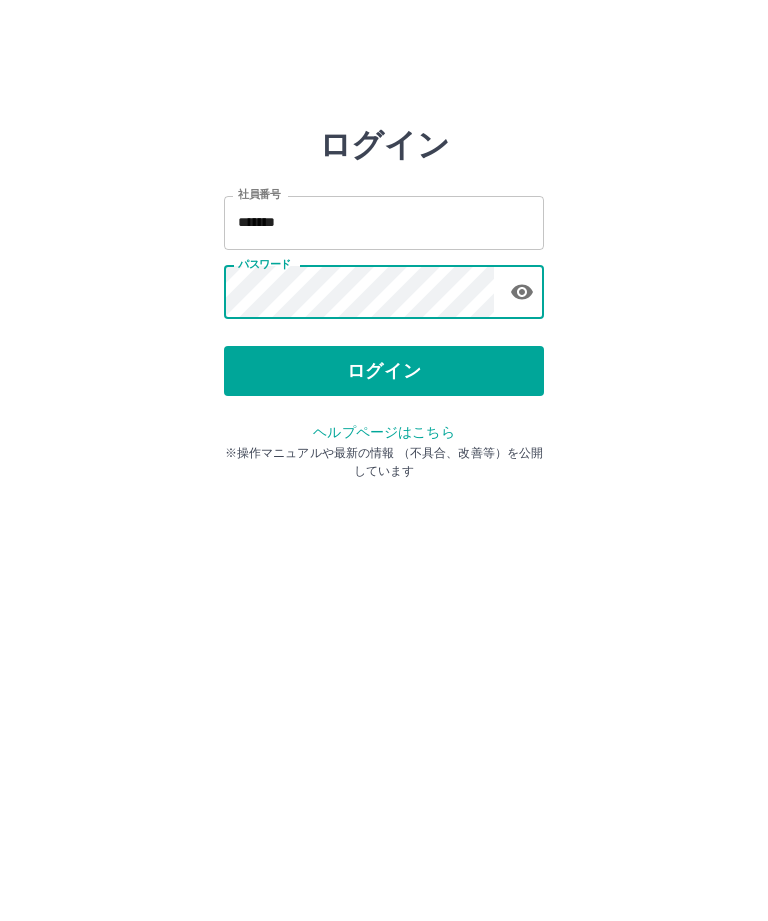 click on "ログイン" at bounding box center (384, 371) 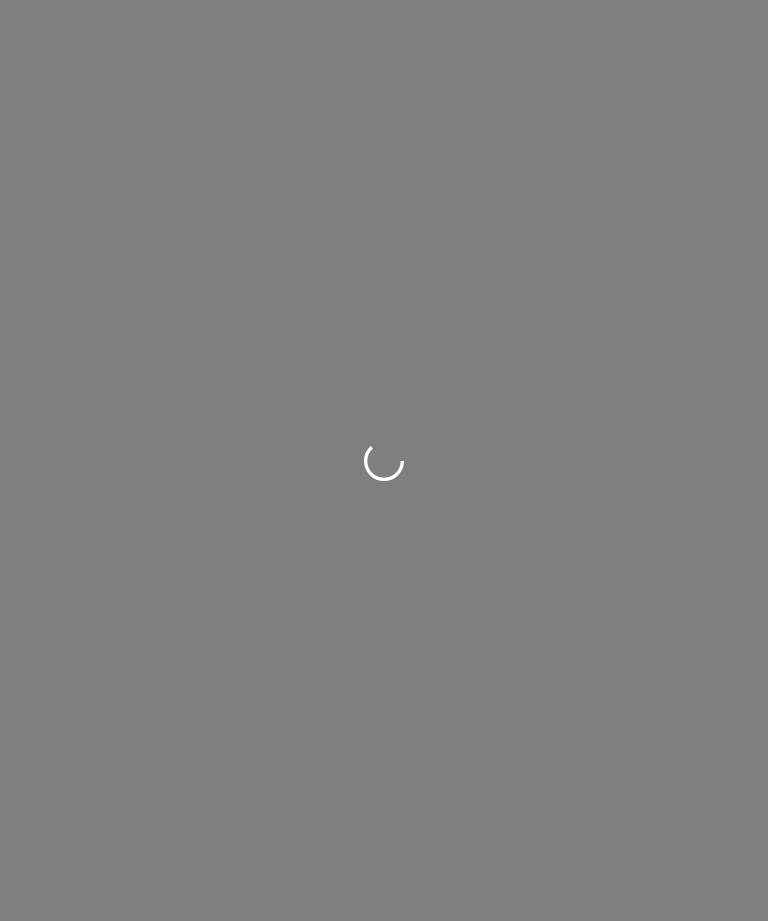 scroll, scrollTop: 0, scrollLeft: 0, axis: both 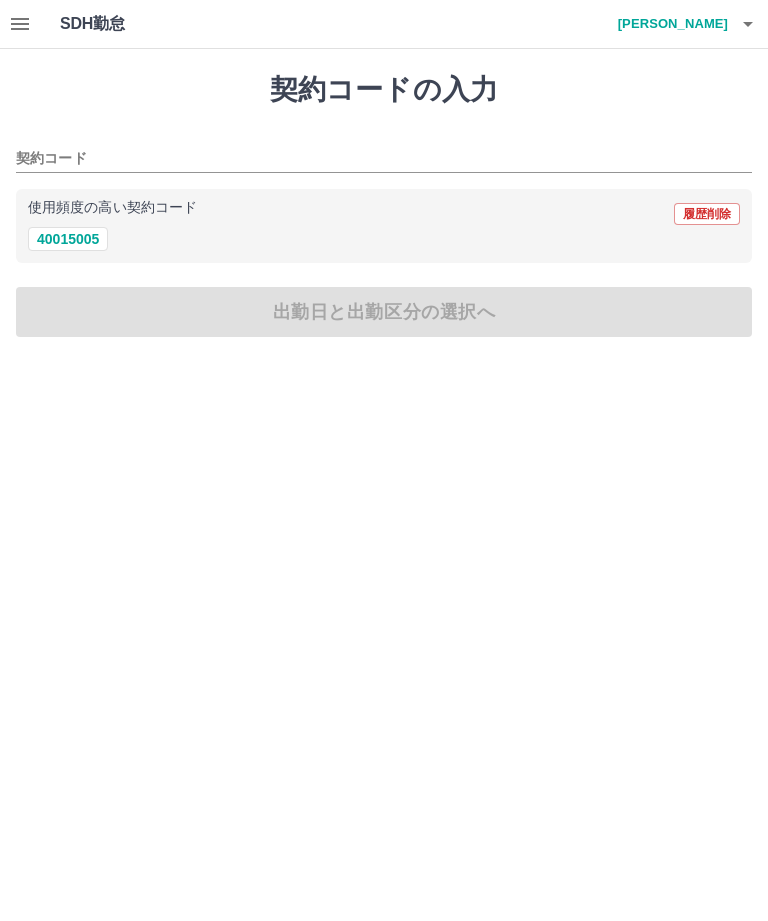 click on "40015005" at bounding box center [68, 239] 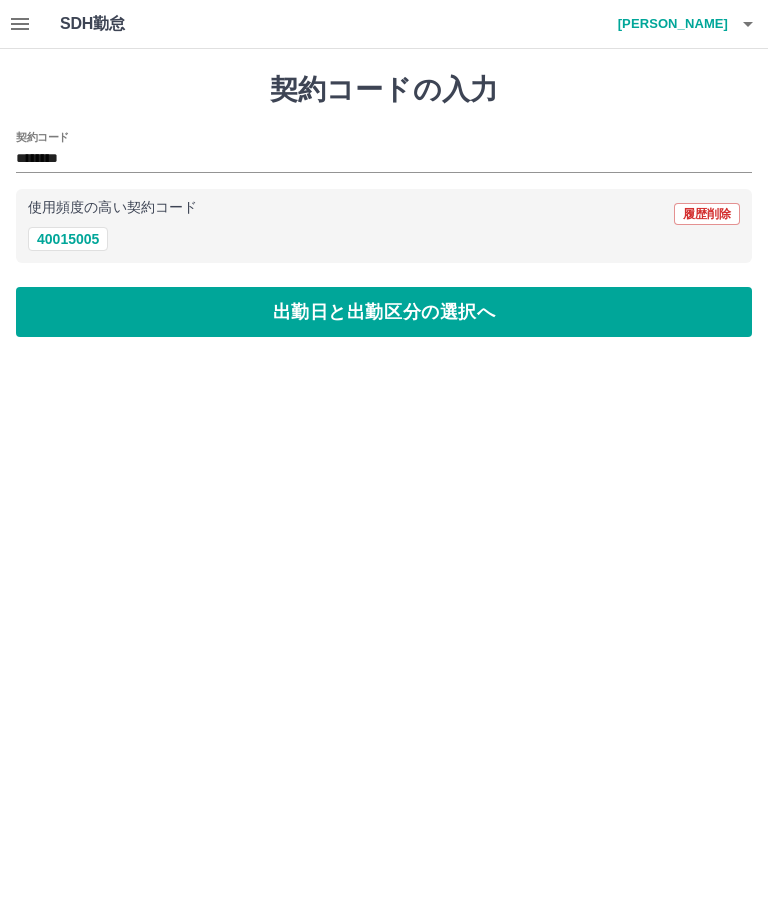 click on "出勤日と出勤区分の選択へ" at bounding box center (384, 312) 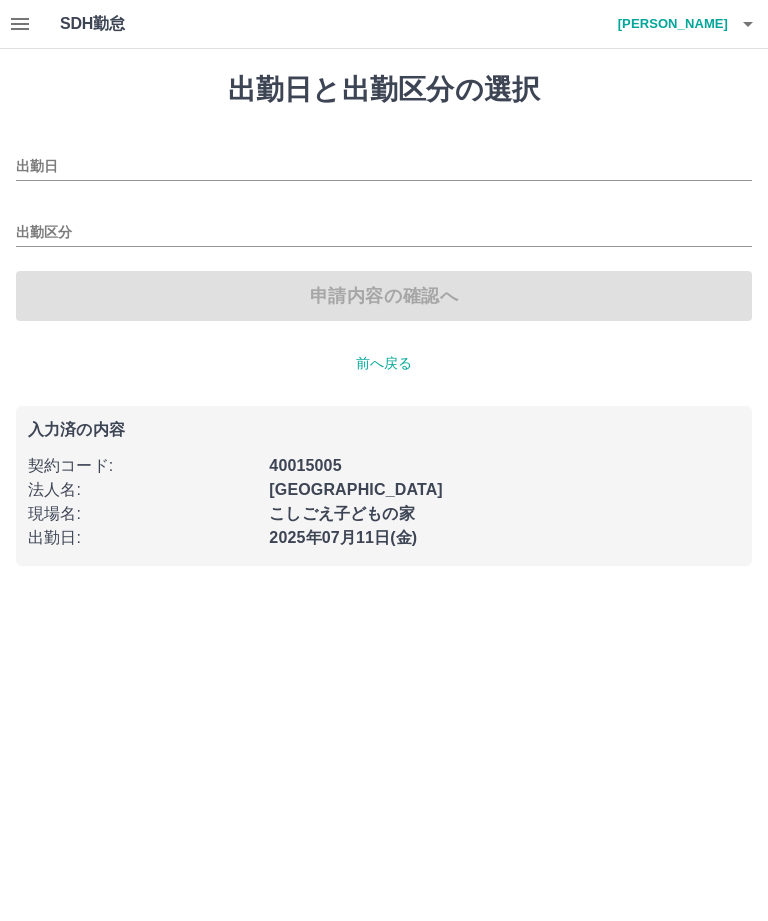 type on "**********" 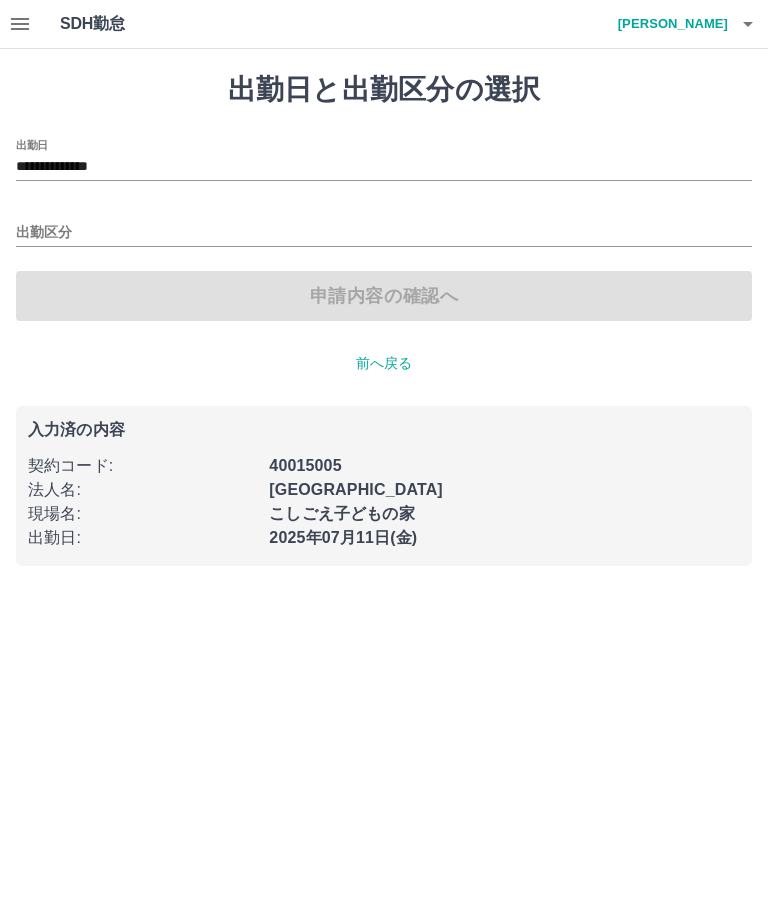 click on "出勤区分" at bounding box center (384, 233) 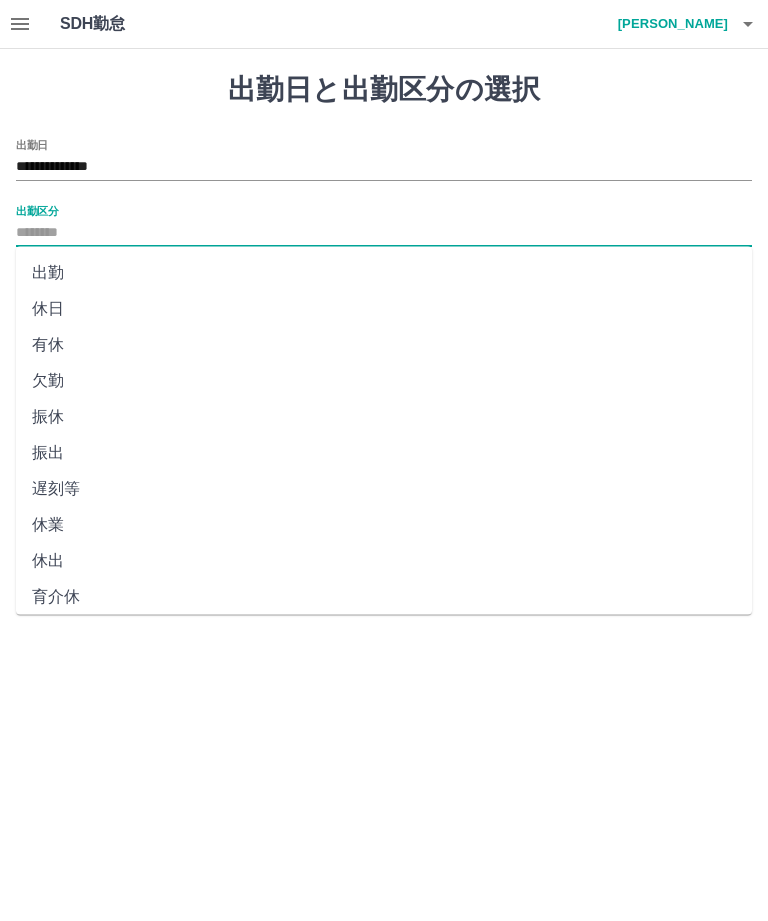 click on "出勤" at bounding box center (384, 273) 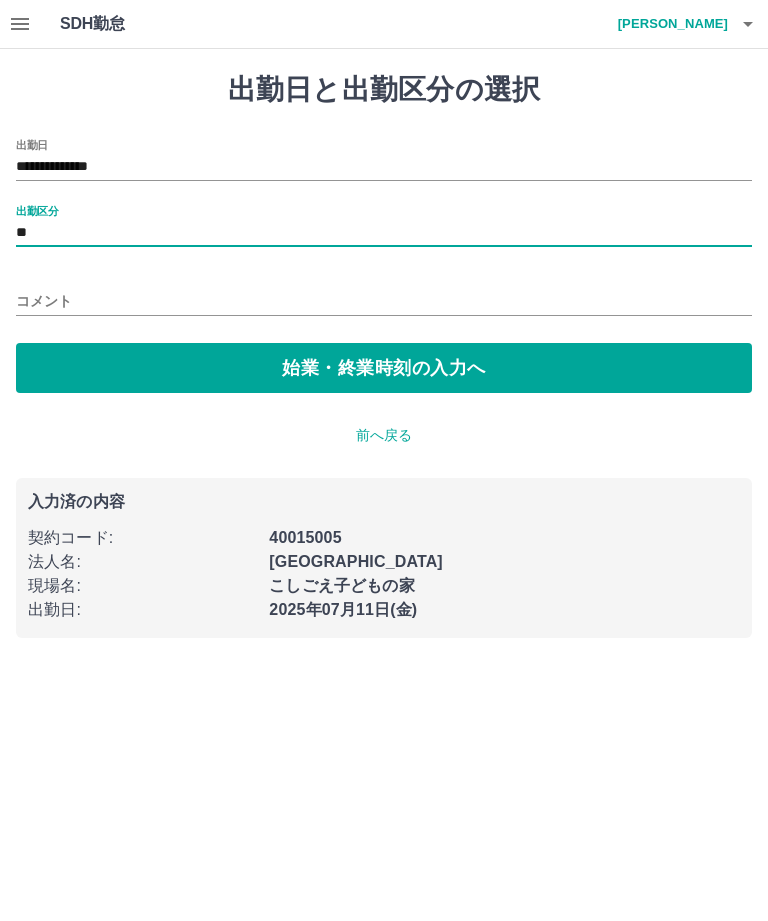 click on "始業・終業時刻の入力へ" at bounding box center (384, 368) 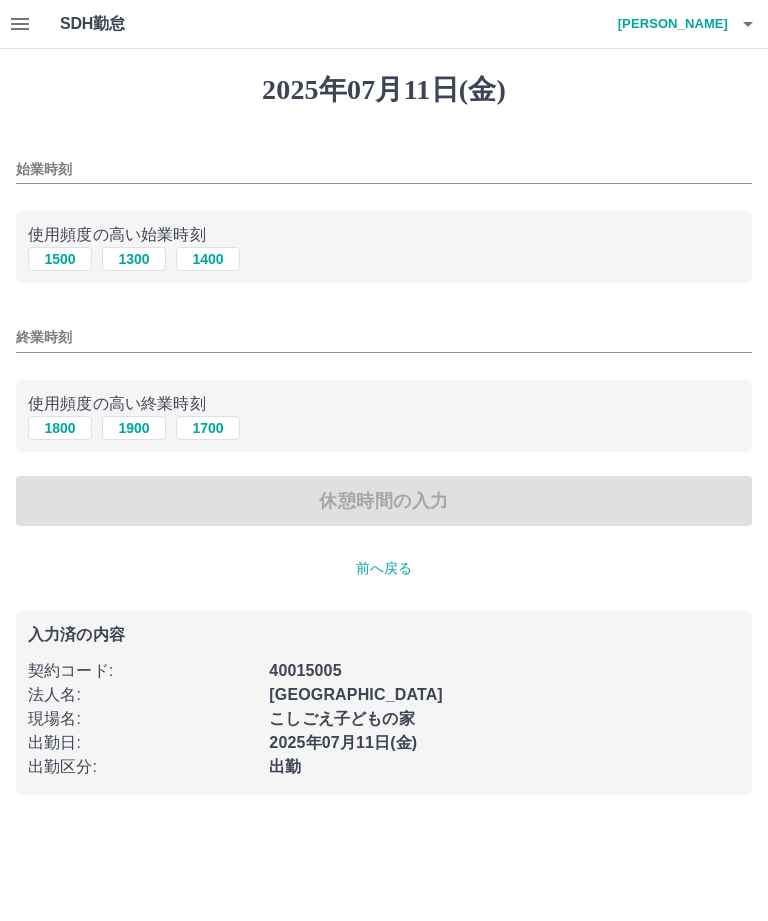 click on "始業時刻" at bounding box center [384, 169] 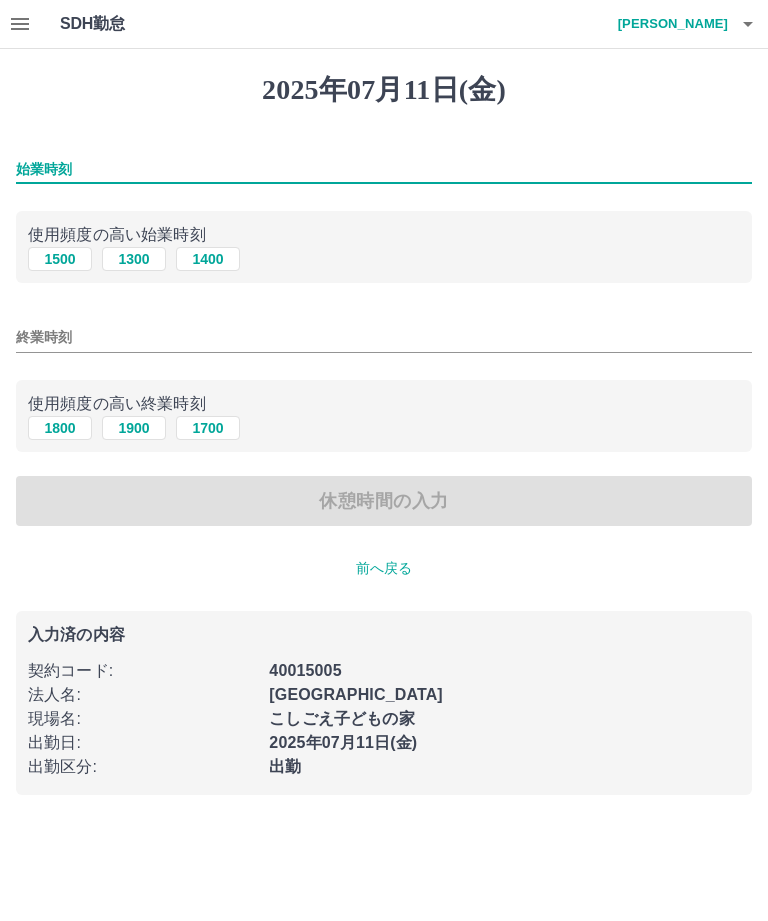 type on "*" 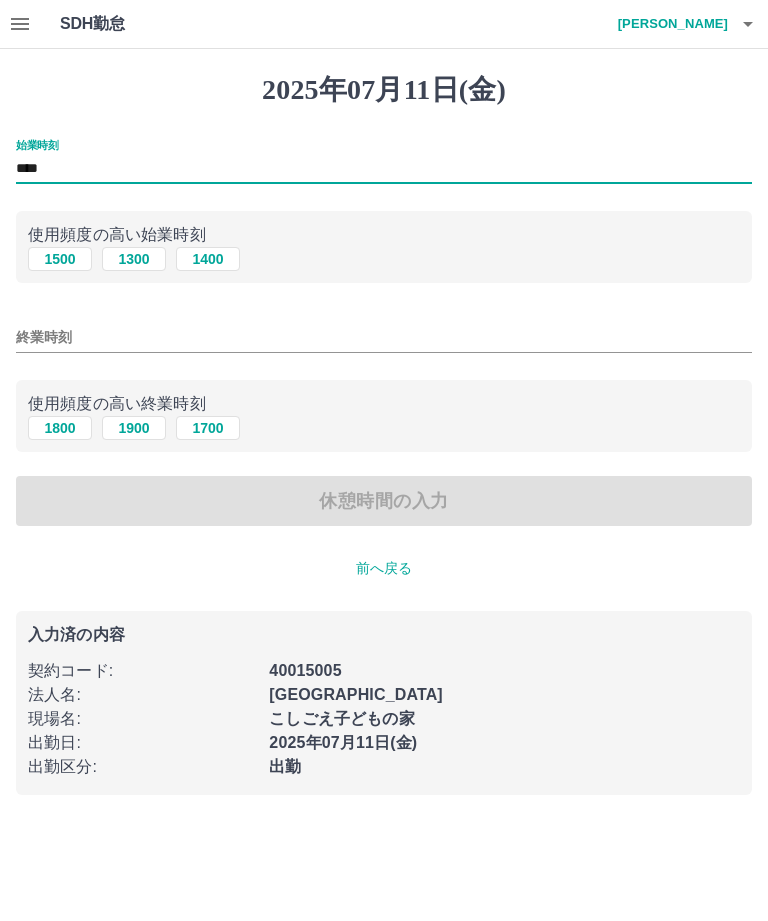 type on "****" 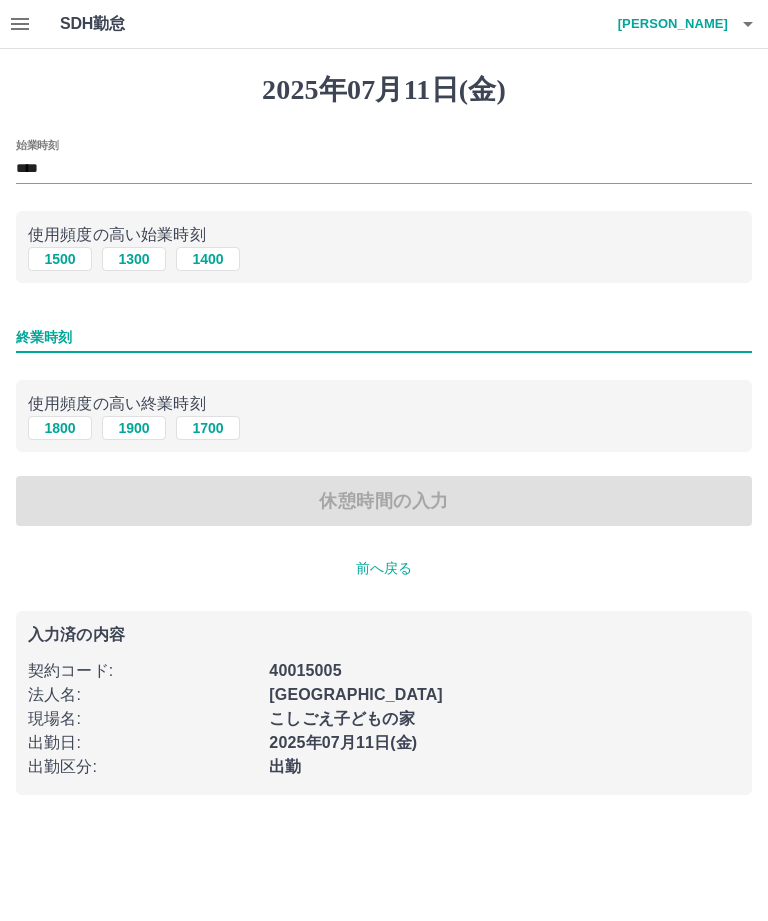 click on "終業時刻" at bounding box center (384, 337) 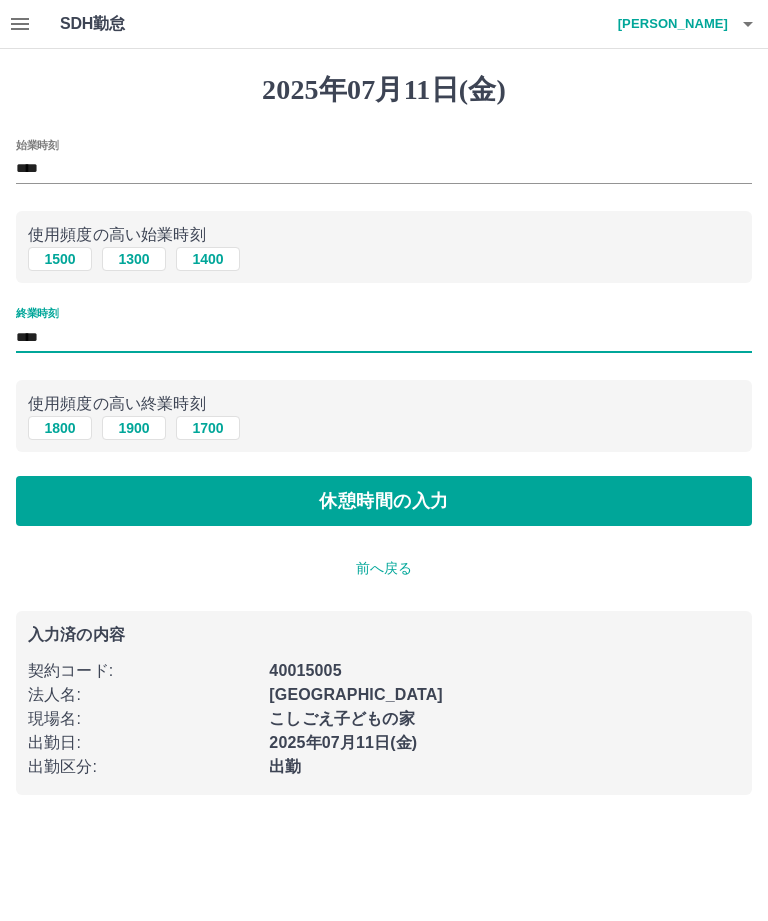 type on "****" 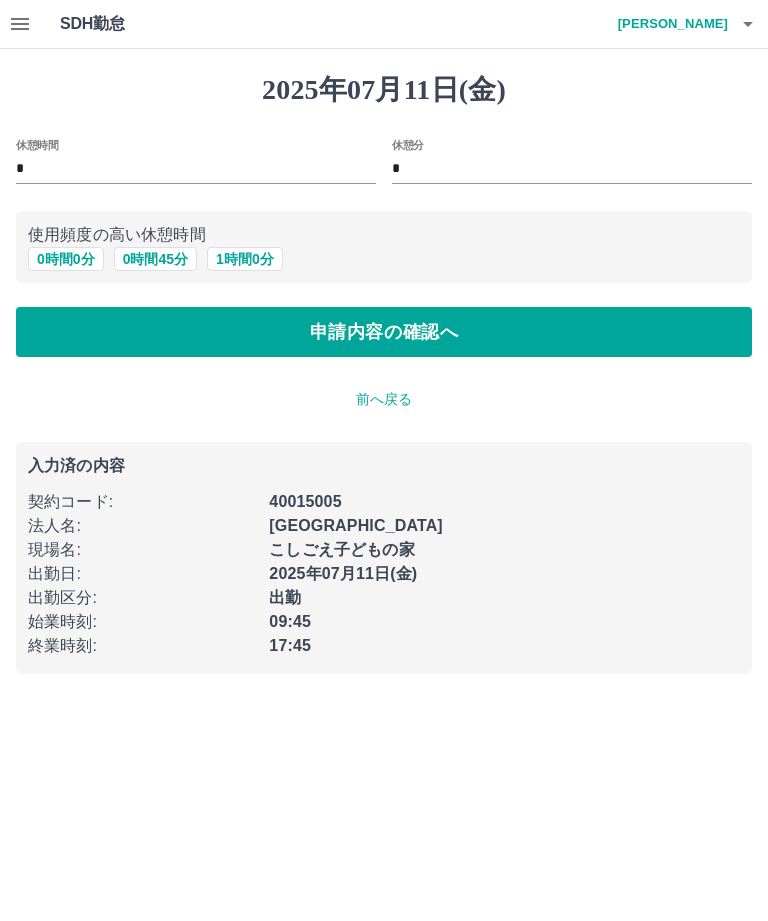 click on "0 時間 45 分" at bounding box center [155, 259] 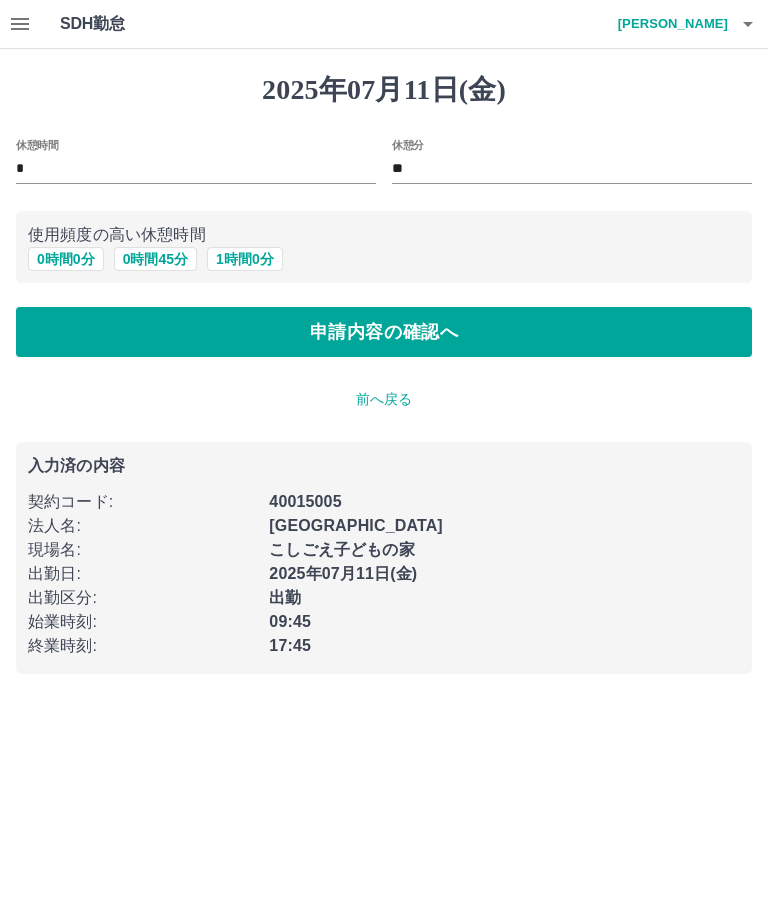click on "申請内容の確認へ" at bounding box center (384, 332) 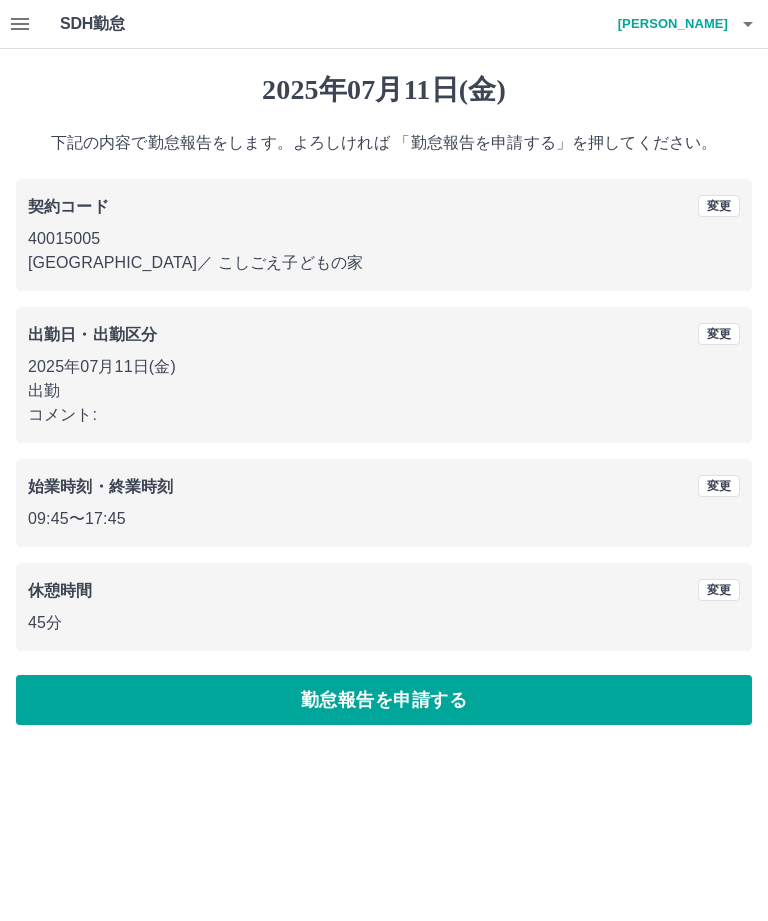 click on "出勤日・出勤区分 変更 2025年07月11日(金) 出勤 コメント:" at bounding box center (384, 375) 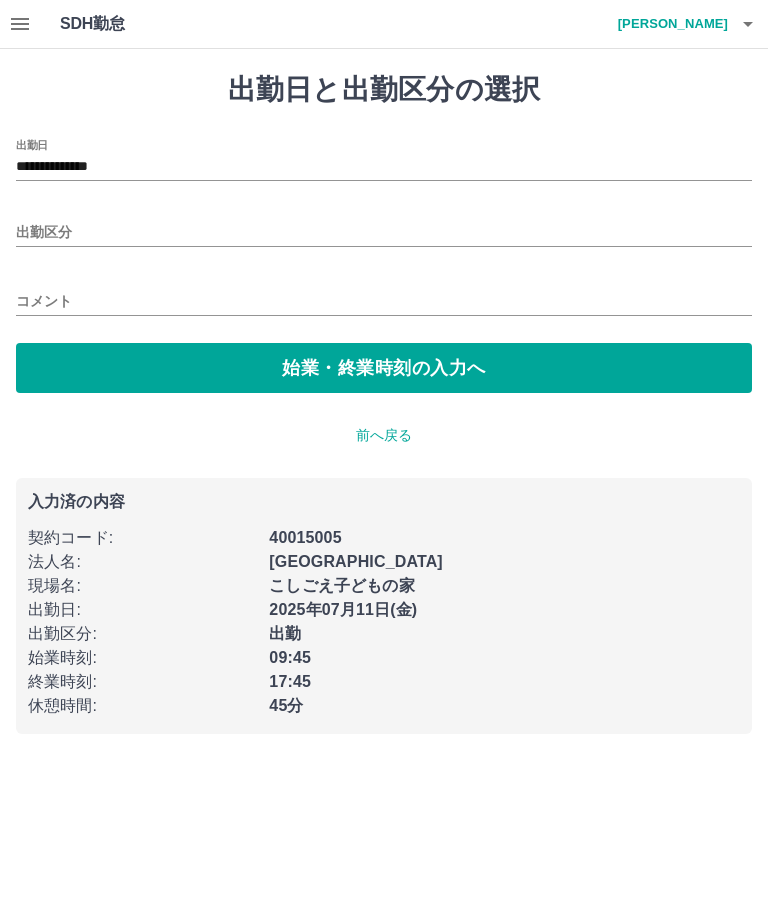type on "**" 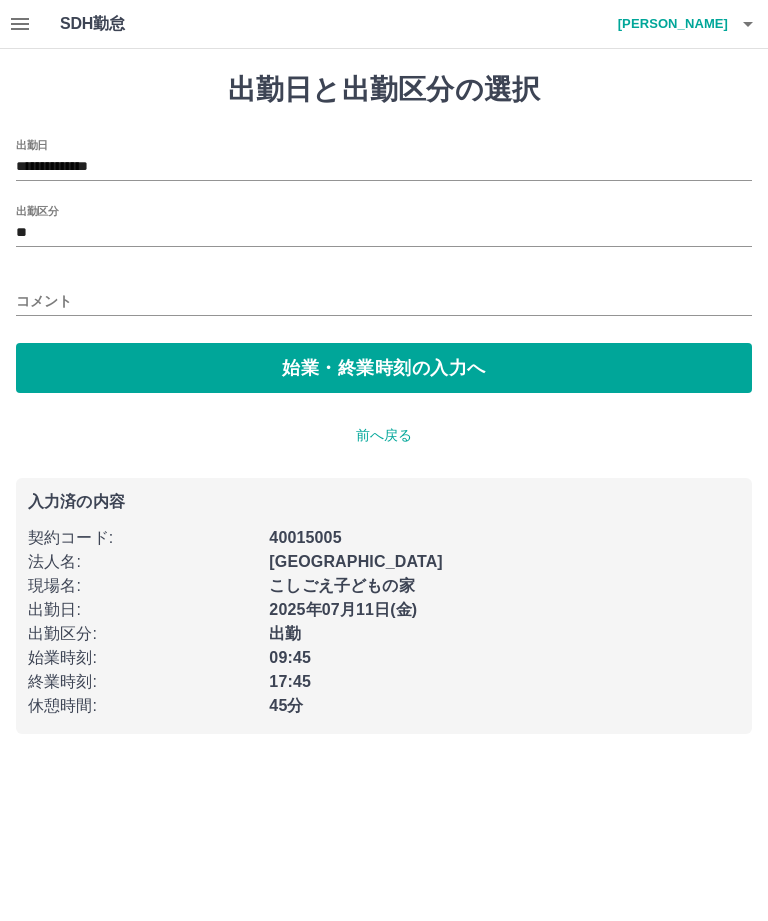 click on "コメント" at bounding box center [384, 301] 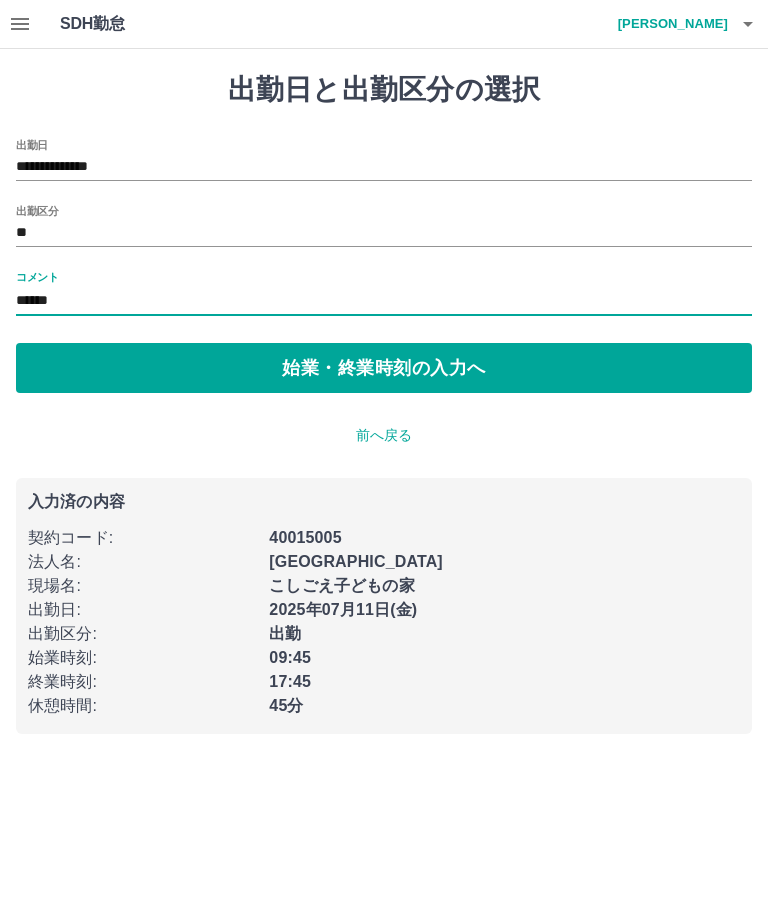 type on "******" 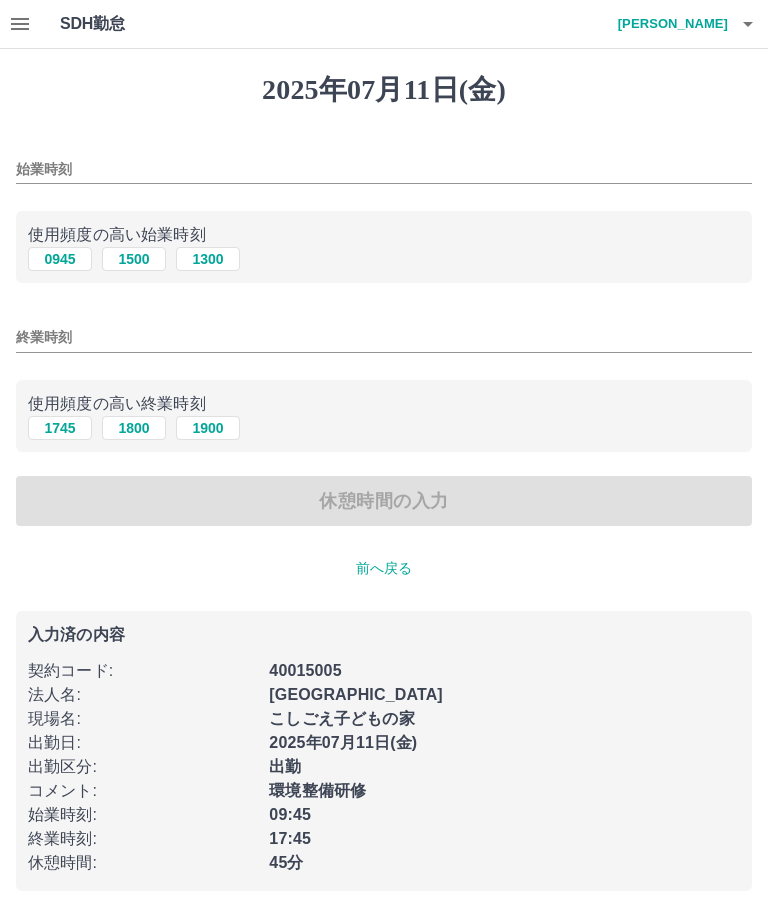 type on "****" 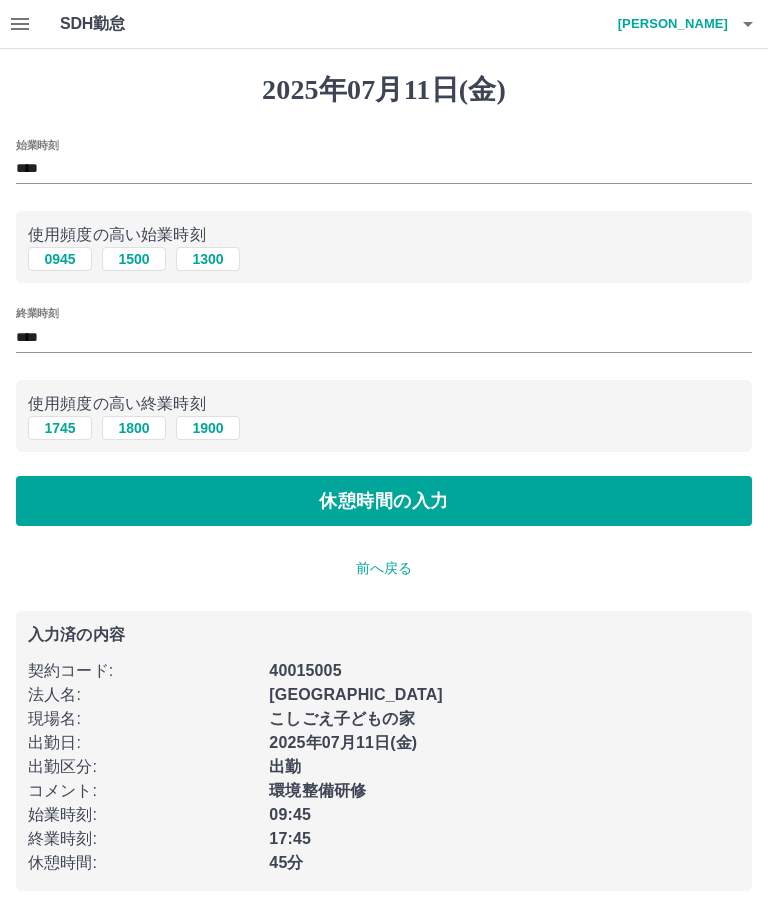 click on "休憩時間の入力" at bounding box center (384, 501) 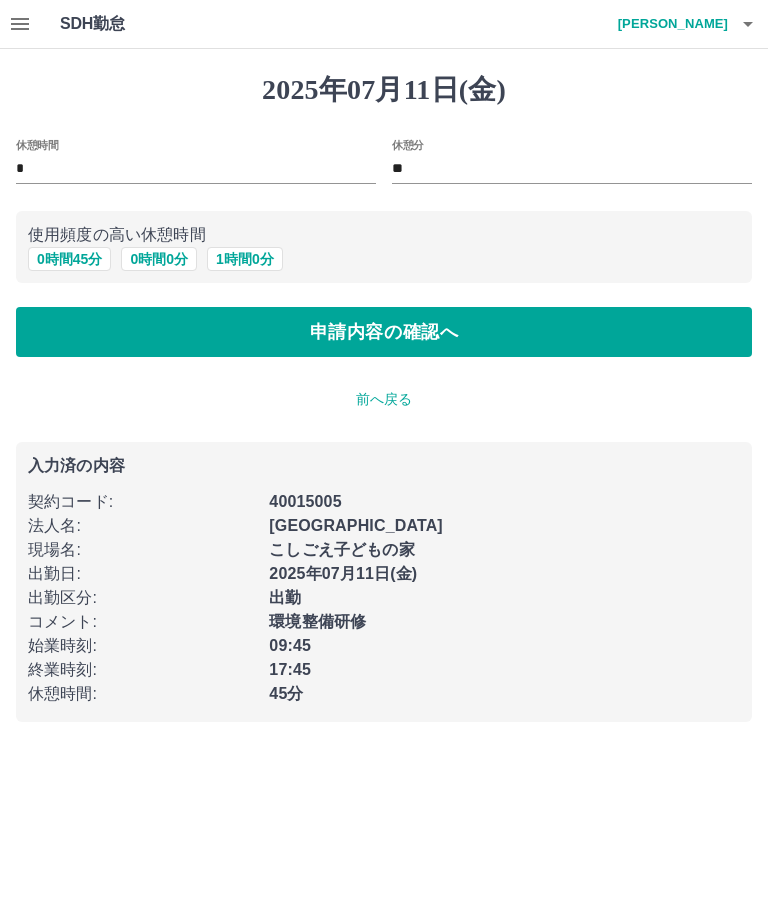 click on "0 時間 45 分" at bounding box center (69, 259) 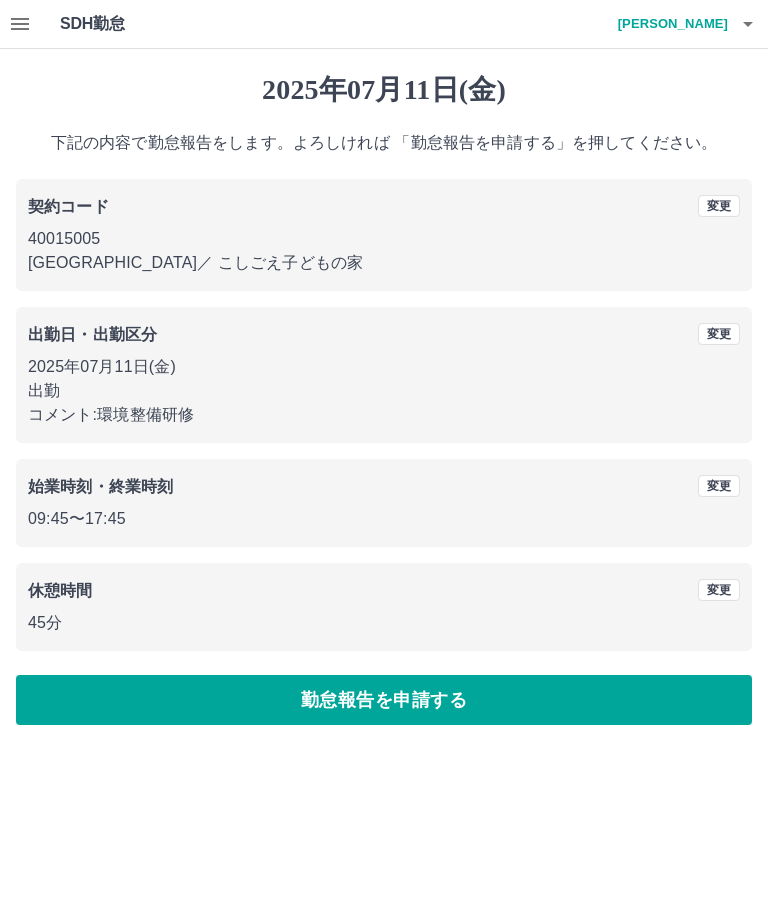 click on "勤怠報告を申請する" at bounding box center (384, 700) 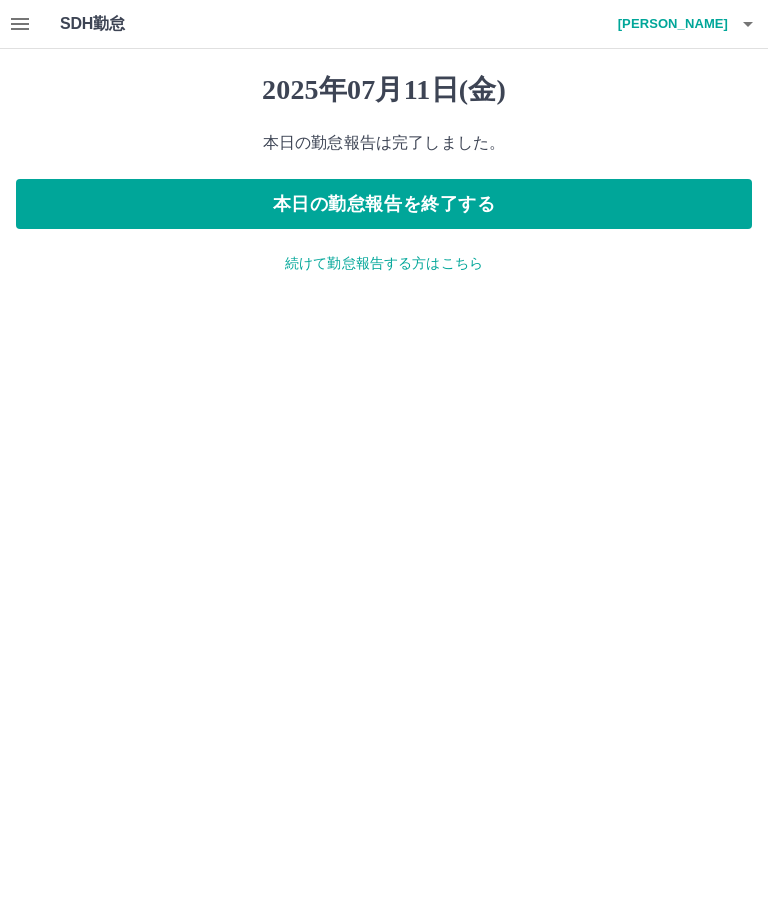 click 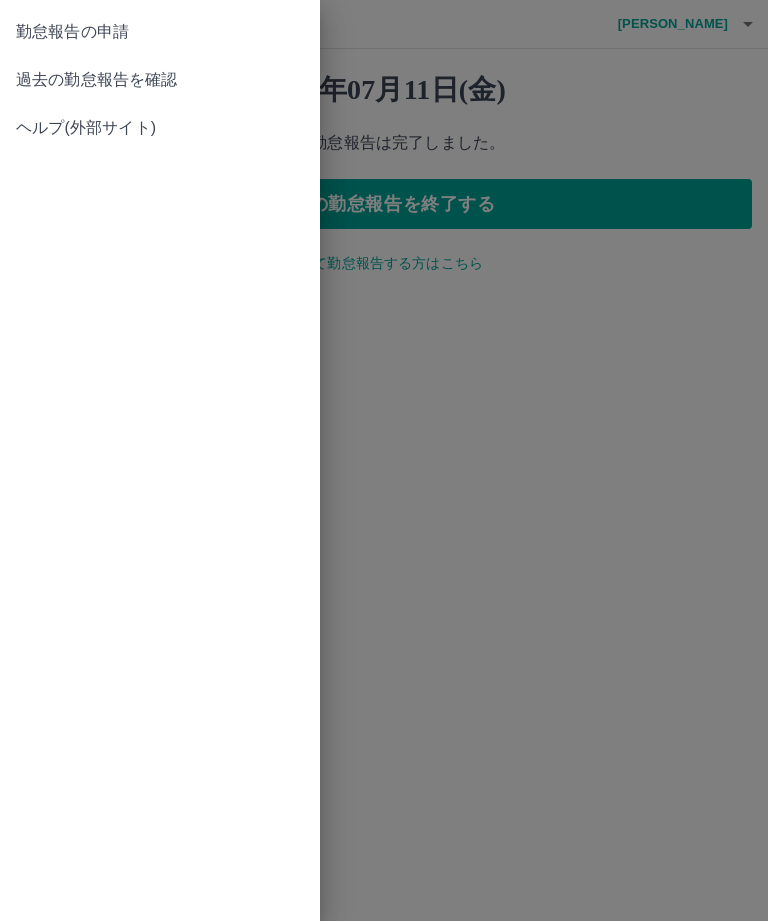 click on "過去の勤怠報告を確認" at bounding box center [160, 80] 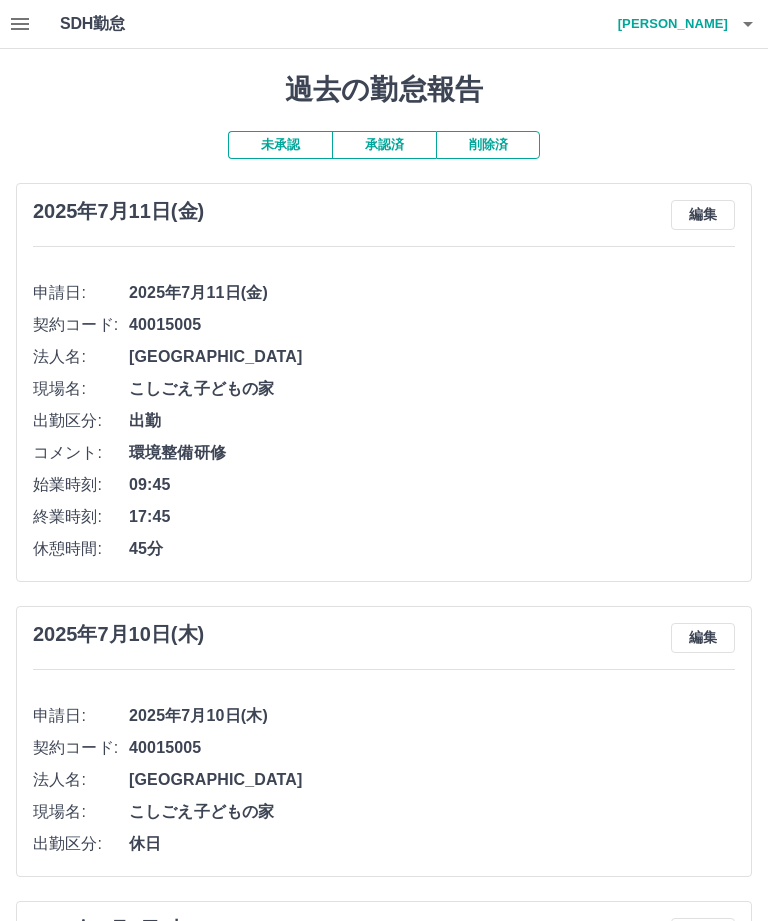 click on "未承認" at bounding box center (280, 145) 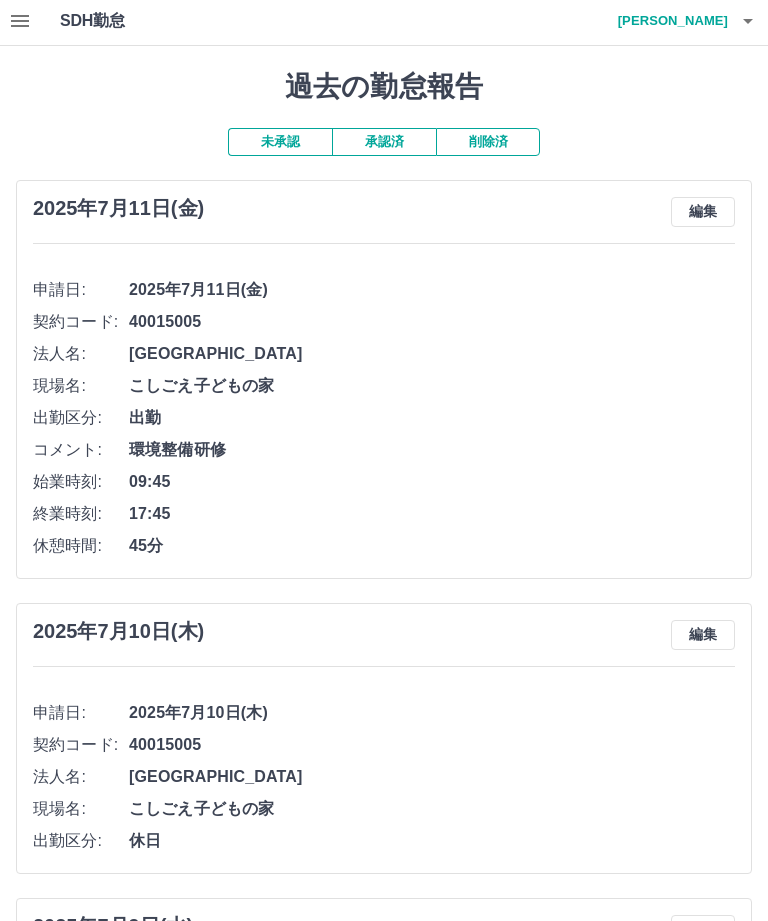 scroll, scrollTop: 0, scrollLeft: 0, axis: both 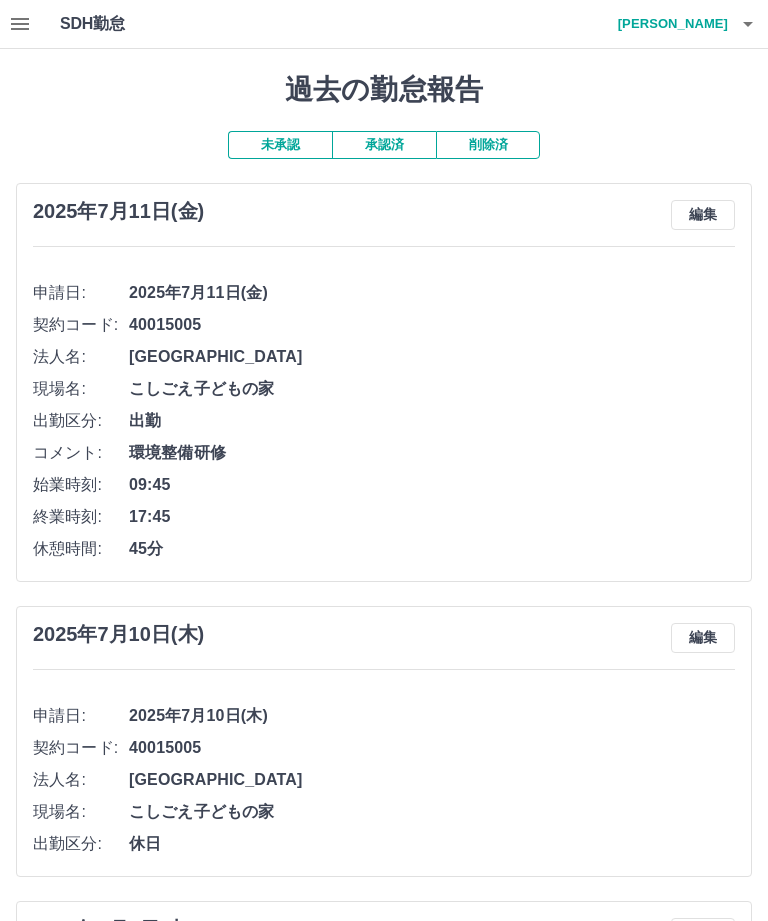 click on "加納　知恵" at bounding box center (668, 24) 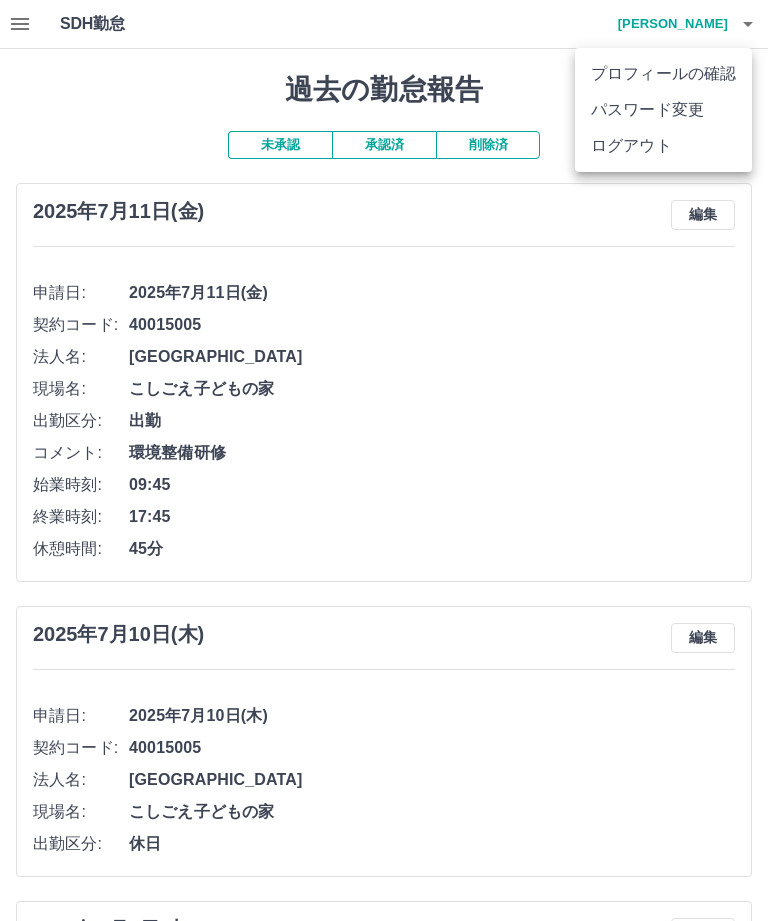 click at bounding box center (384, 460) 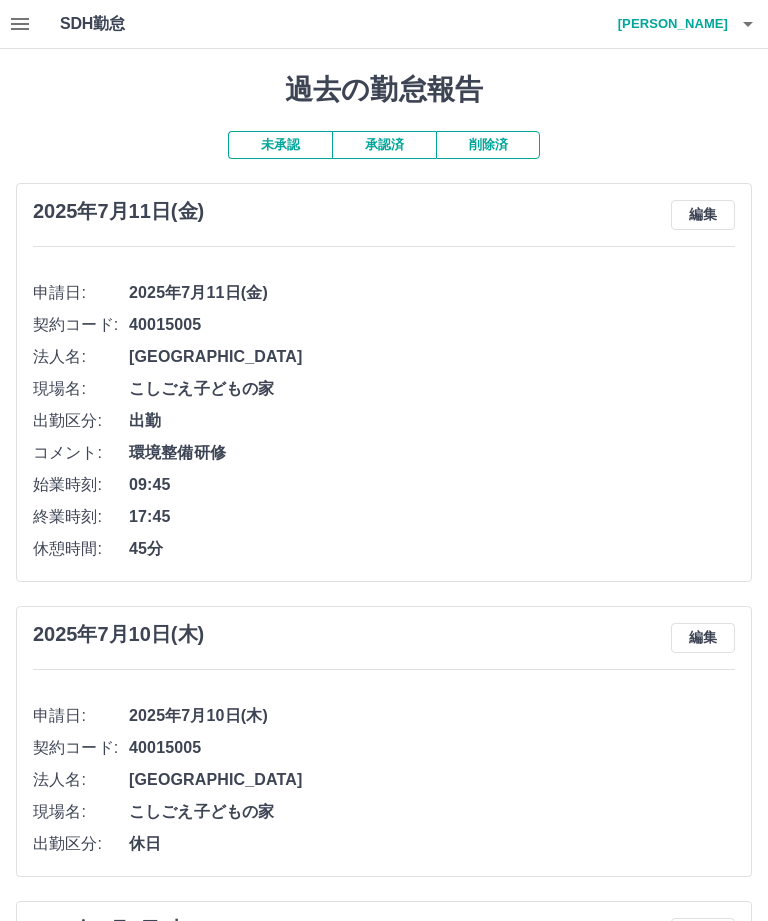 click 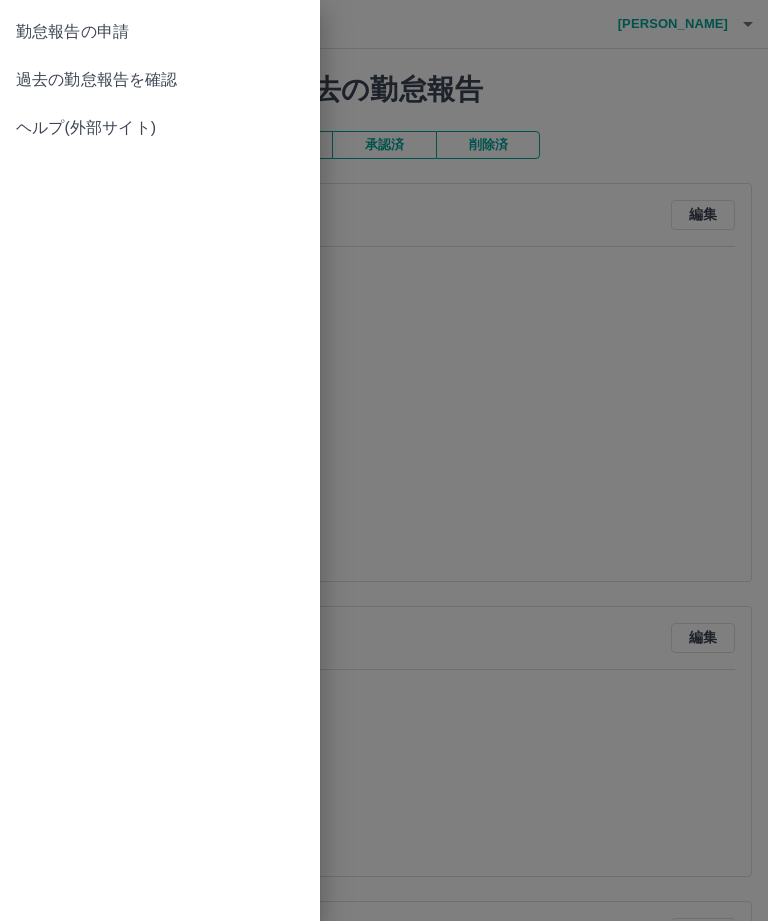 click on "勤怠報告の申請" at bounding box center (160, 32) 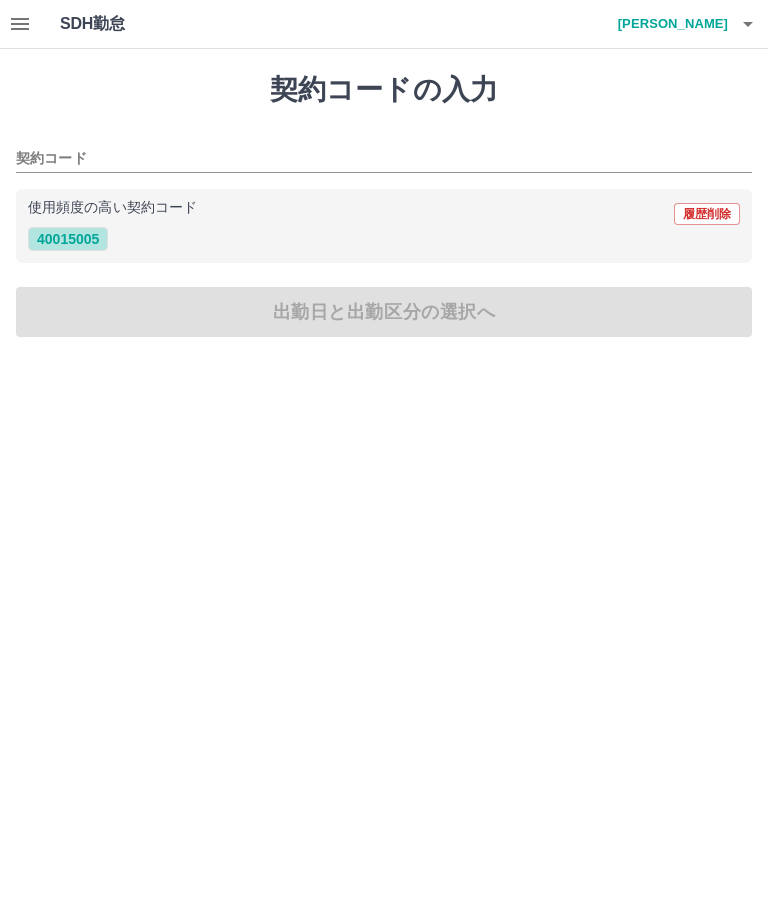 click on "40015005" at bounding box center [68, 239] 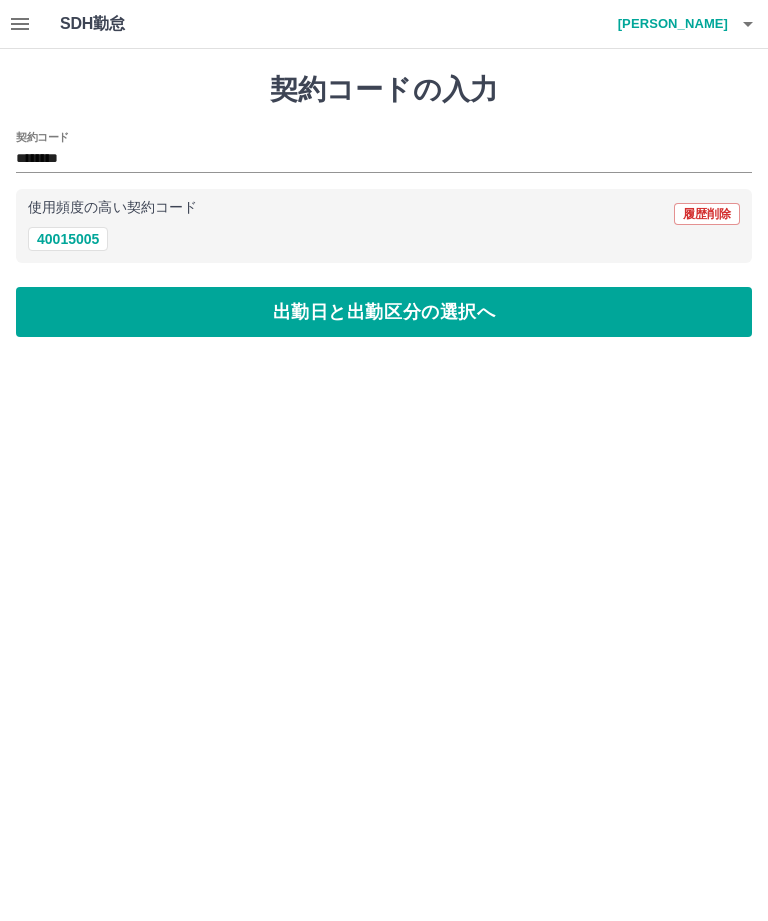 click on "出勤日と出勤区分の選択へ" at bounding box center [384, 312] 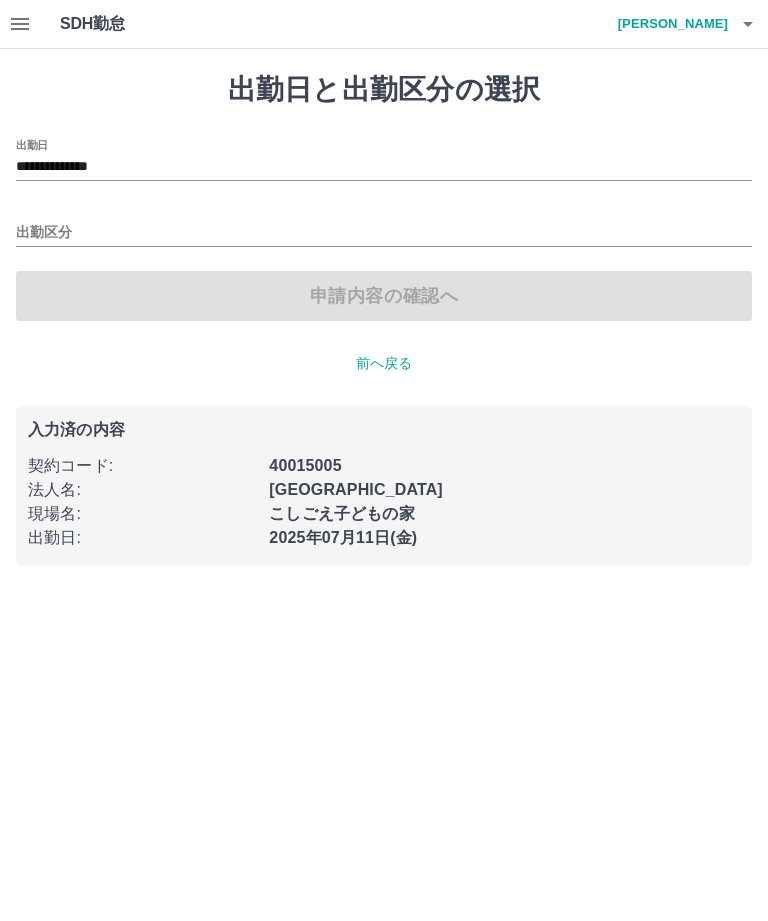 click on "**********" at bounding box center [384, 167] 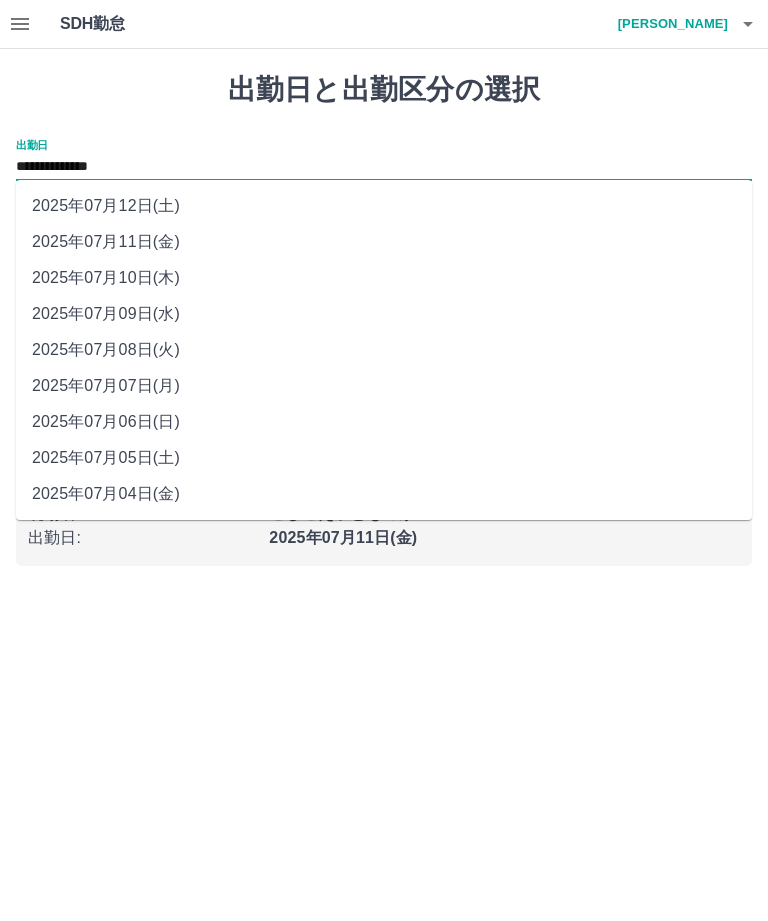 click on "2025年07月12日(土)" at bounding box center (384, 206) 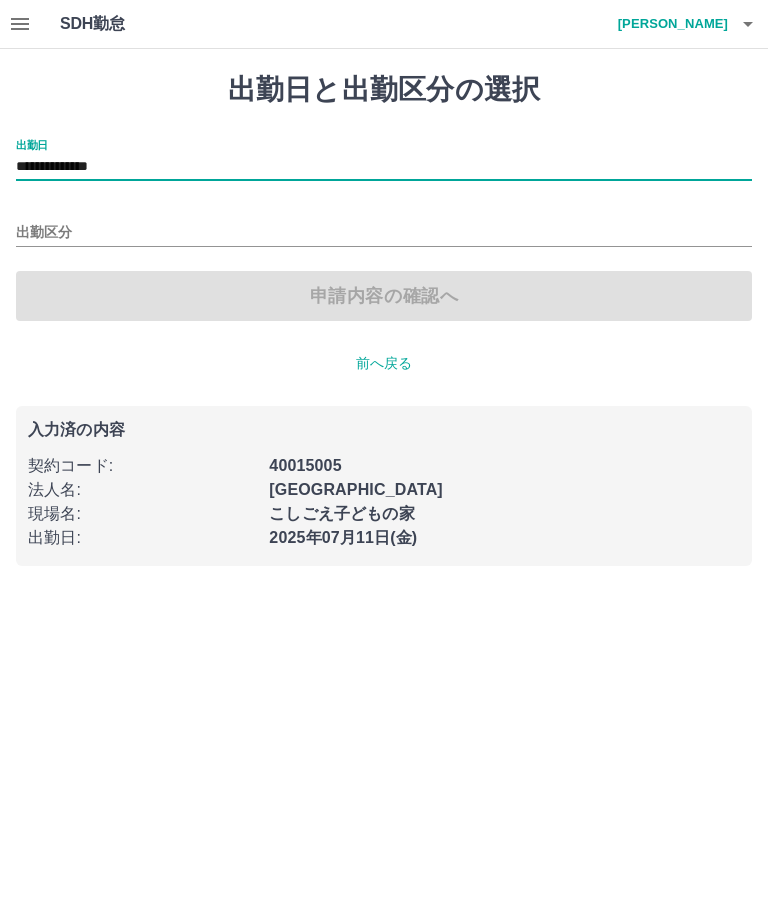 click on "出勤区分" at bounding box center [384, 233] 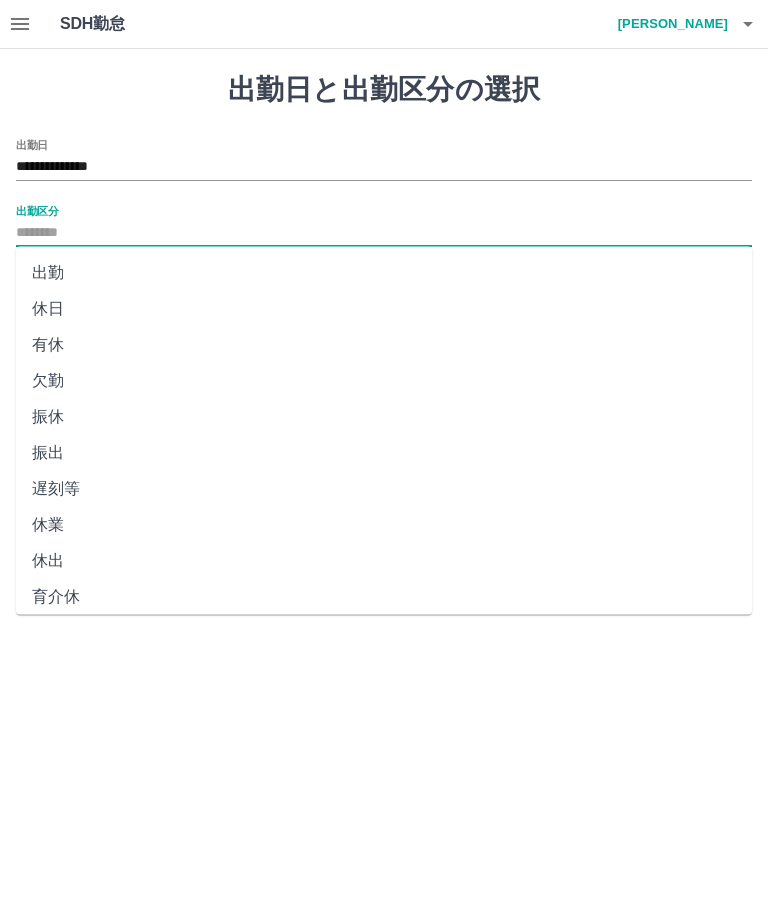 click on "休日" at bounding box center (384, 309) 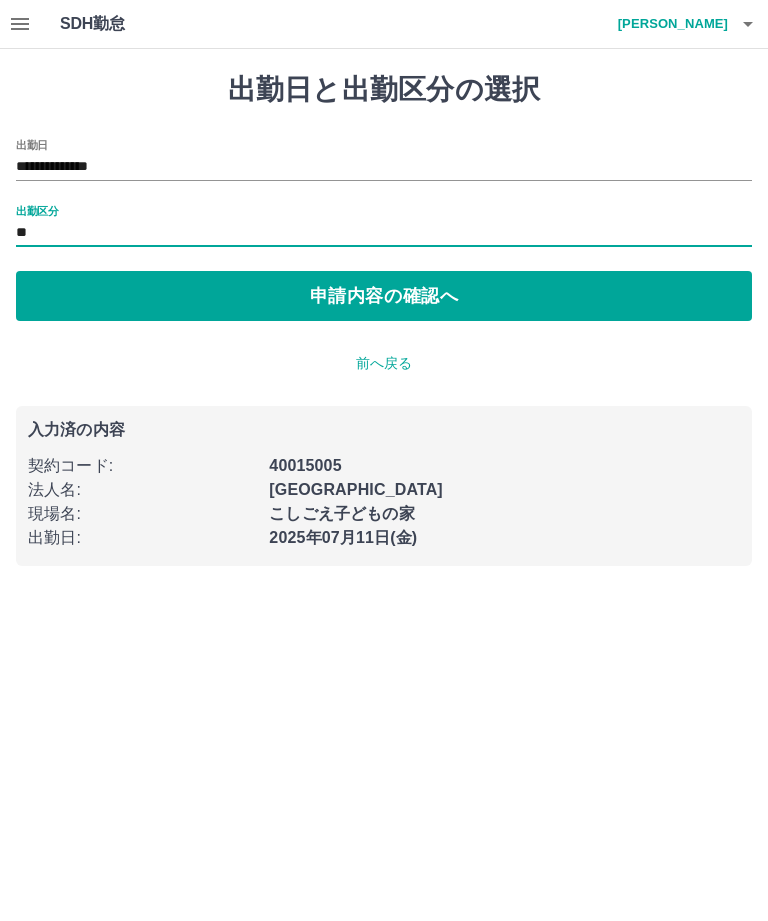 type on "**" 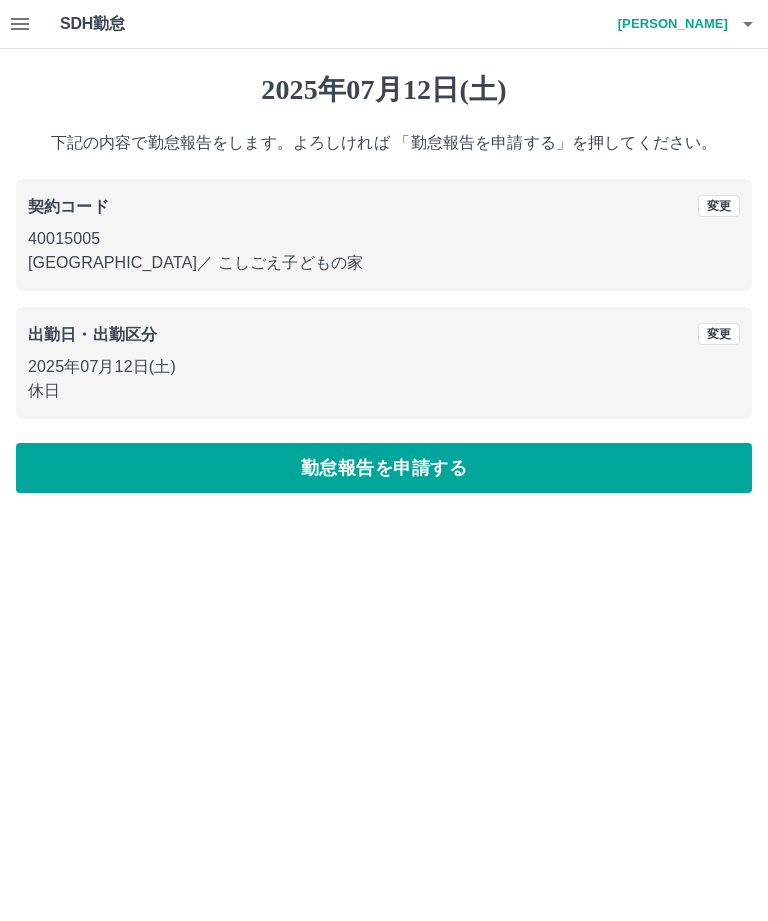 click on "勤怠報告を申請する" at bounding box center [384, 468] 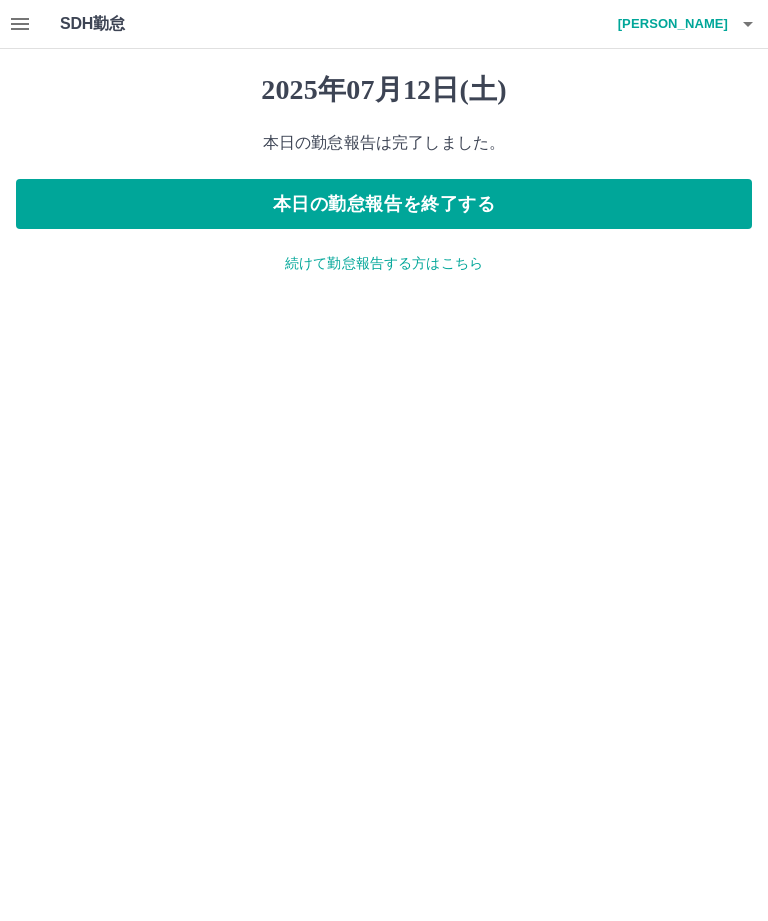 click on "本日の勤怠報告を終了する" at bounding box center (384, 204) 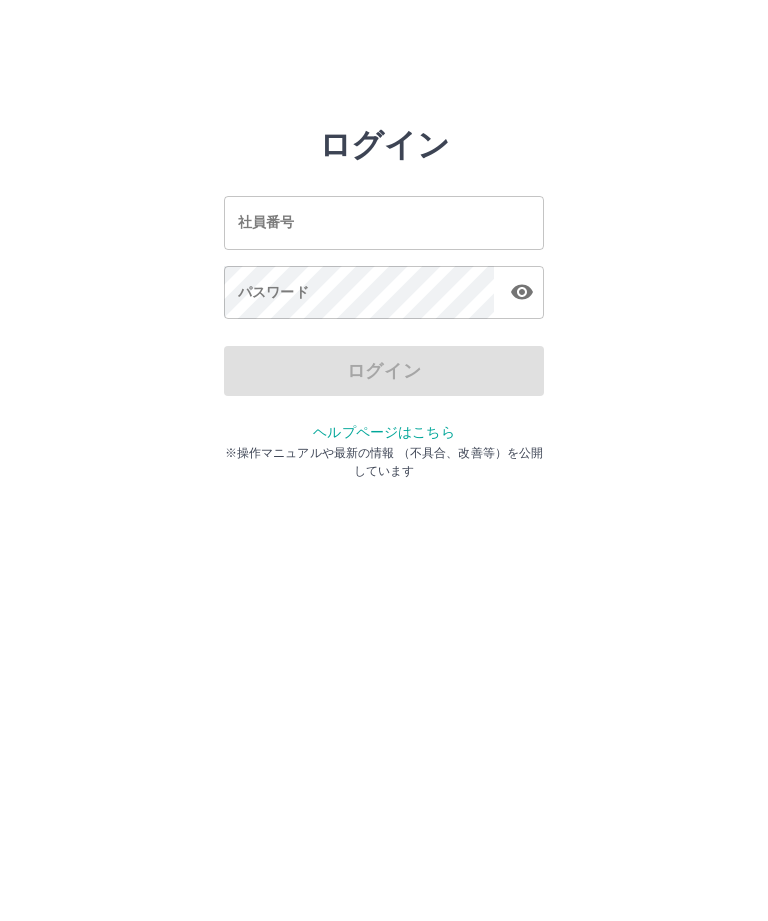 scroll, scrollTop: 0, scrollLeft: 0, axis: both 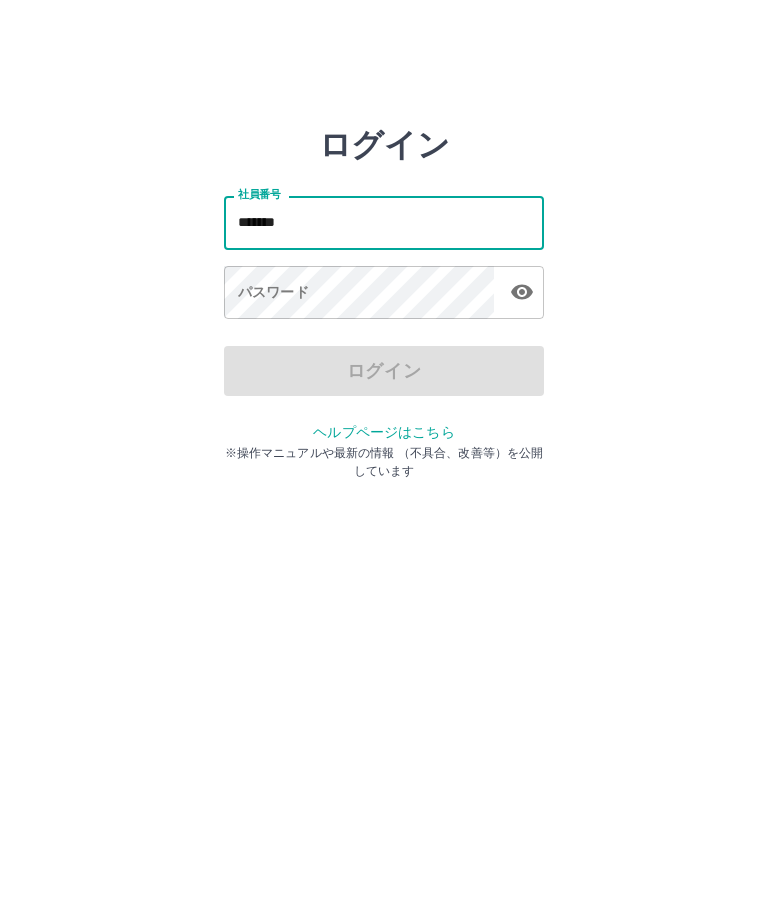 type on "*******" 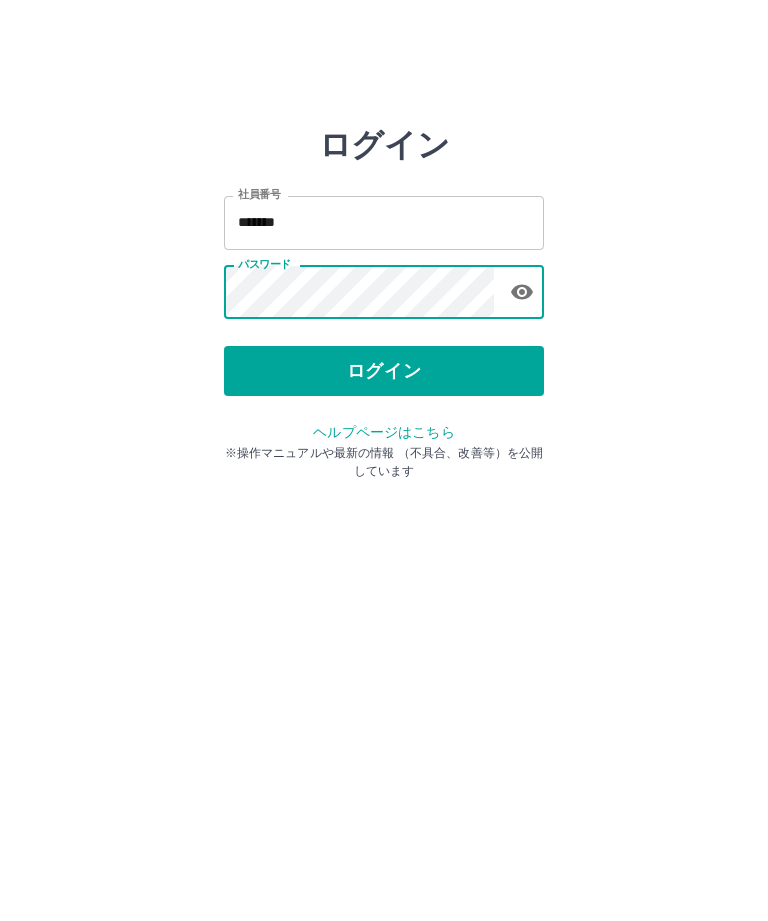 click on "ログイン" at bounding box center [384, 371] 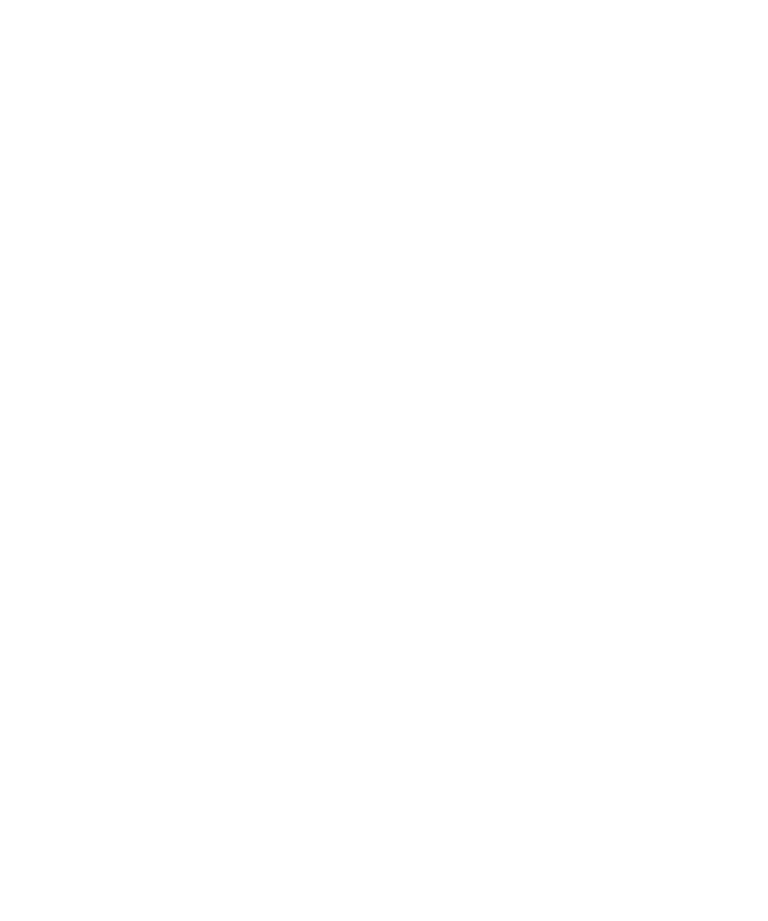scroll, scrollTop: 0, scrollLeft: 0, axis: both 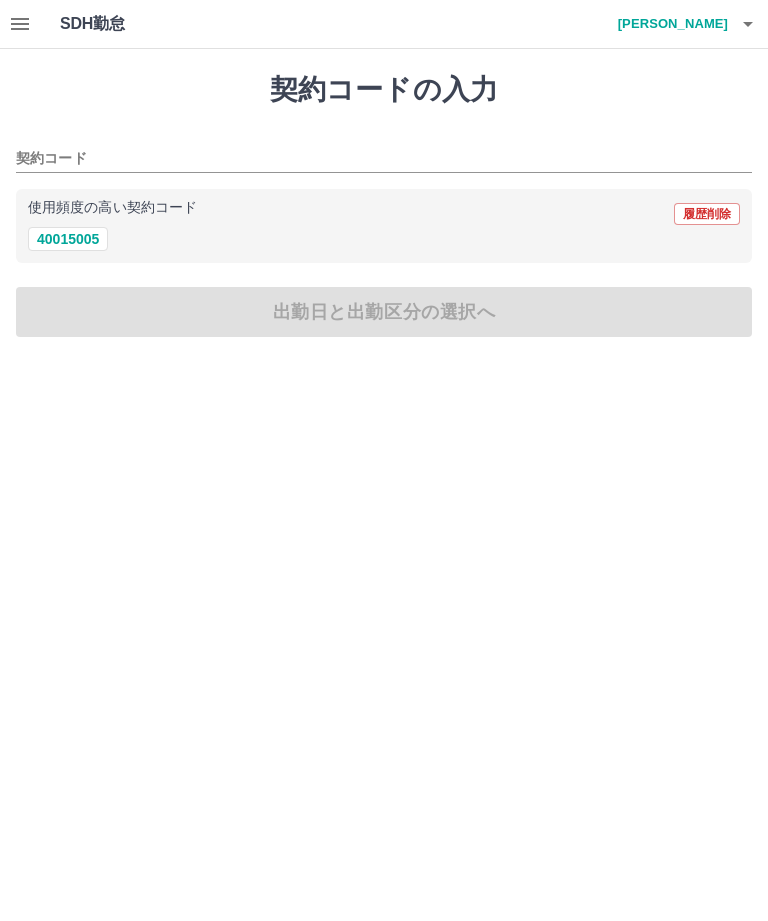 click on "40015005" at bounding box center (68, 239) 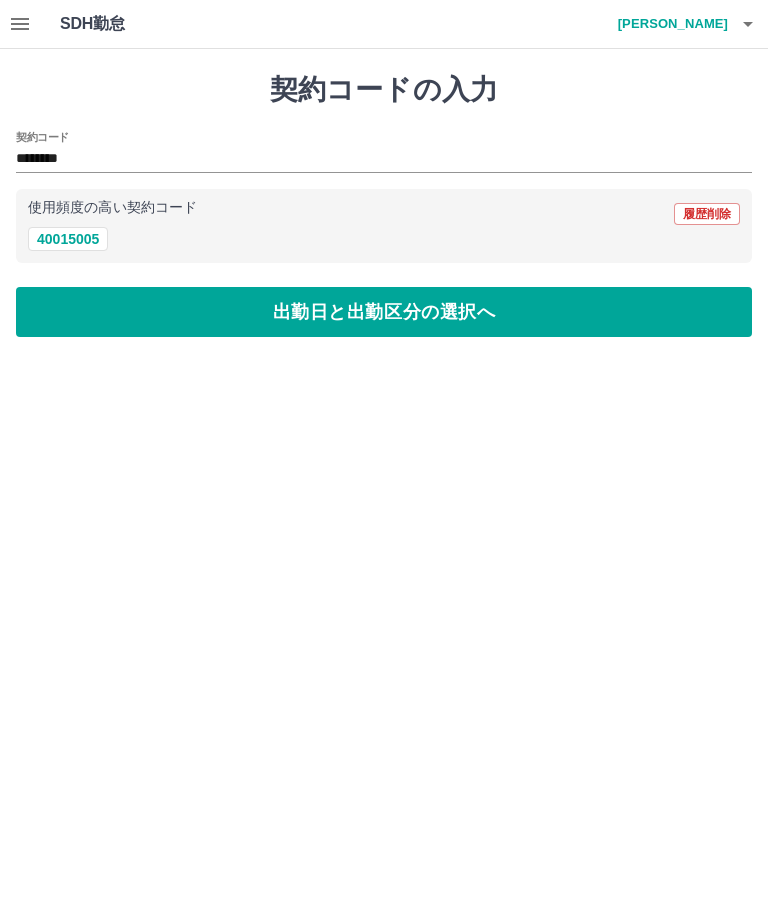 click on "出勤日と出勤区分の選択へ" at bounding box center [384, 312] 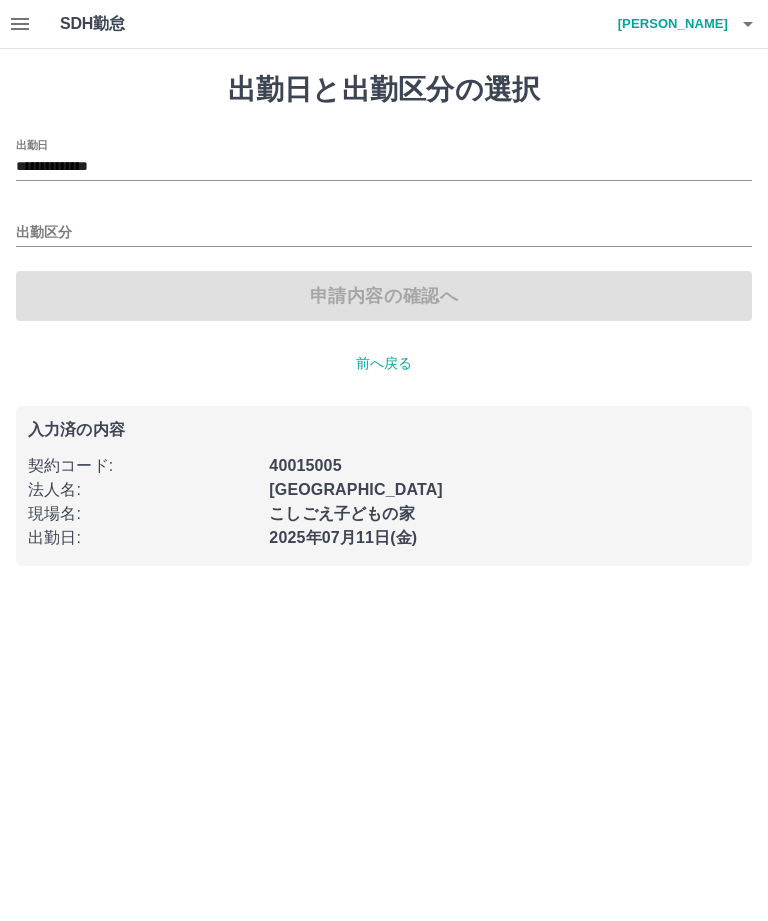 click on "出勤区分" at bounding box center [384, 233] 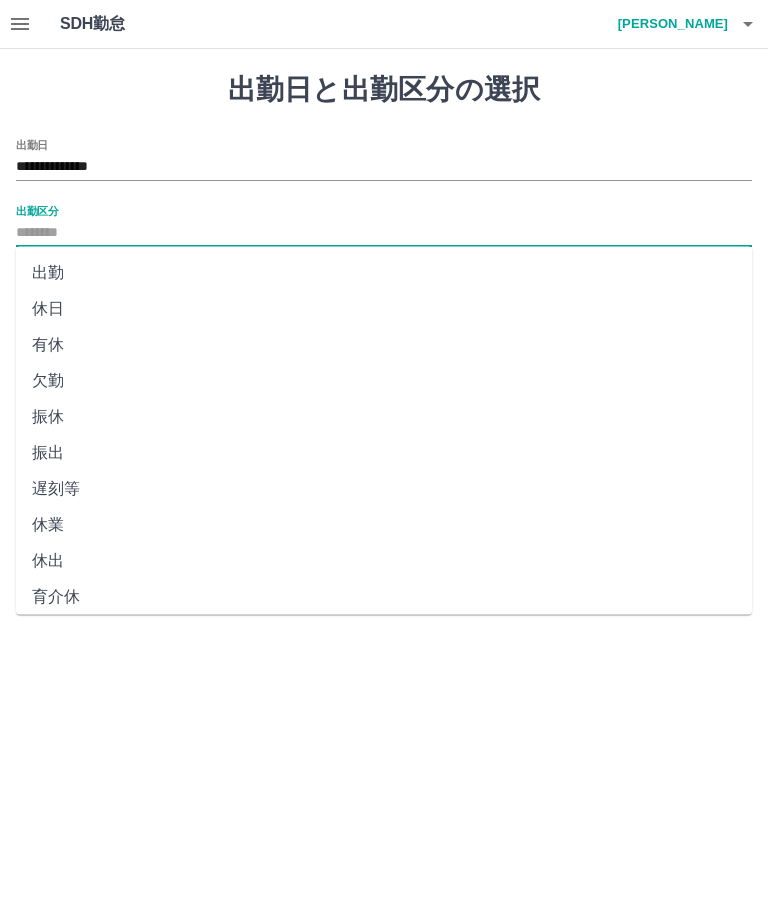 click on "出勤" at bounding box center (384, 273) 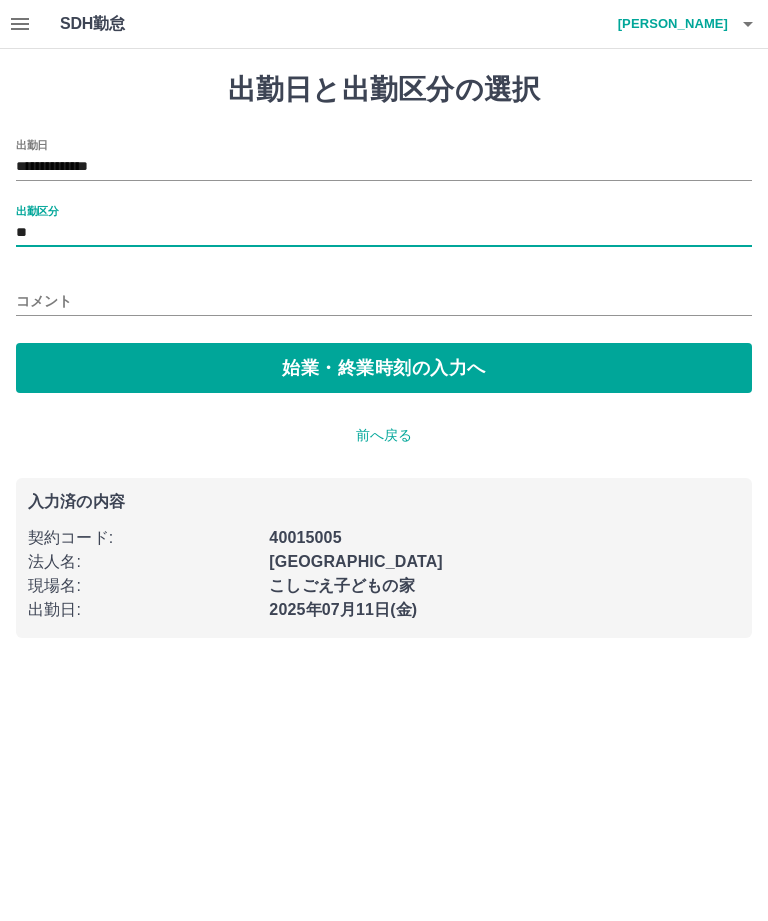 click on "始業・終業時刻の入力へ" at bounding box center [384, 368] 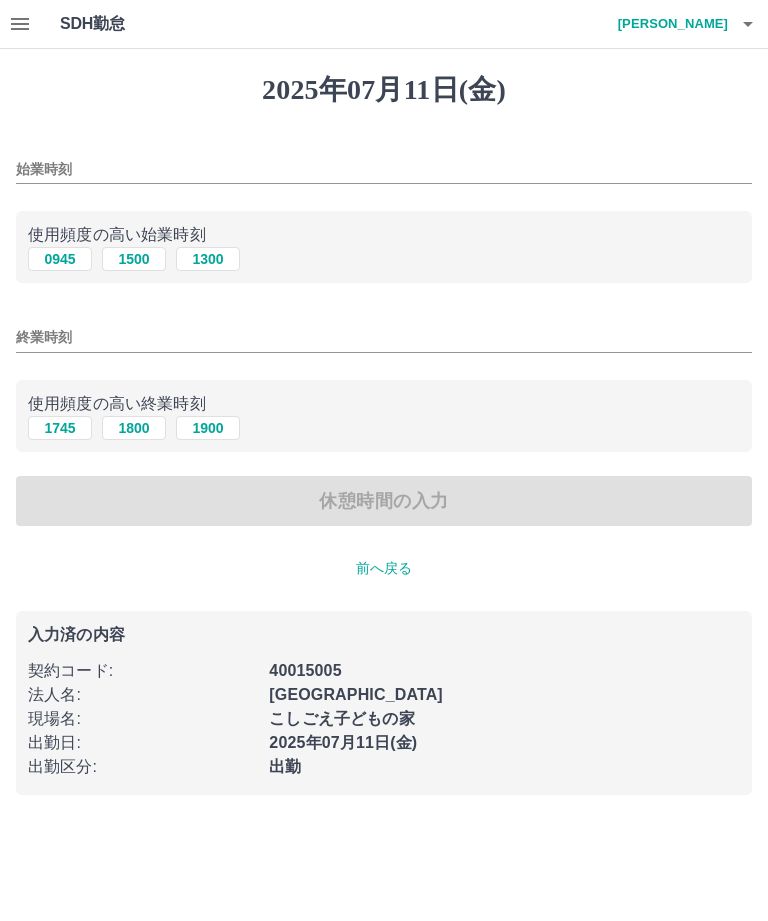click on "始業時刻" at bounding box center [384, 169] 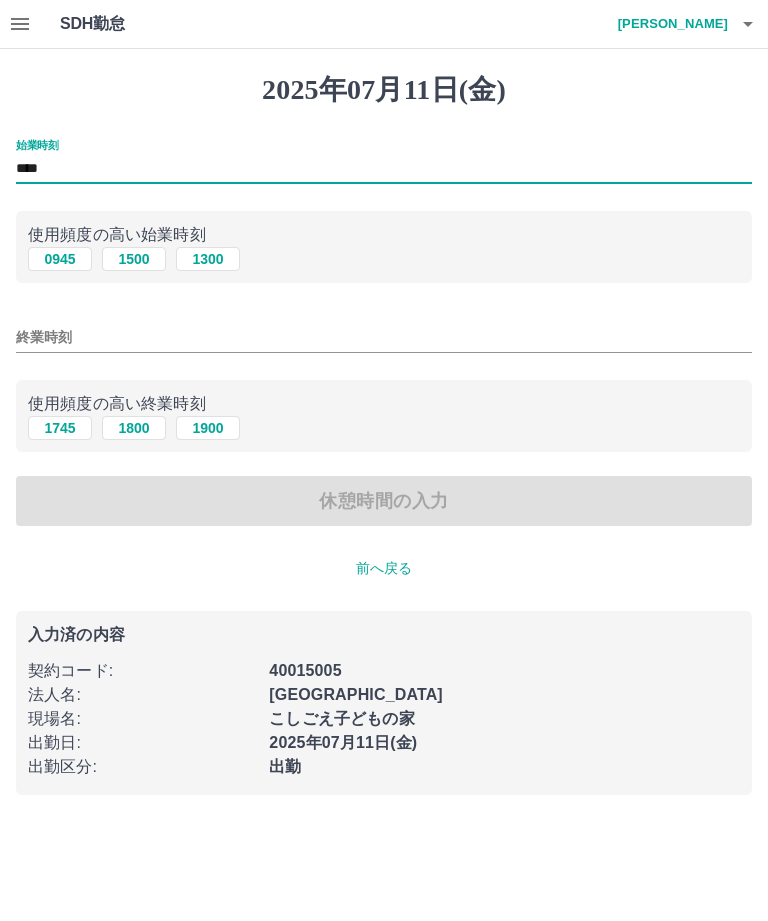 type on "****" 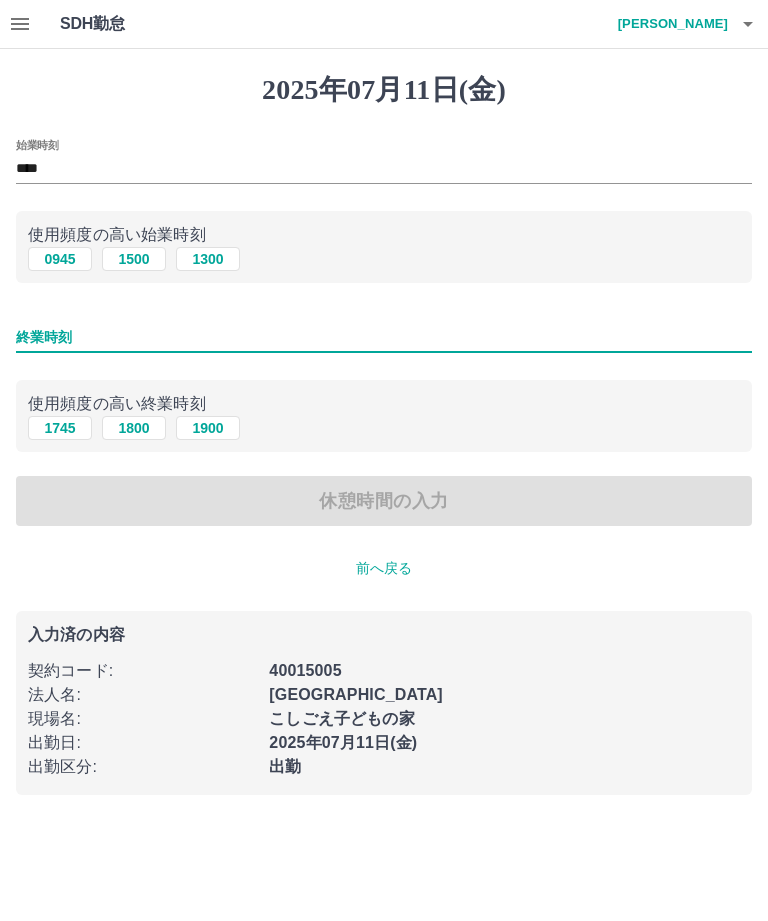 click on "1800" at bounding box center (134, 428) 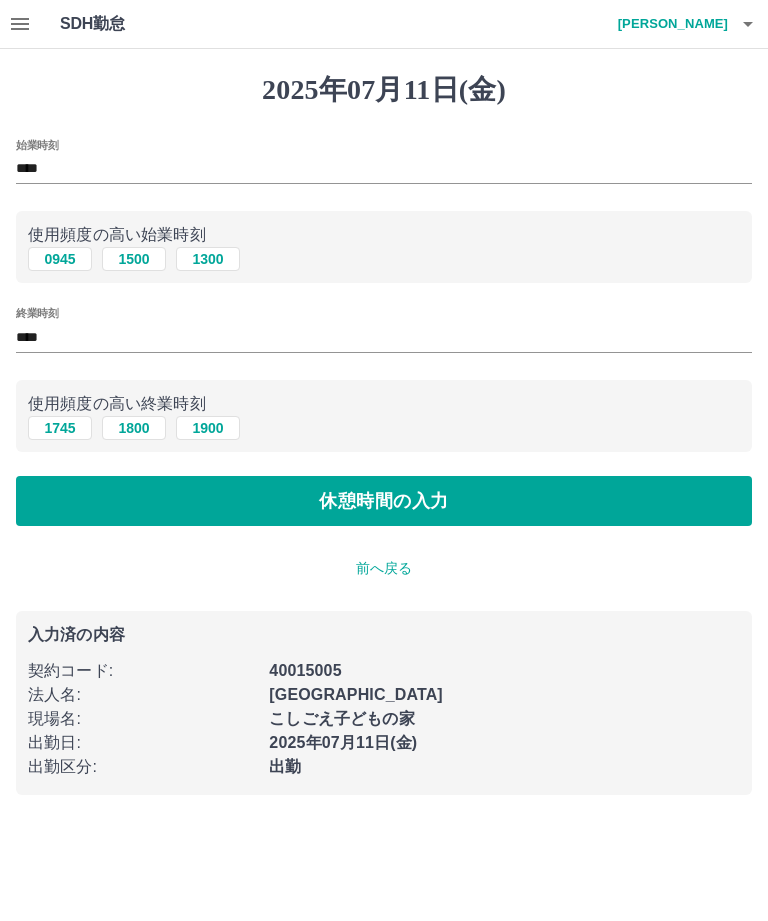 click on "休憩時間の入力" at bounding box center (384, 501) 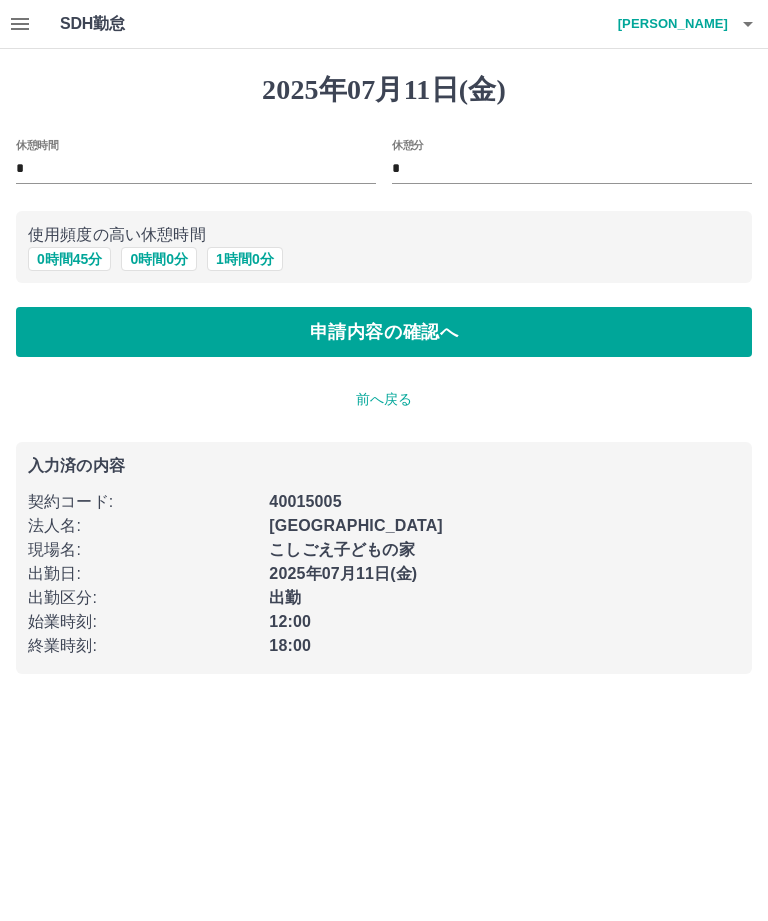 click on "0 時間 0 分" at bounding box center [159, 259] 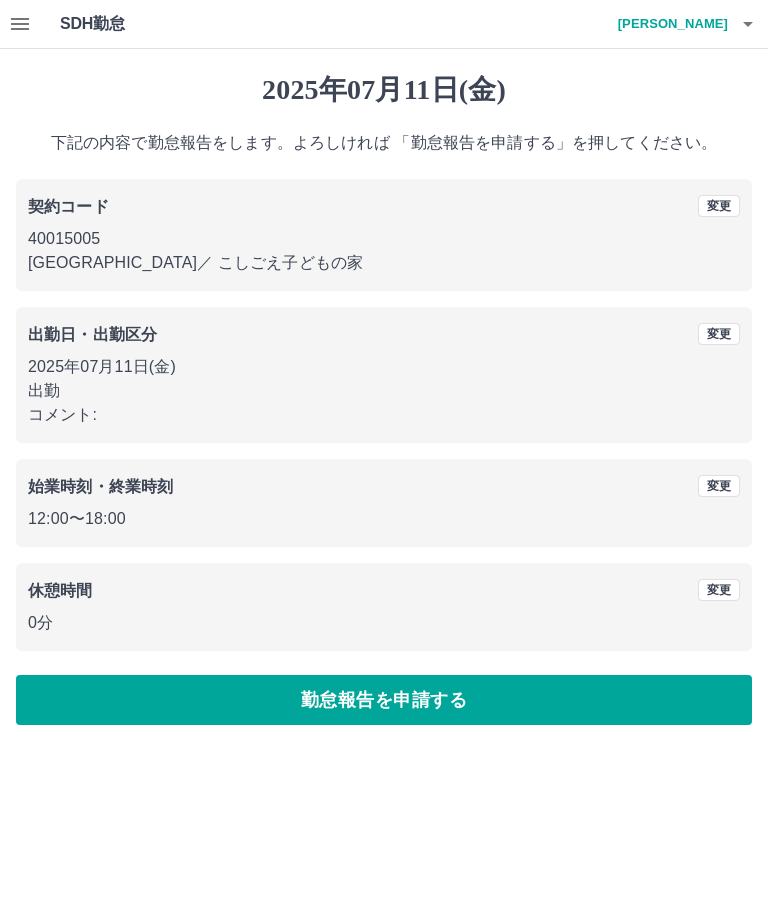 click on "勤怠報告を申請する" at bounding box center [384, 700] 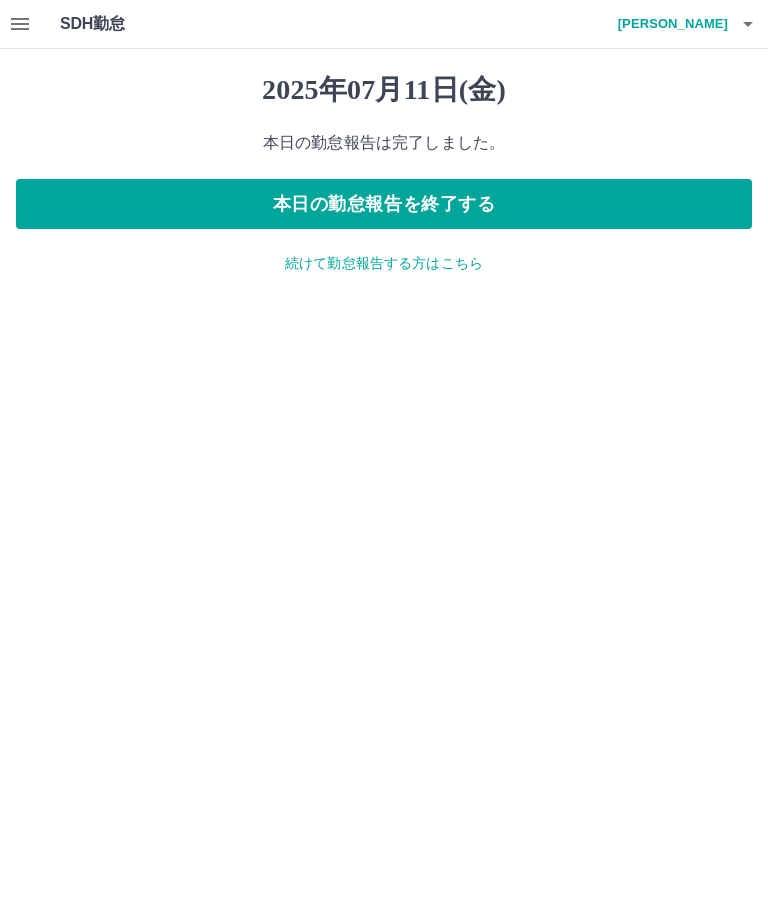 click 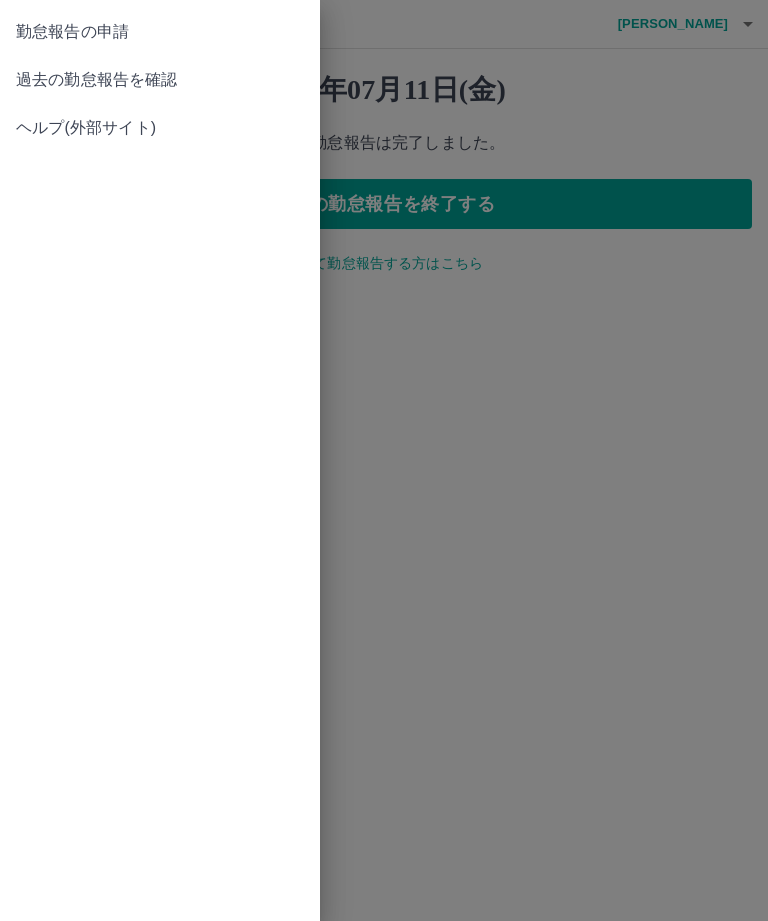 click on "過去の勤怠報告を確認" at bounding box center (160, 80) 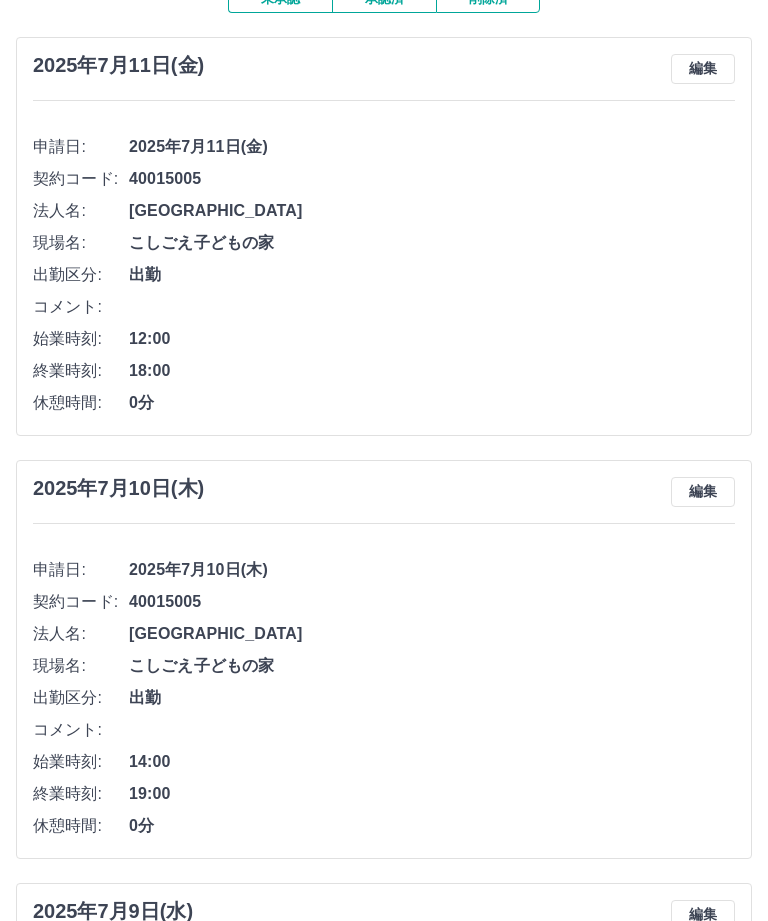 scroll, scrollTop: 149, scrollLeft: 0, axis: vertical 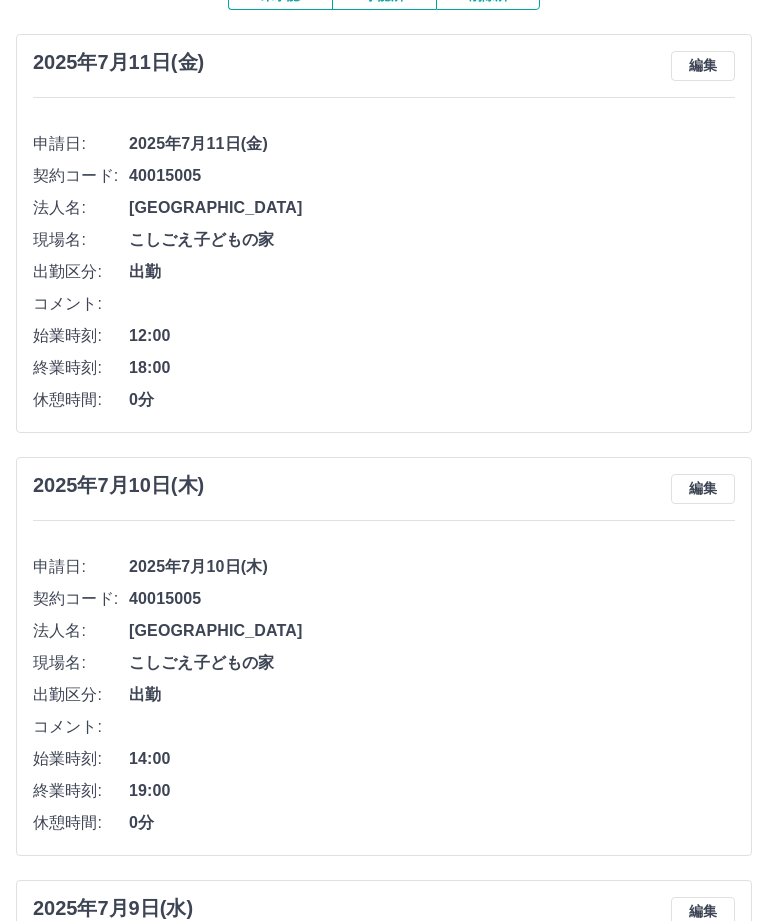 click on "編集" at bounding box center [703, 489] 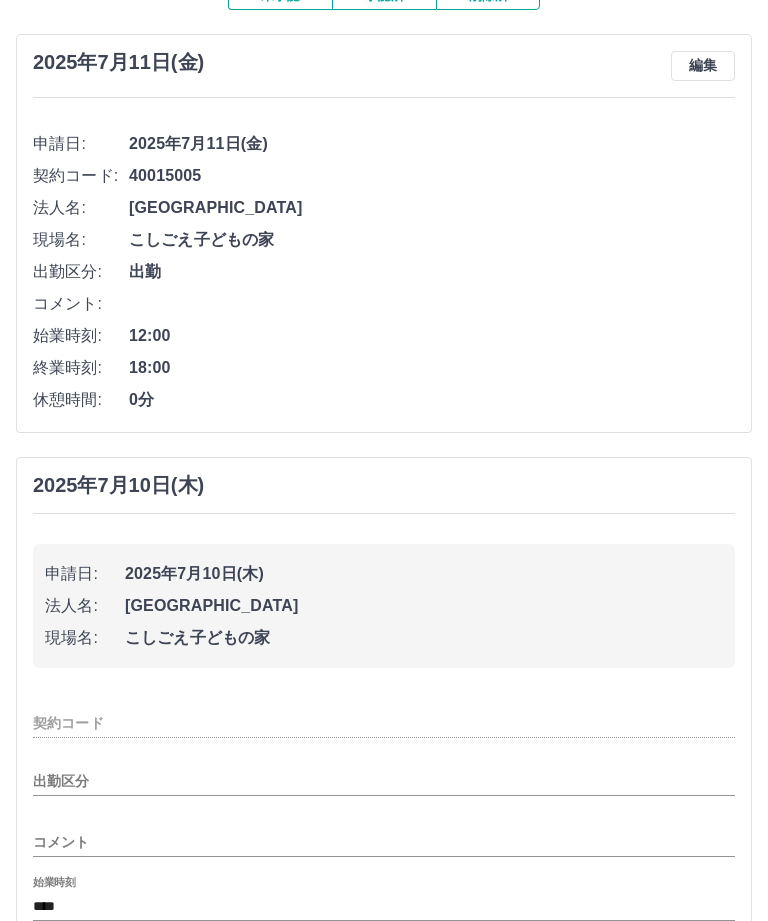 type on "********" 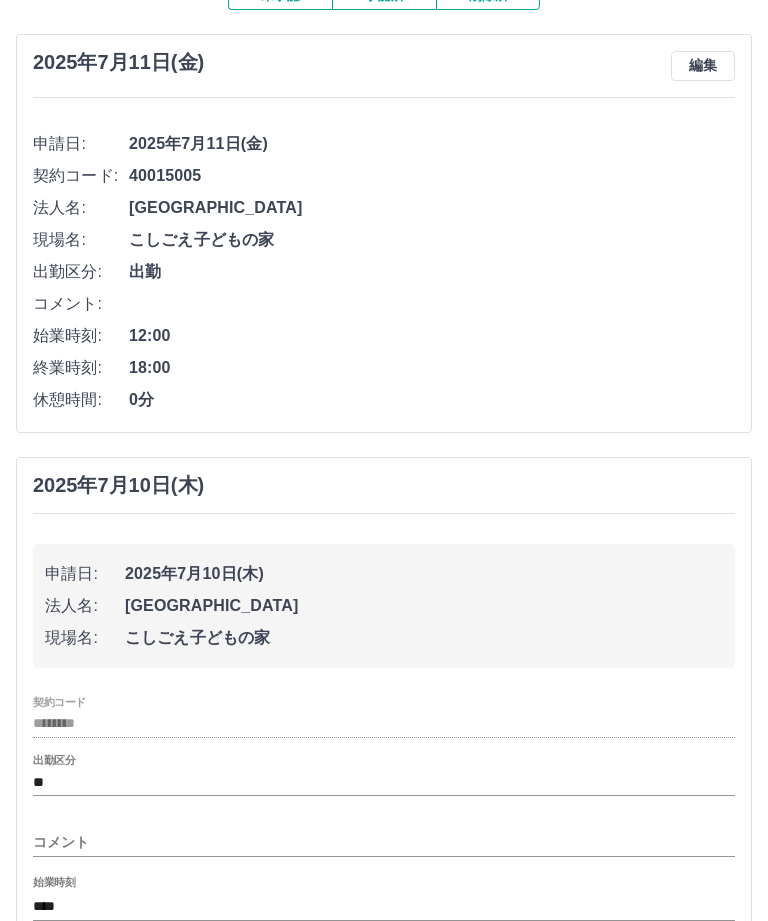 click on "コメント" at bounding box center [384, 842] 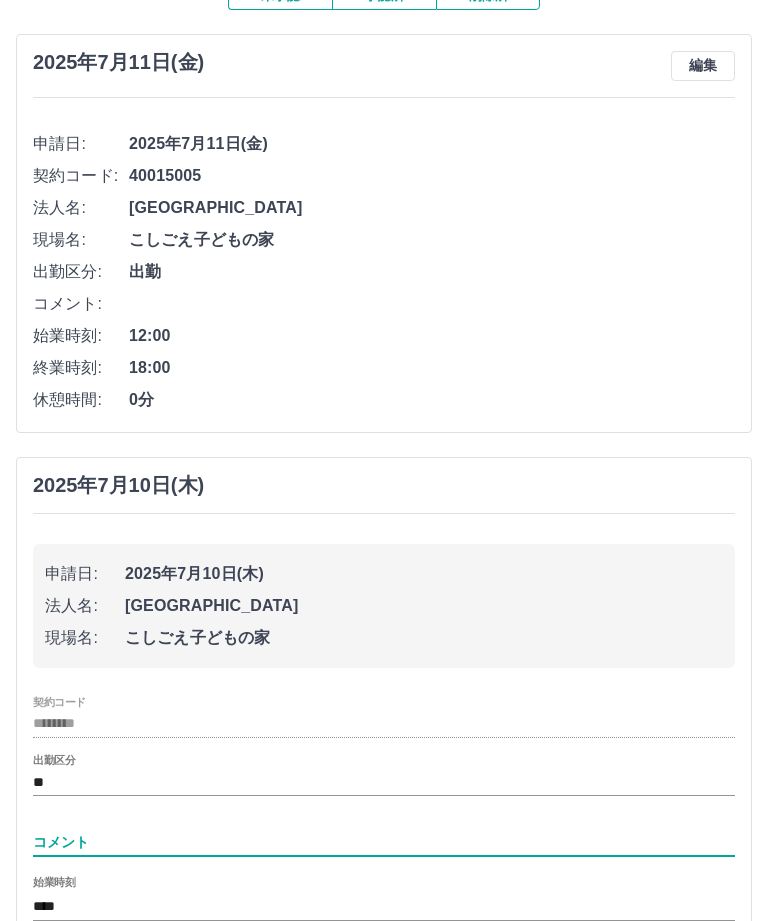 scroll, scrollTop: 338, scrollLeft: 0, axis: vertical 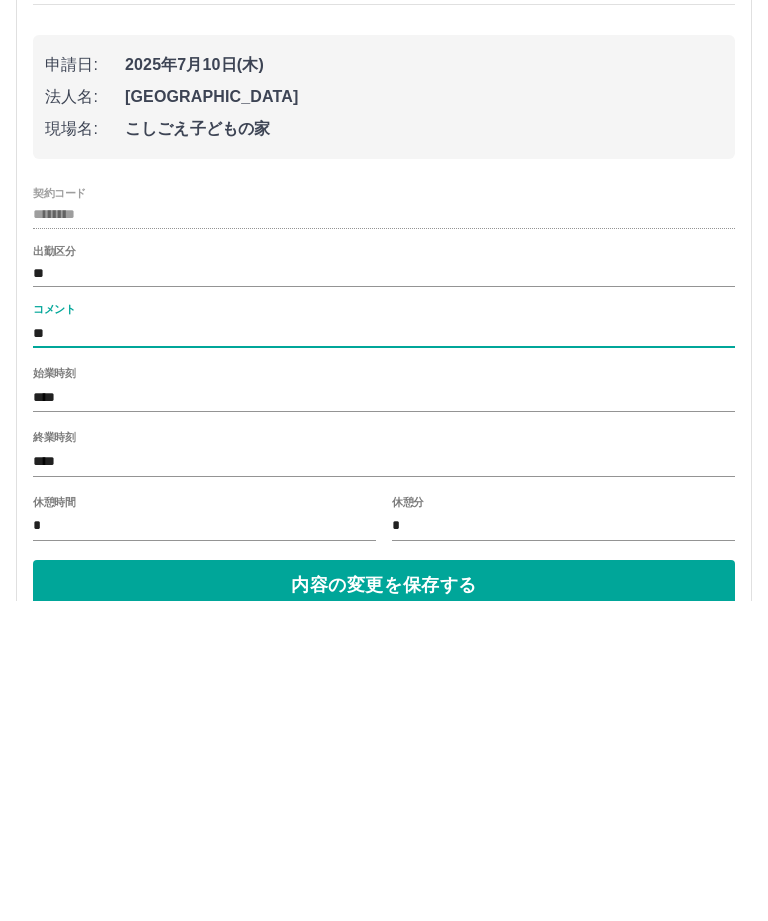 type on "****" 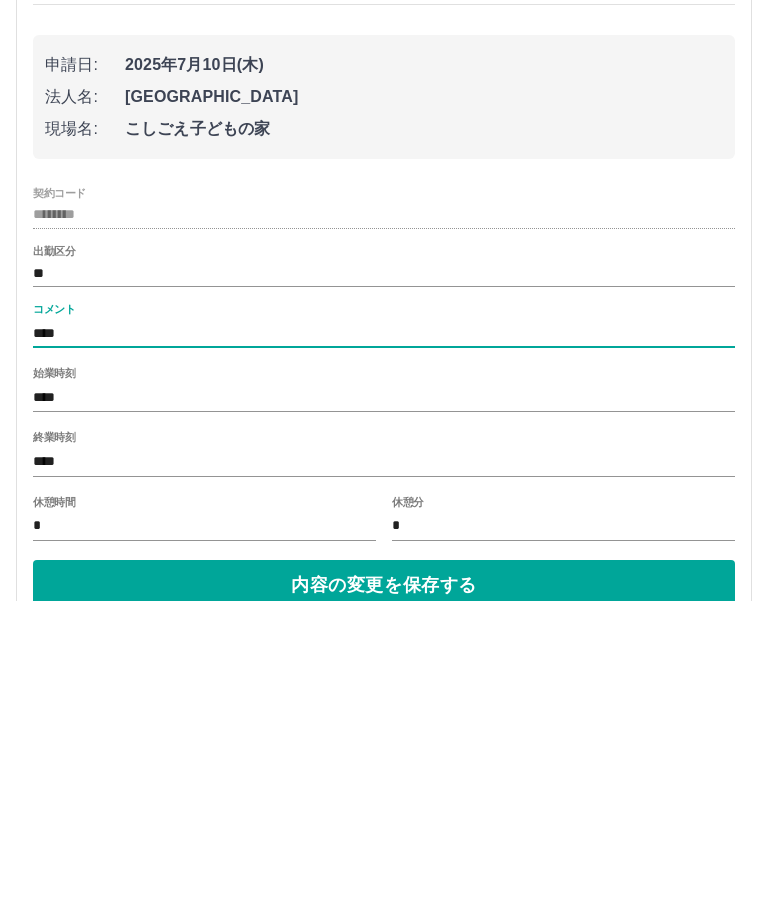 click on "内容の変更を保存する" at bounding box center (384, 905) 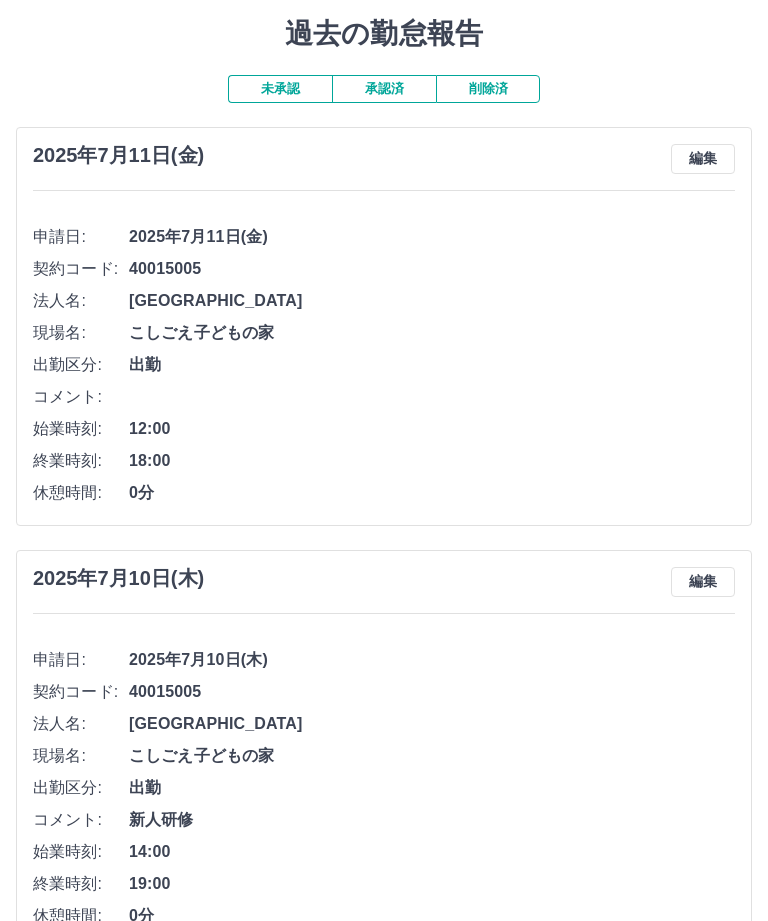 scroll, scrollTop: 53, scrollLeft: 0, axis: vertical 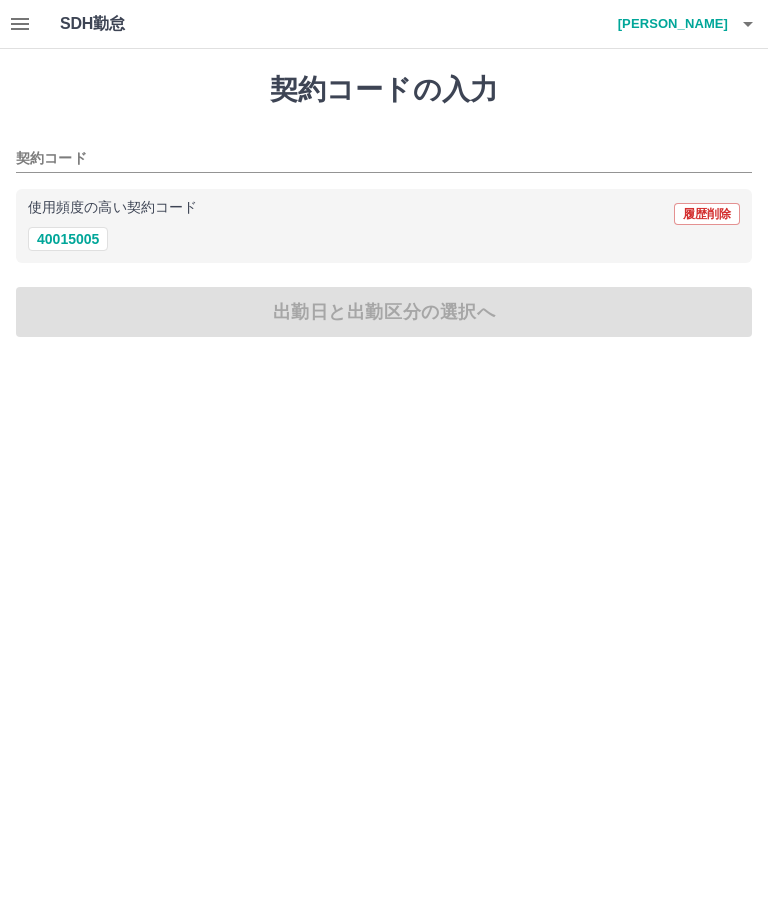 click 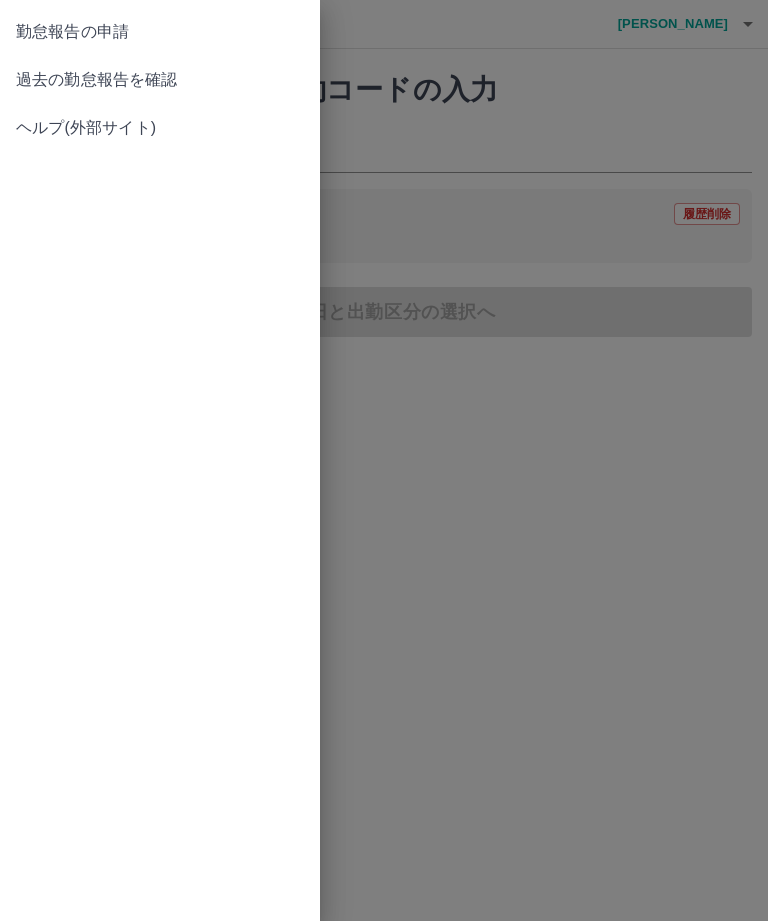click on "過去の勤怠報告を確認" at bounding box center (160, 80) 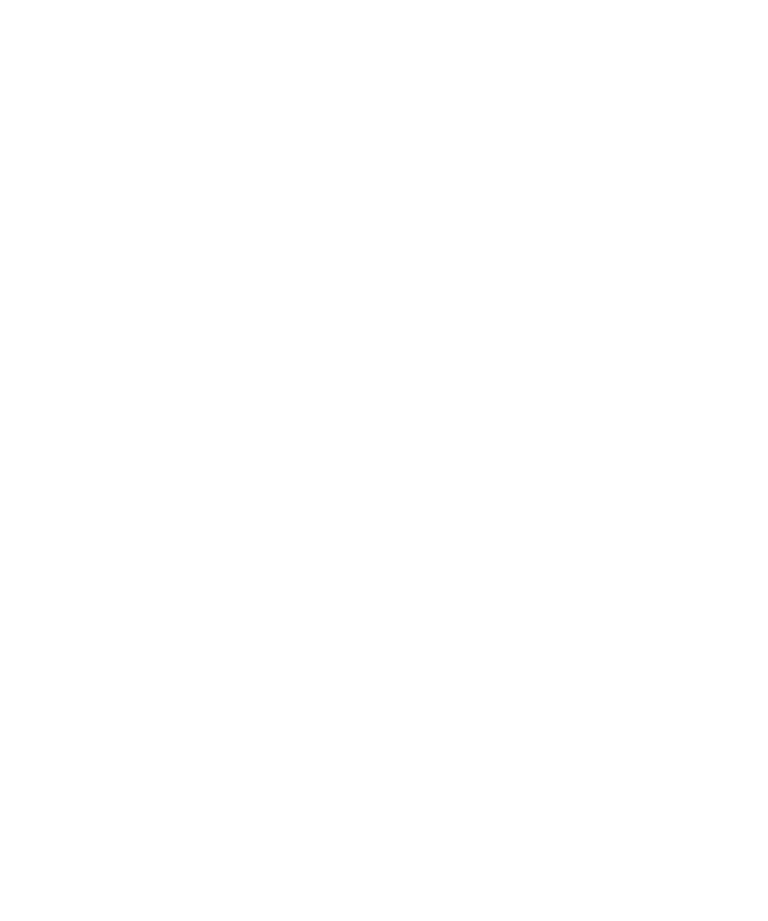 scroll, scrollTop: 0, scrollLeft: 0, axis: both 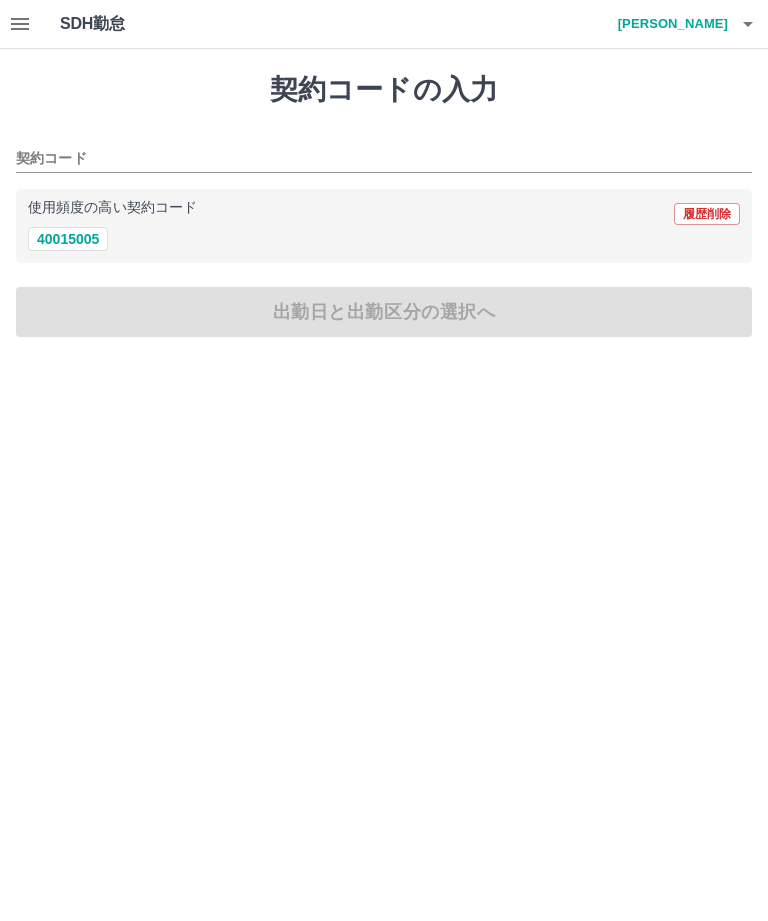 click on "[PERSON_NAME]" at bounding box center [668, 24] 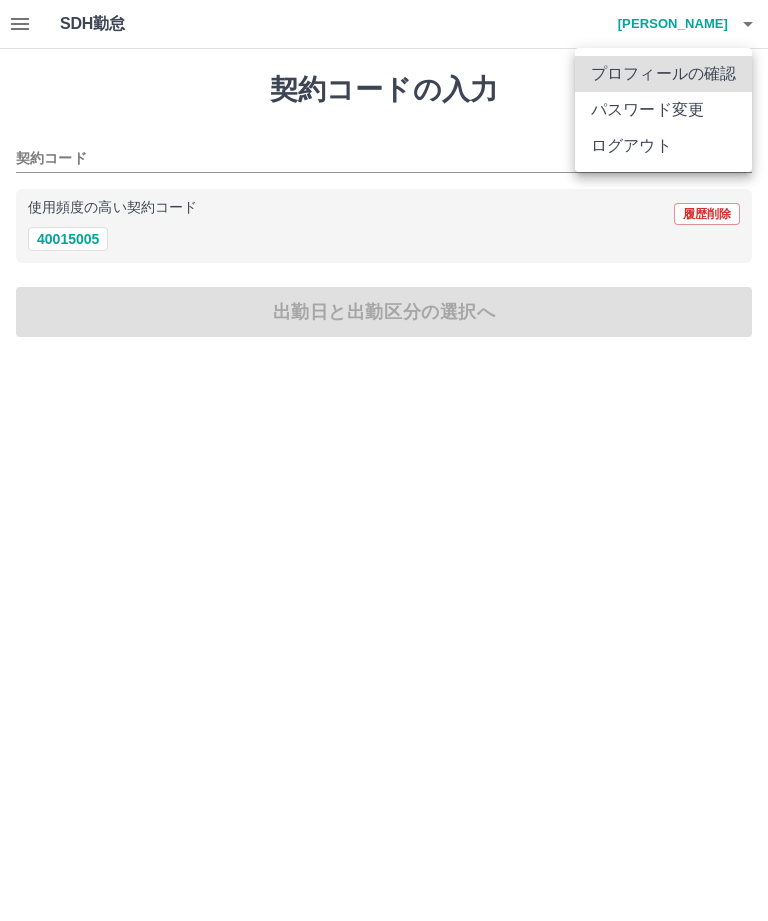click on "ログアウト" at bounding box center [663, 146] 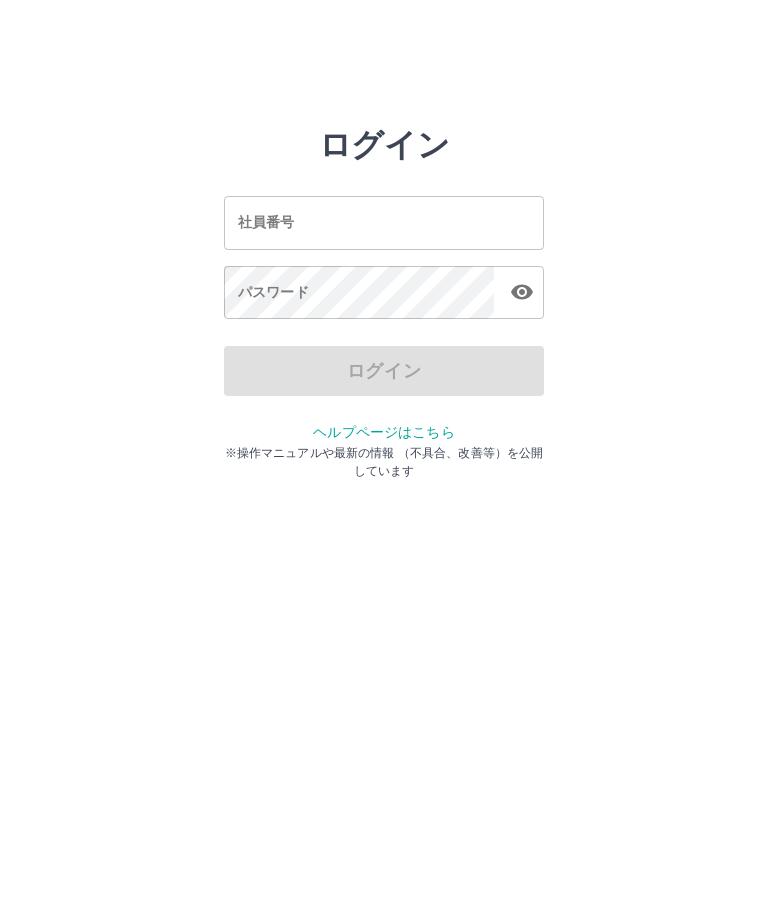 scroll, scrollTop: 0, scrollLeft: 0, axis: both 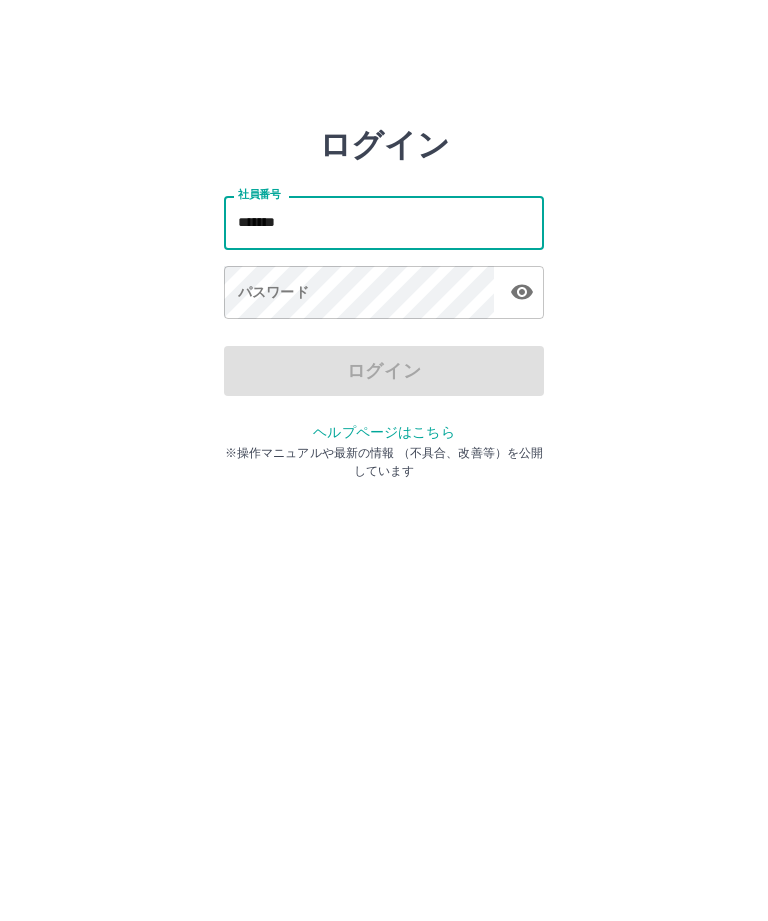 type on "*******" 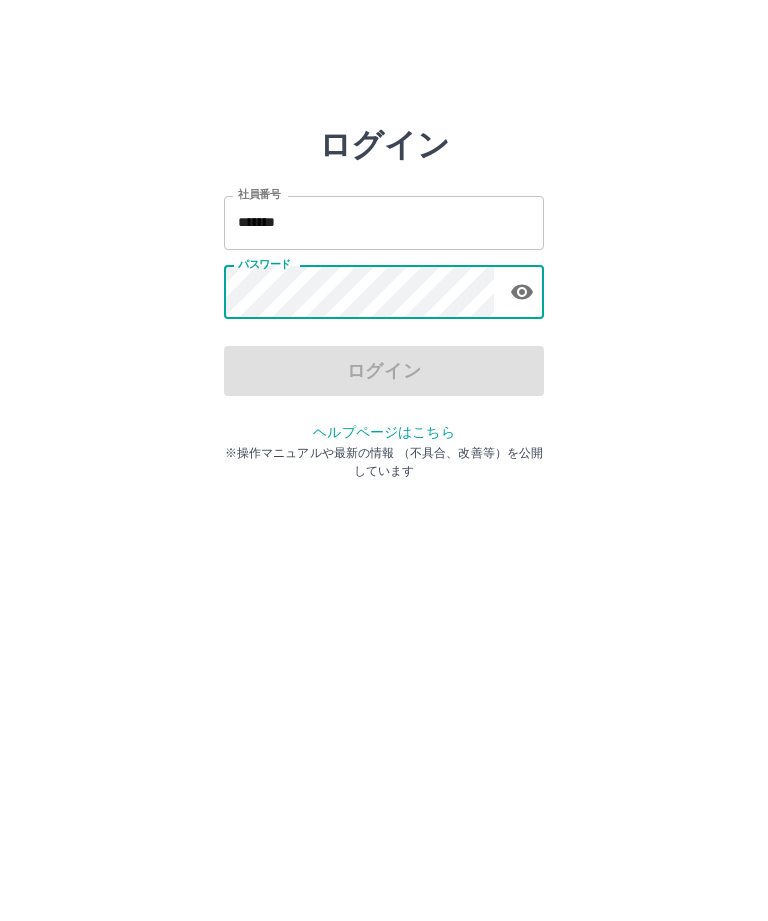 click on "ログイン" at bounding box center [384, 371] 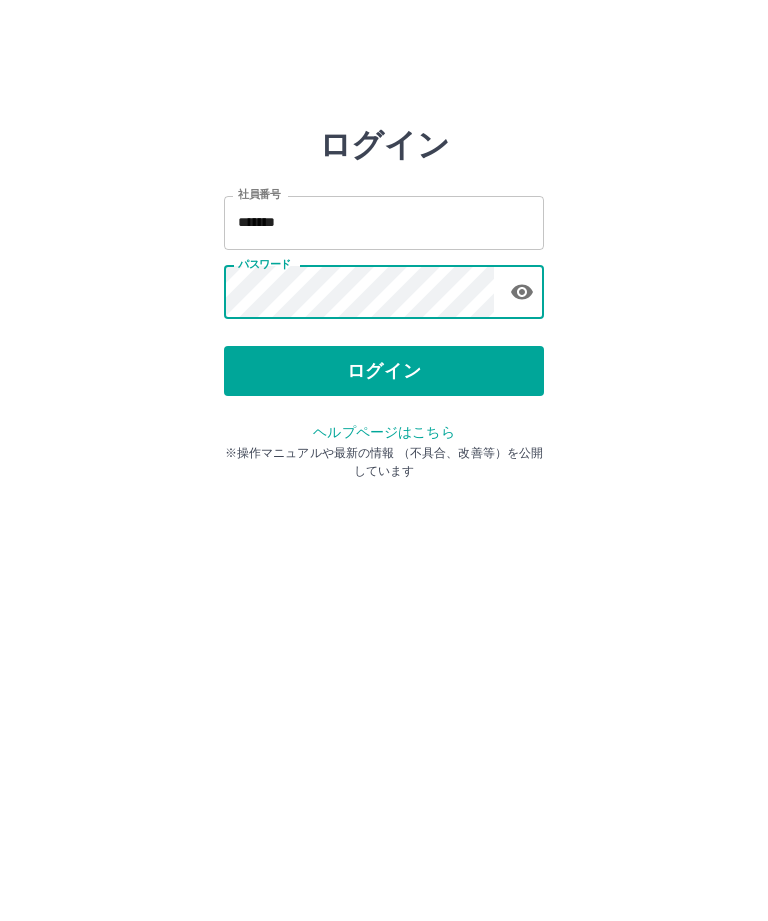 click on "ログイン" at bounding box center [384, 371] 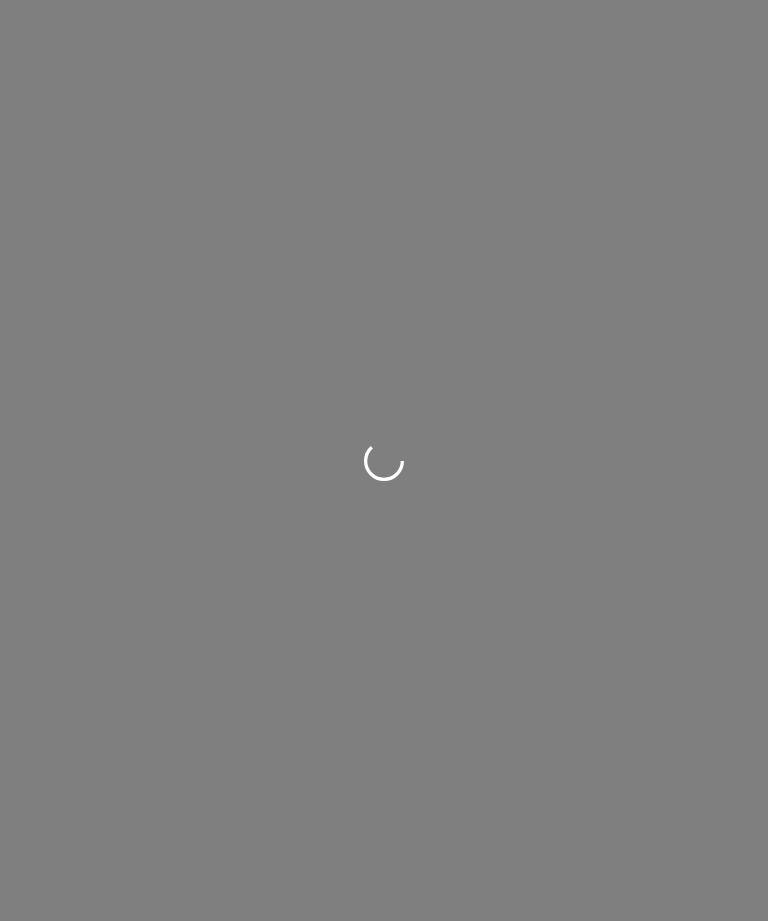 scroll, scrollTop: 0, scrollLeft: 0, axis: both 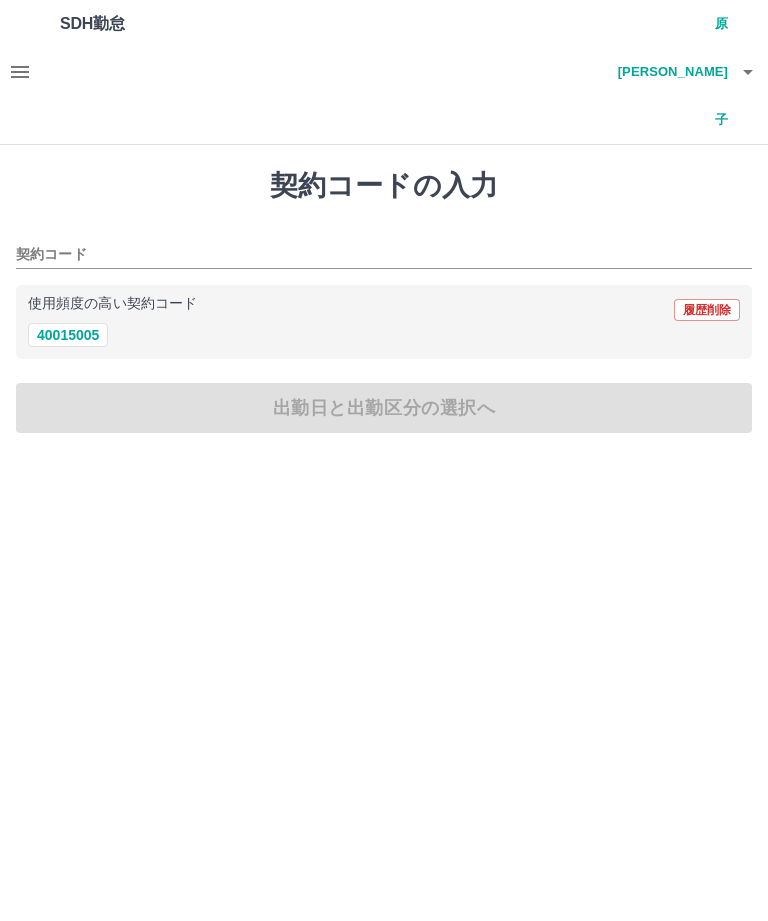 click on "40015005" at bounding box center (68, 335) 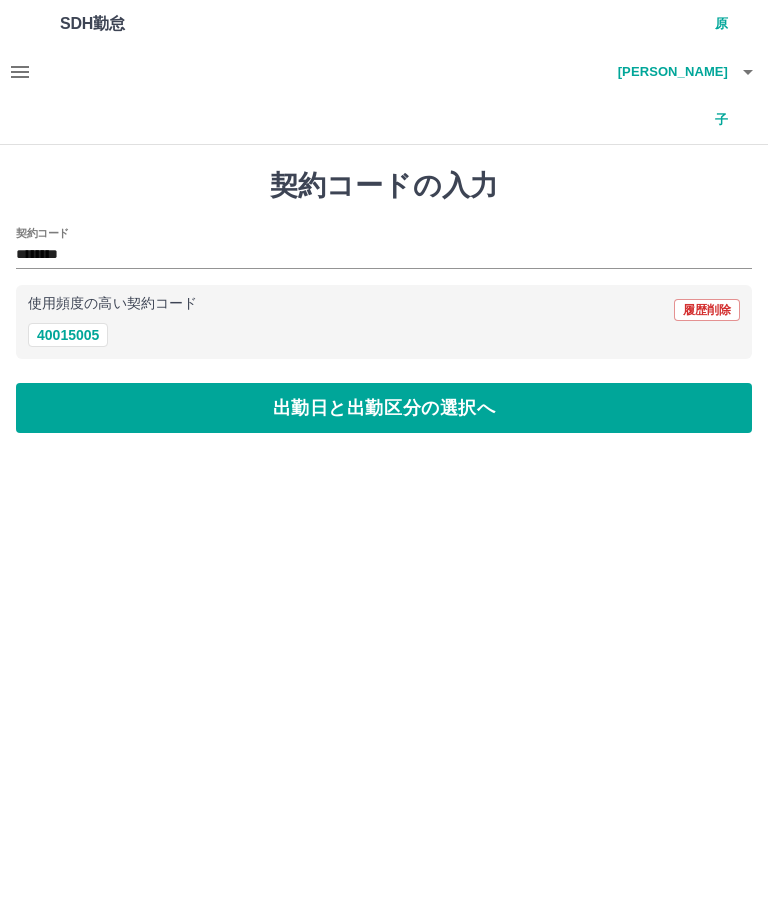 click on "出勤日と出勤区分の選択へ" at bounding box center (384, 408) 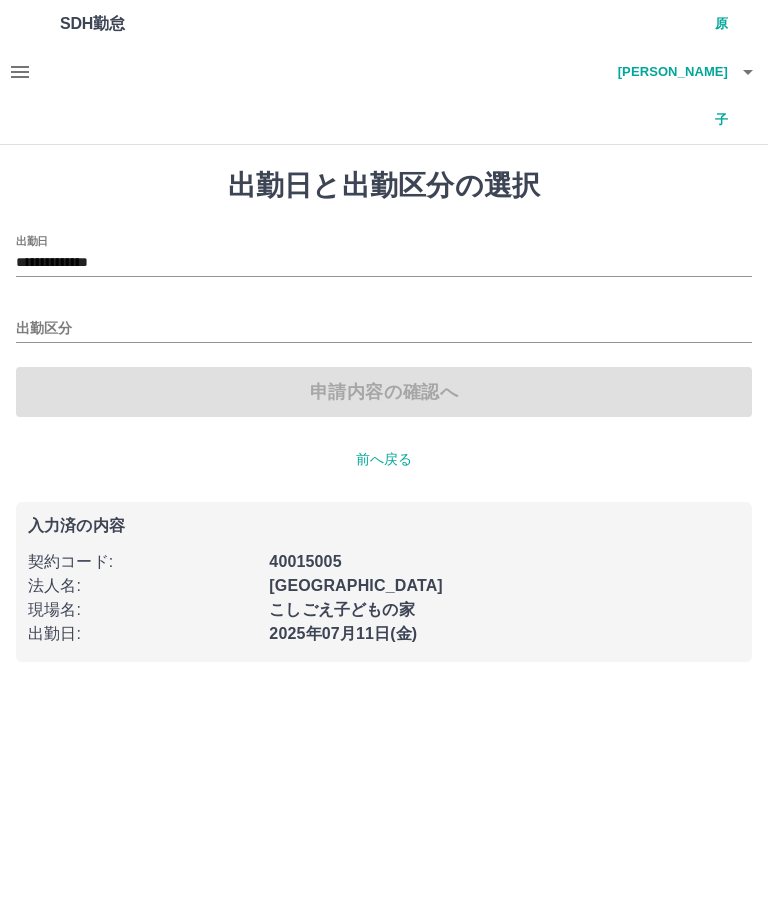 click on "出勤区分" at bounding box center (384, 329) 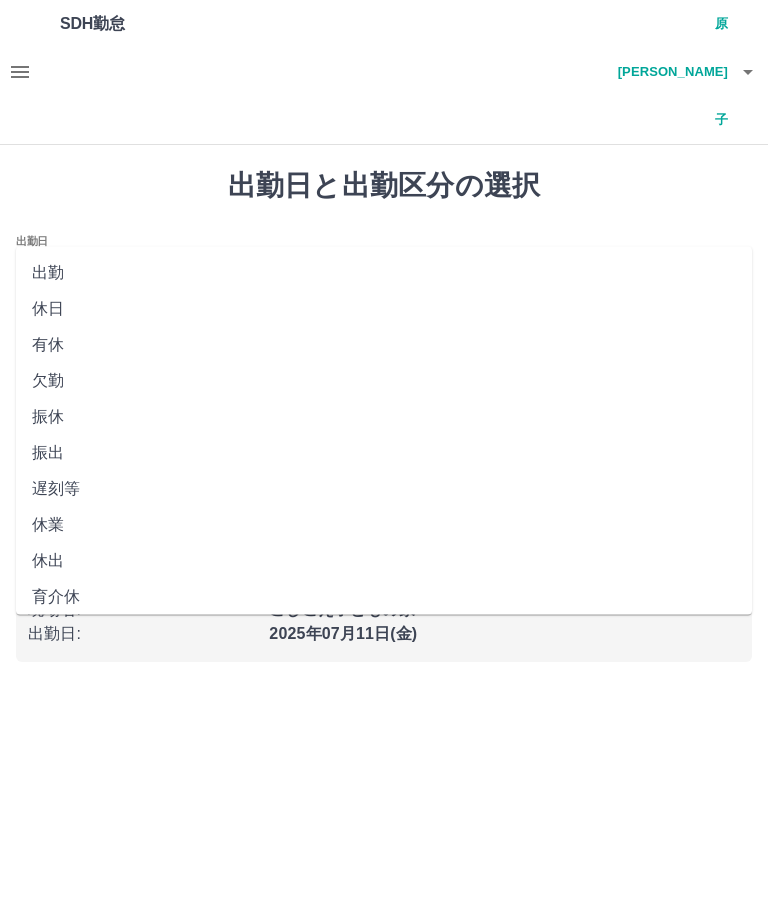 click on "出勤" at bounding box center (384, 273) 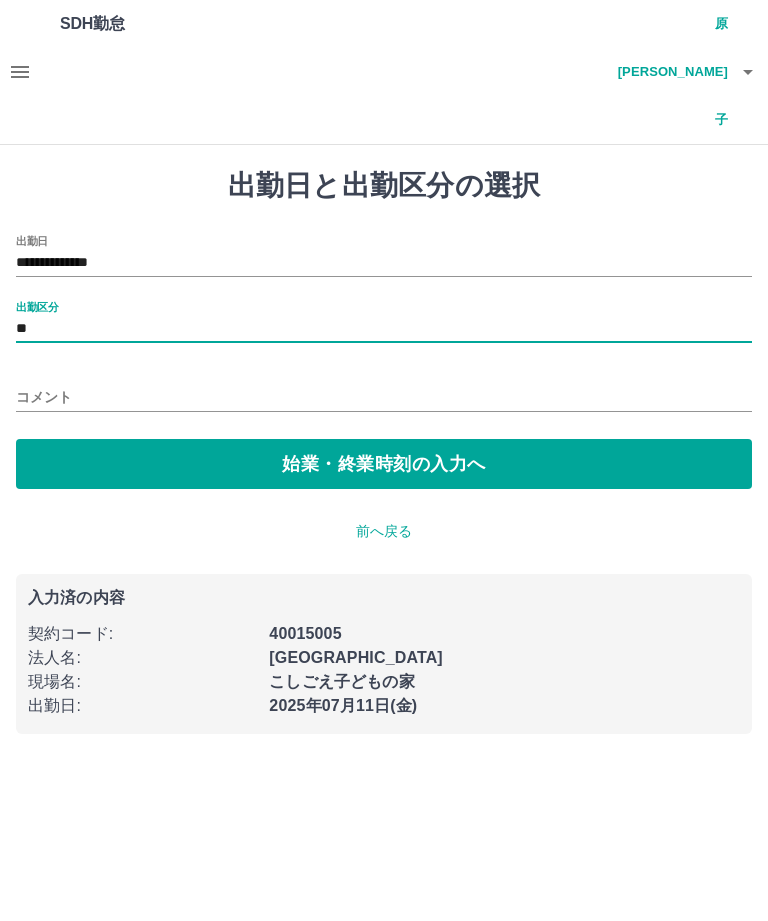 click on "コメント" at bounding box center [384, 397] 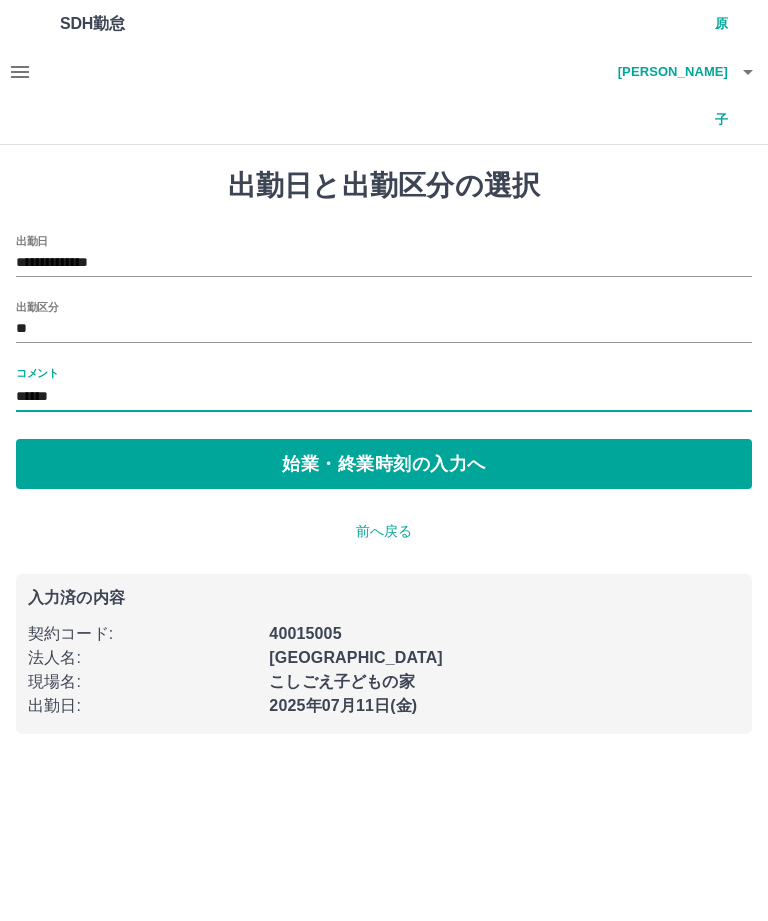 type on "******" 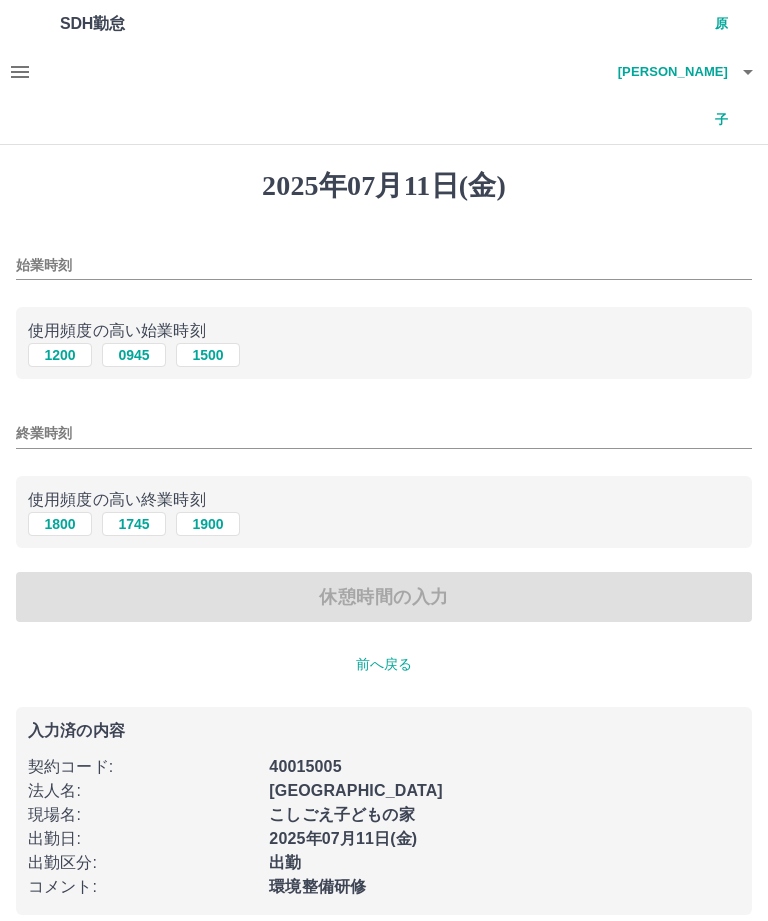 click on "始業時刻" at bounding box center [384, 265] 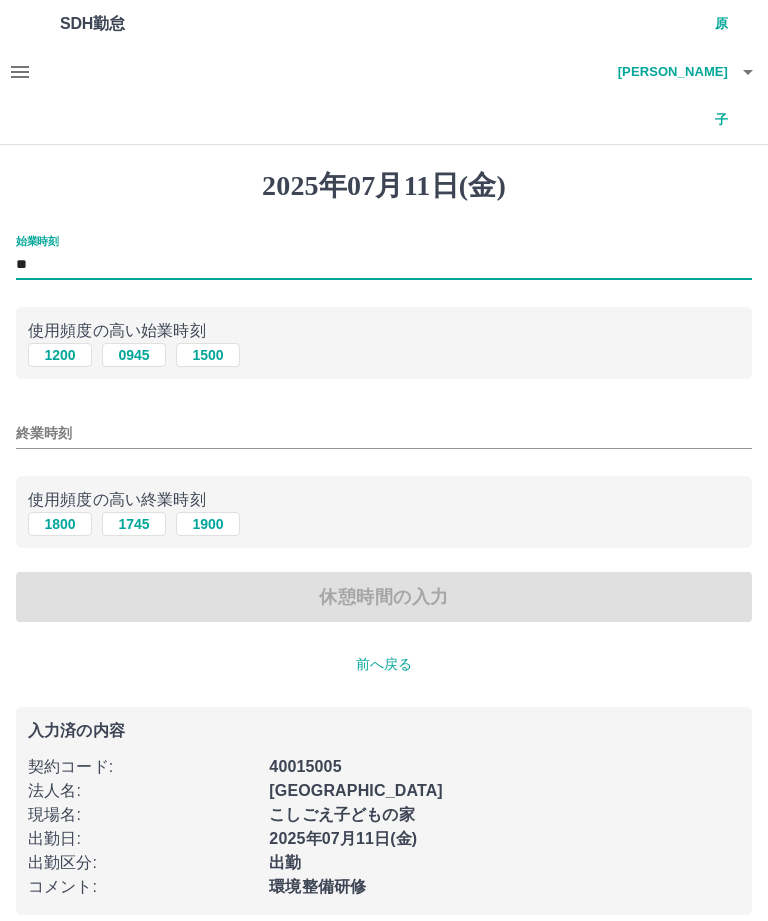 type on "*" 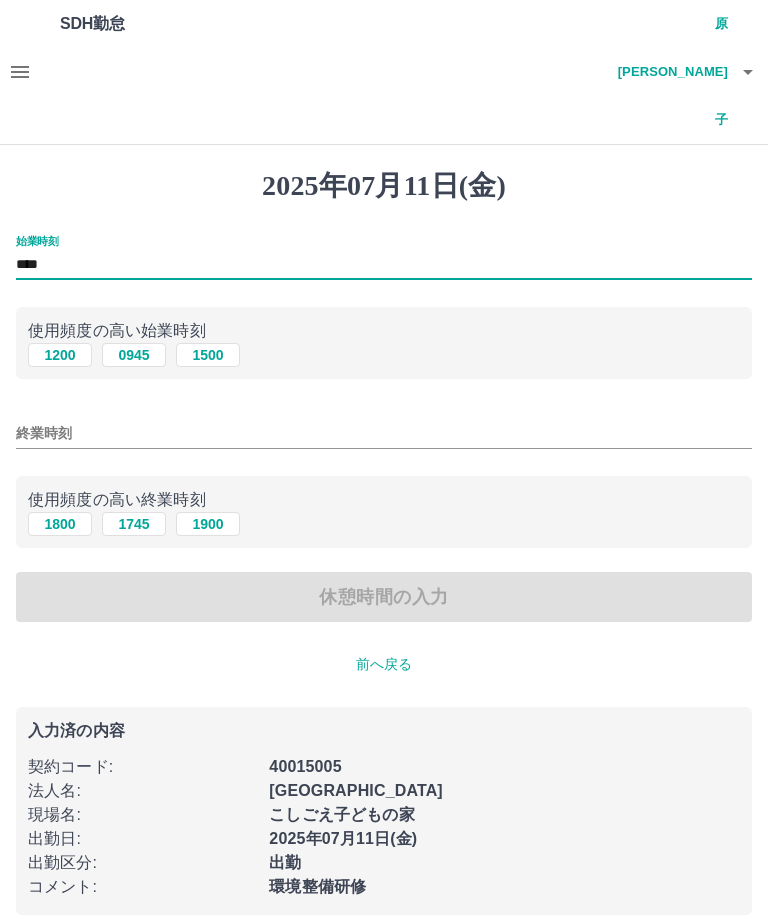 type on "****" 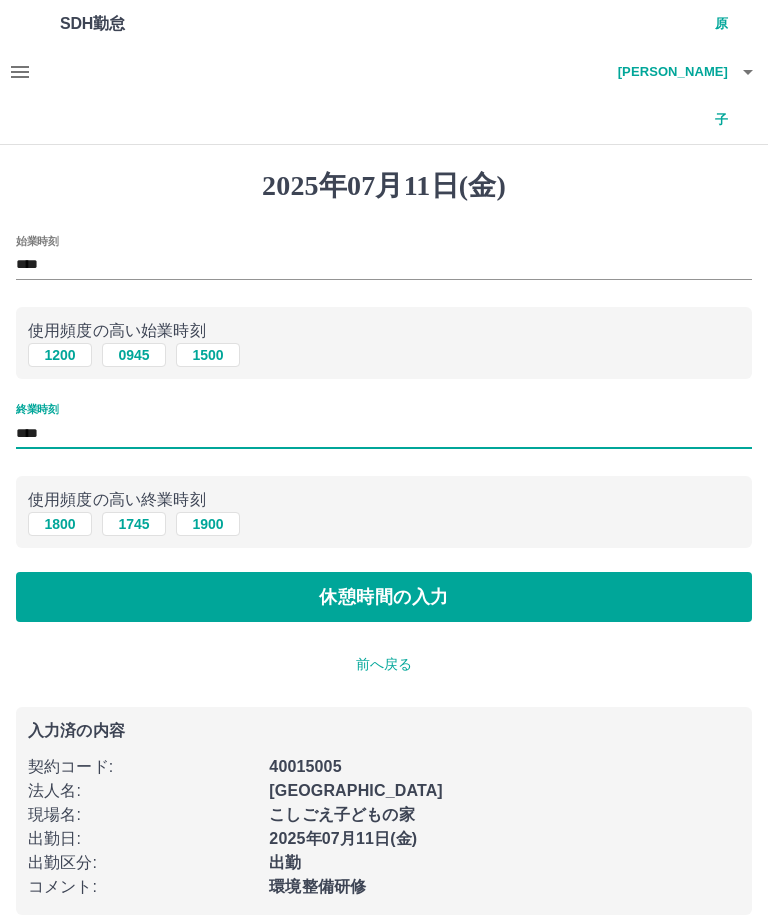 type on "****" 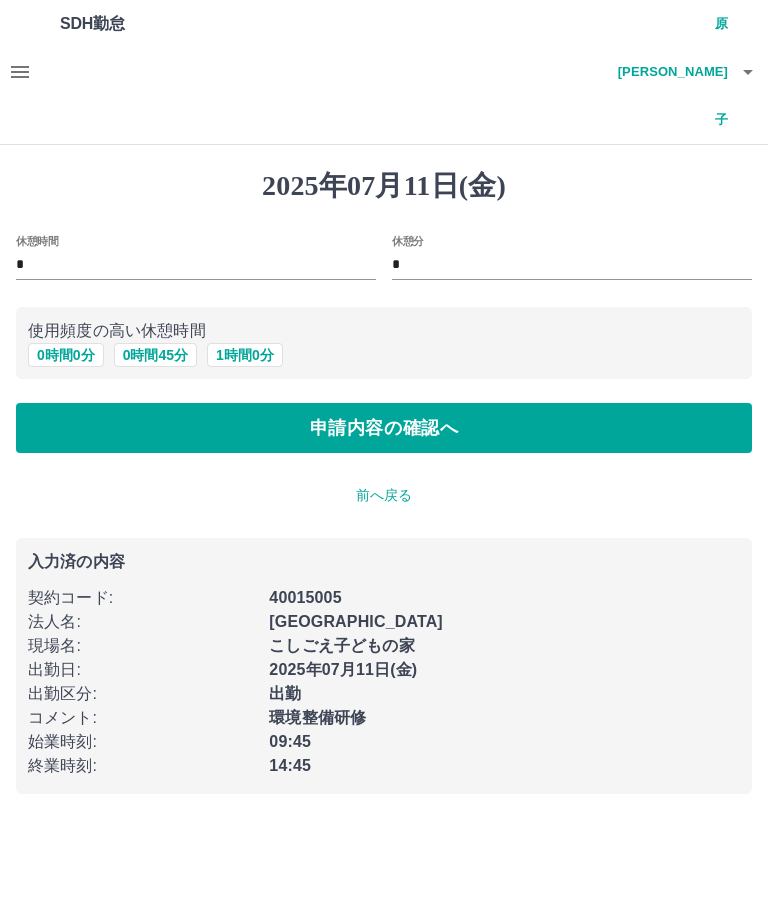 click on "0 時間 0 分" at bounding box center (66, 355) 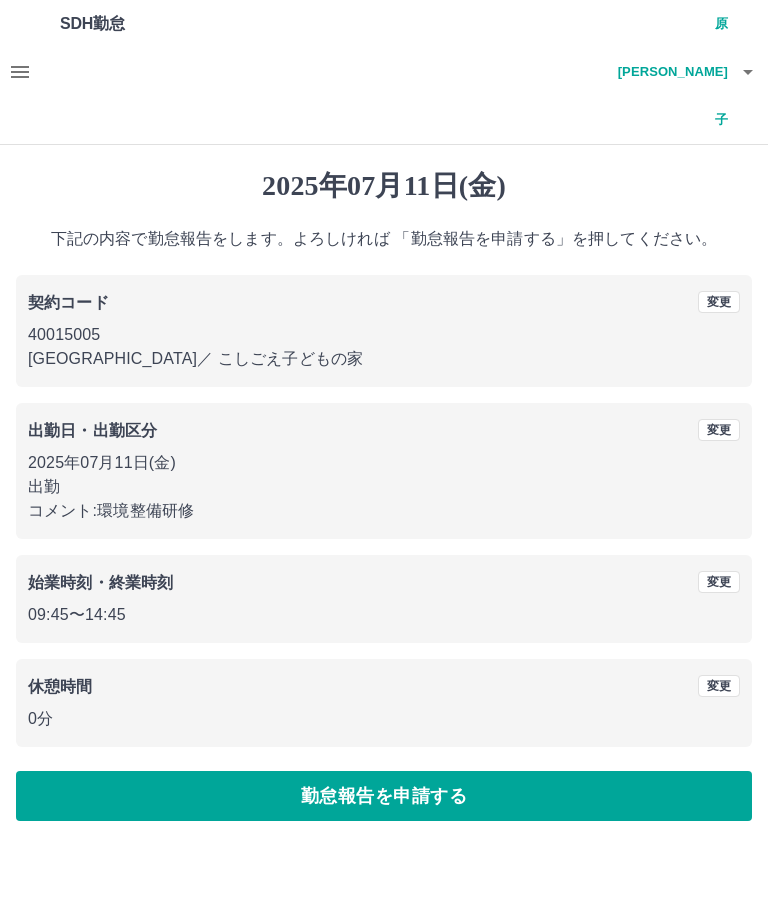 click on "勤怠報告を申請する" at bounding box center (384, 796) 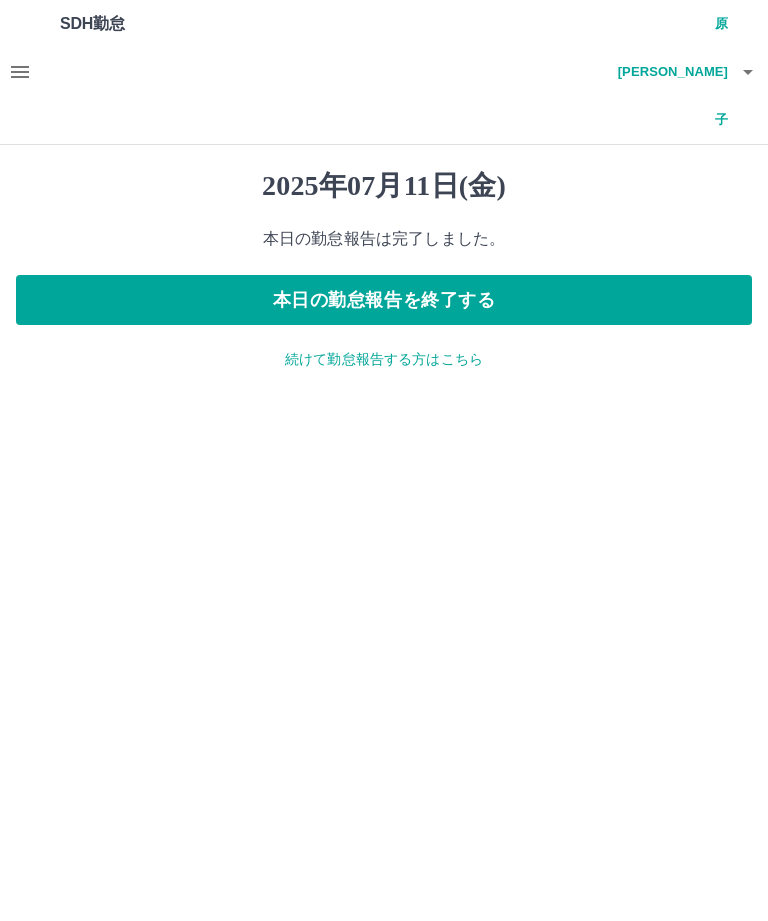 click on "本日の勤怠報告を終了する" at bounding box center (384, 300) 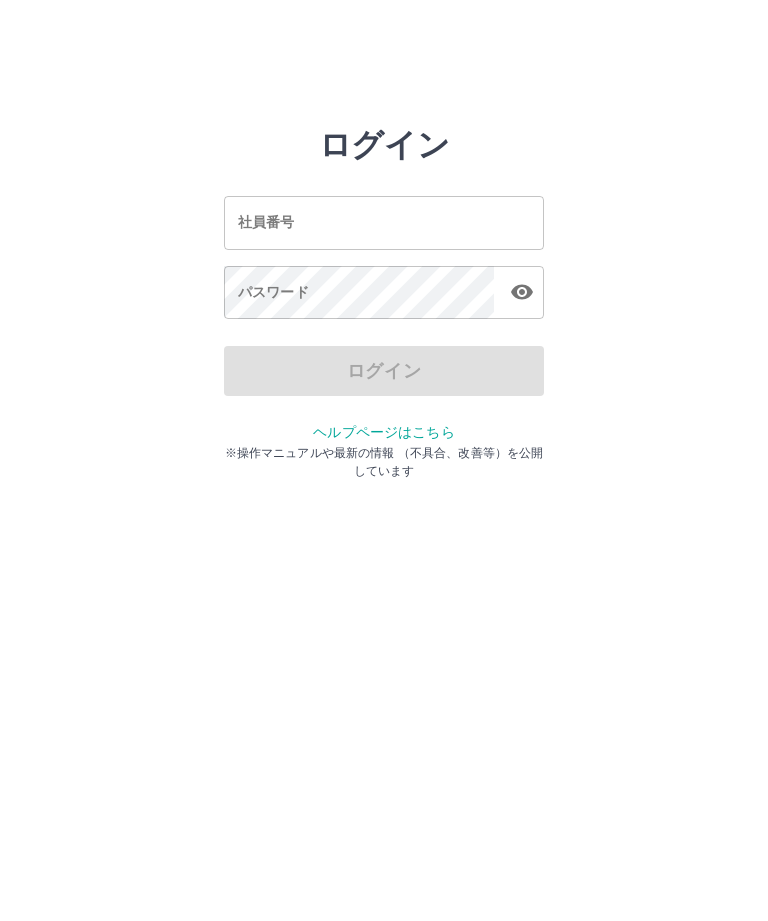 scroll, scrollTop: 0, scrollLeft: 0, axis: both 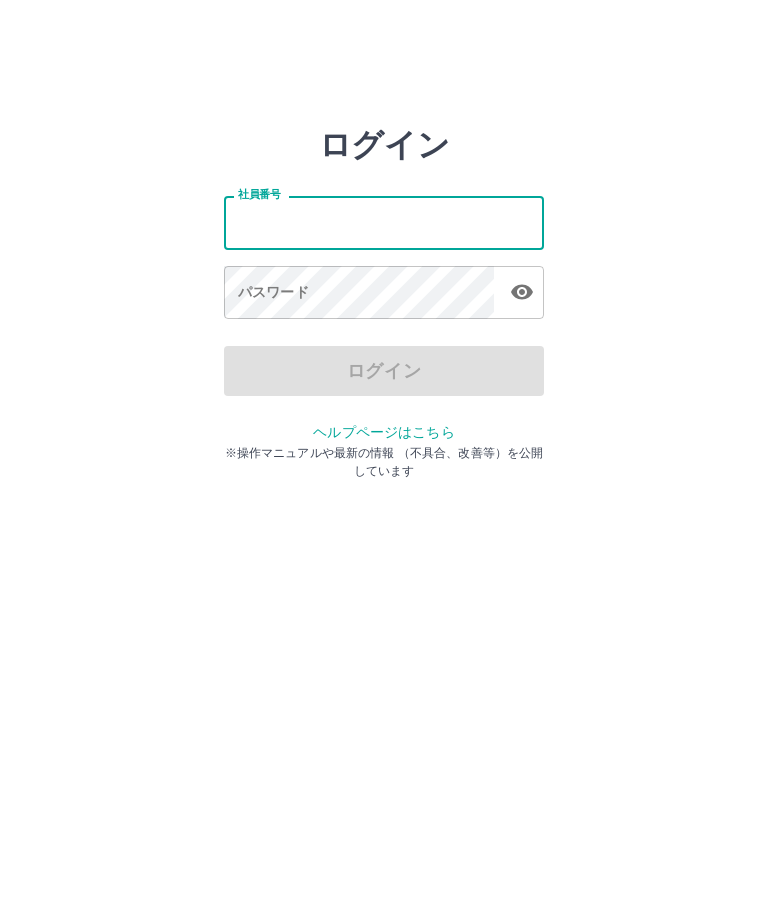 click on "社員番号" at bounding box center [384, 222] 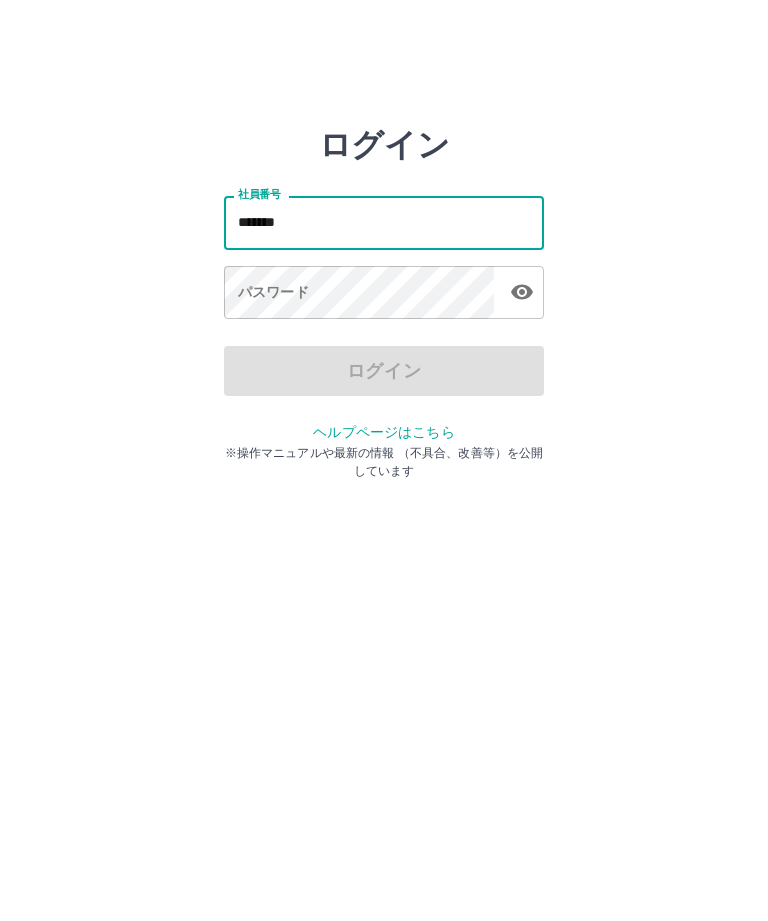 type on "*******" 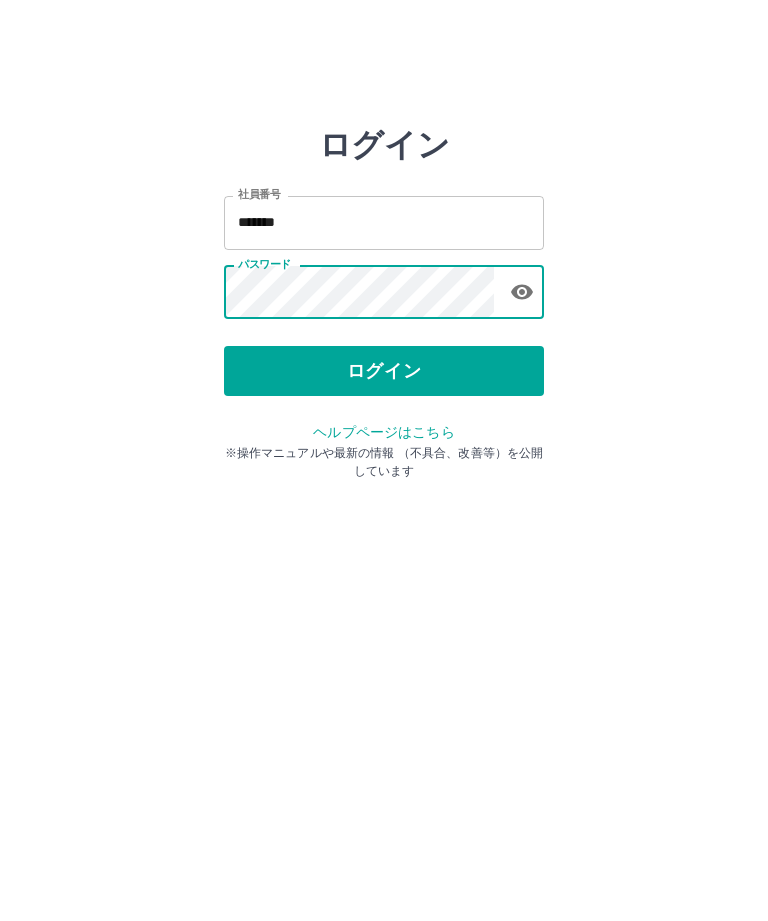 click on "ログイン" at bounding box center (384, 371) 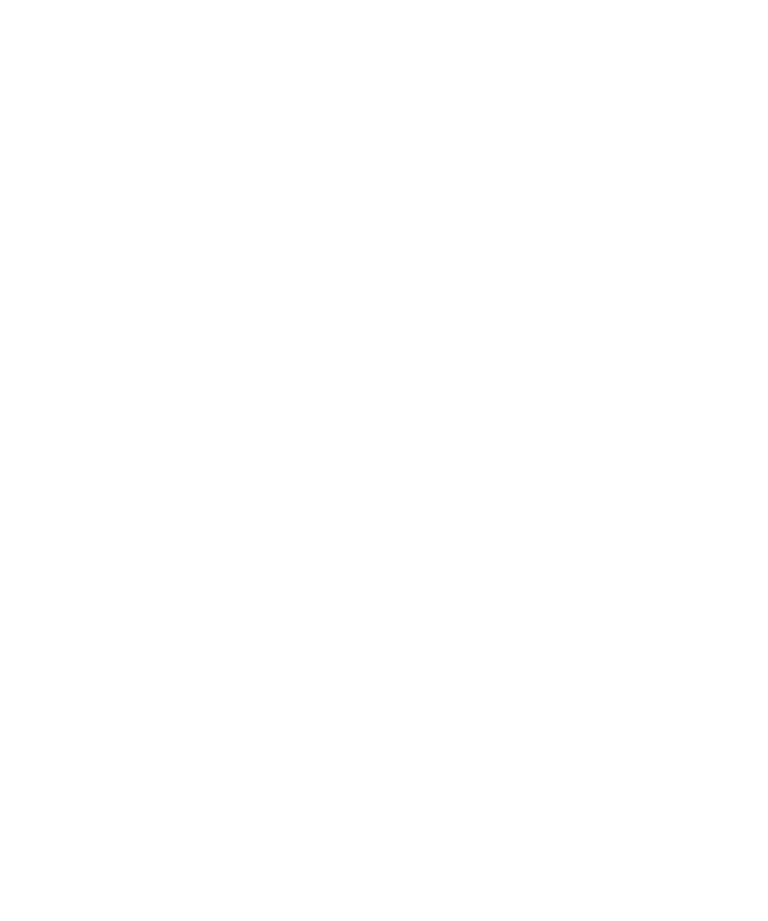 scroll, scrollTop: 0, scrollLeft: 0, axis: both 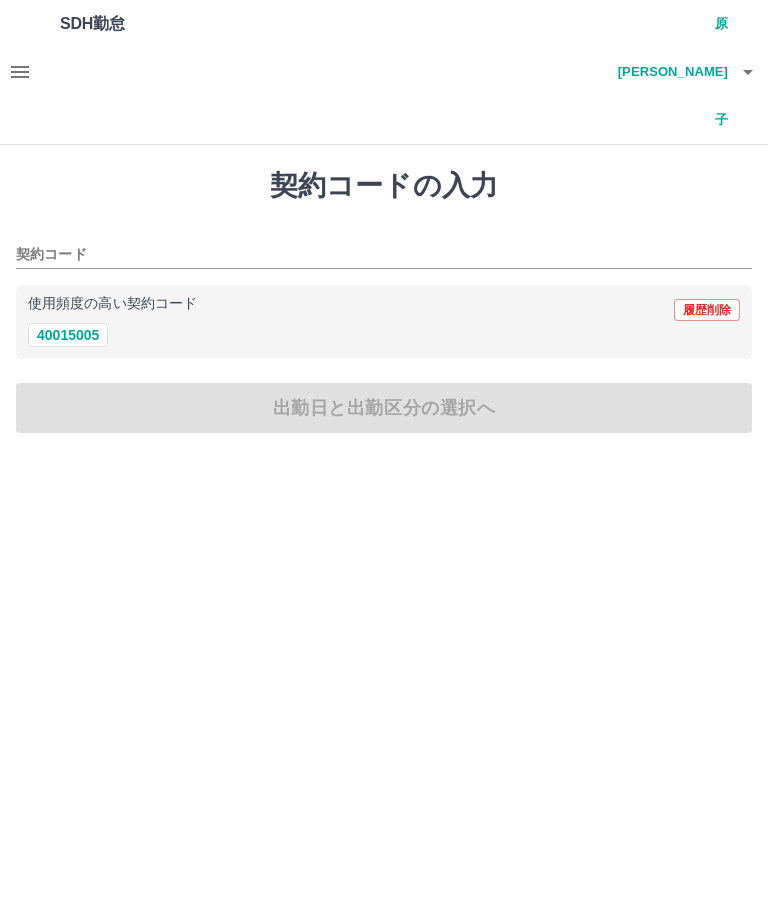 click on "40015005" at bounding box center (68, 335) 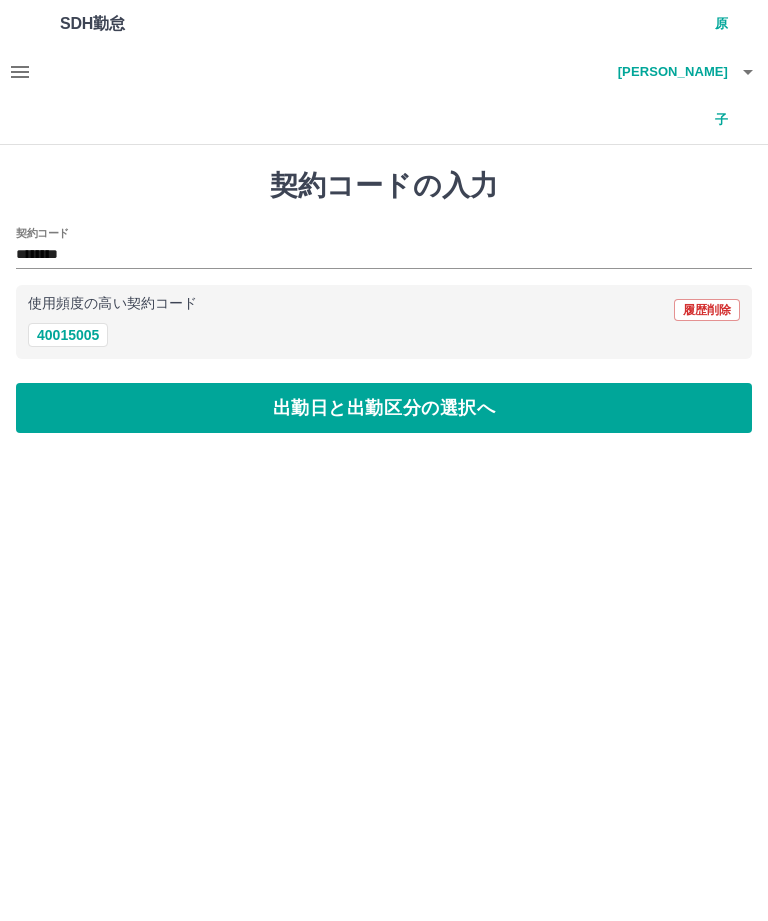 click on "出勤日と出勤区分の選択へ" at bounding box center [384, 408] 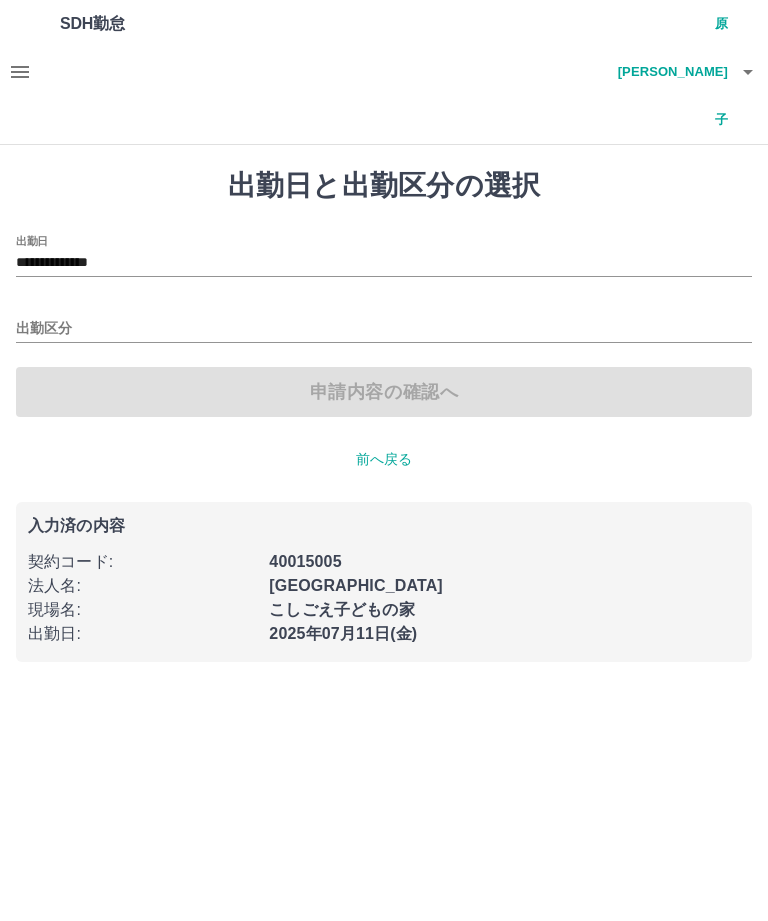 click on "出勤区分" at bounding box center (384, 329) 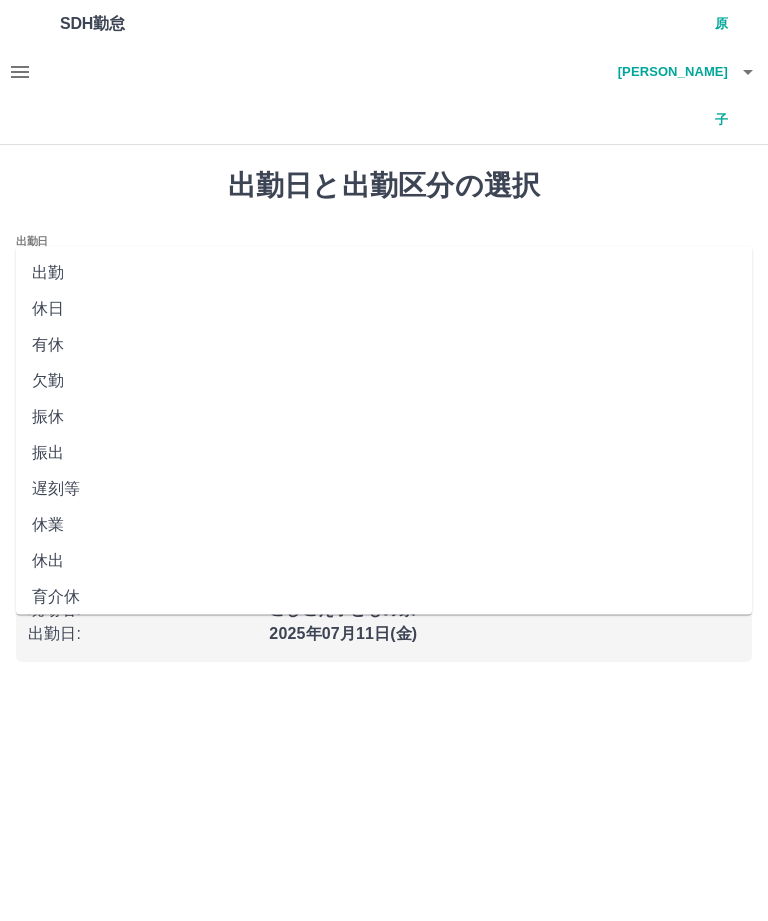 click on "休日" at bounding box center (384, 309) 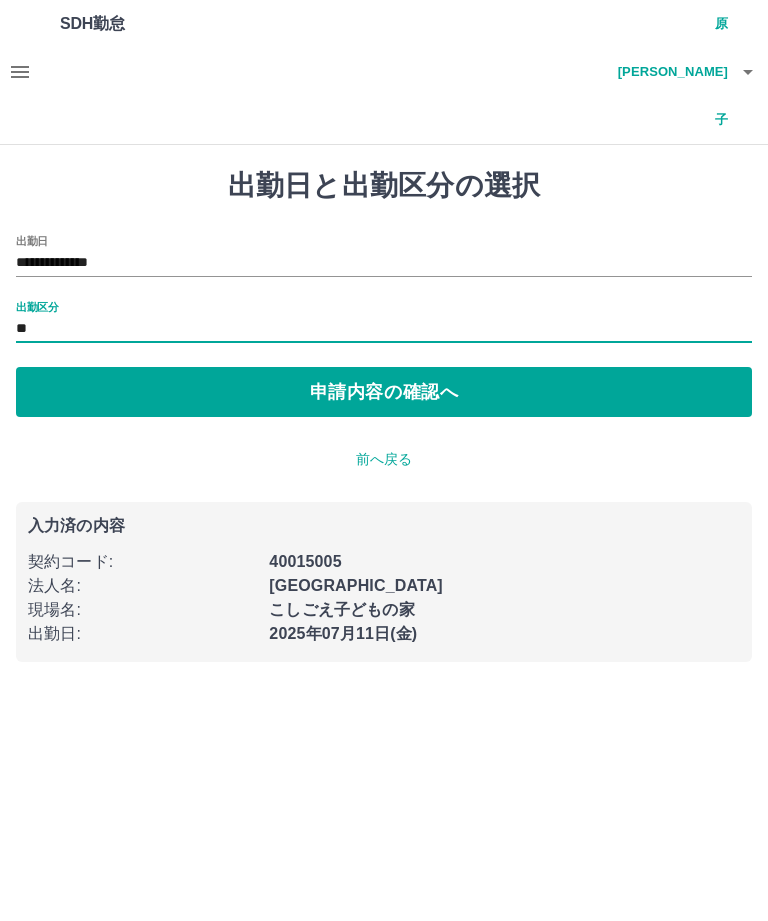 click on "**********" at bounding box center [384, 263] 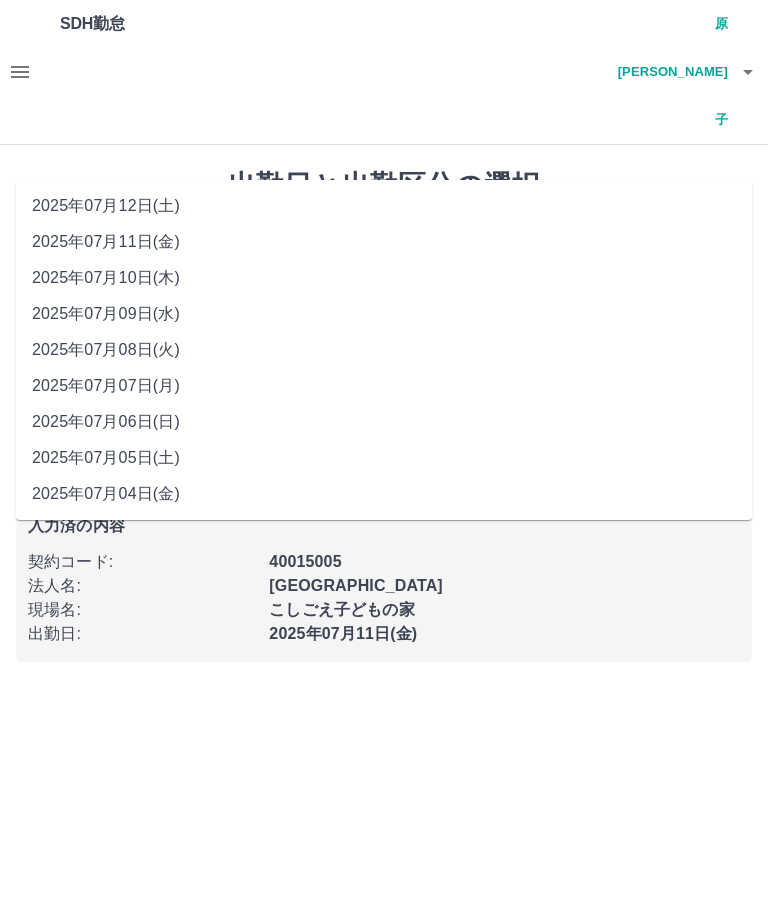click on "2025年07月12日(土)" at bounding box center [384, 206] 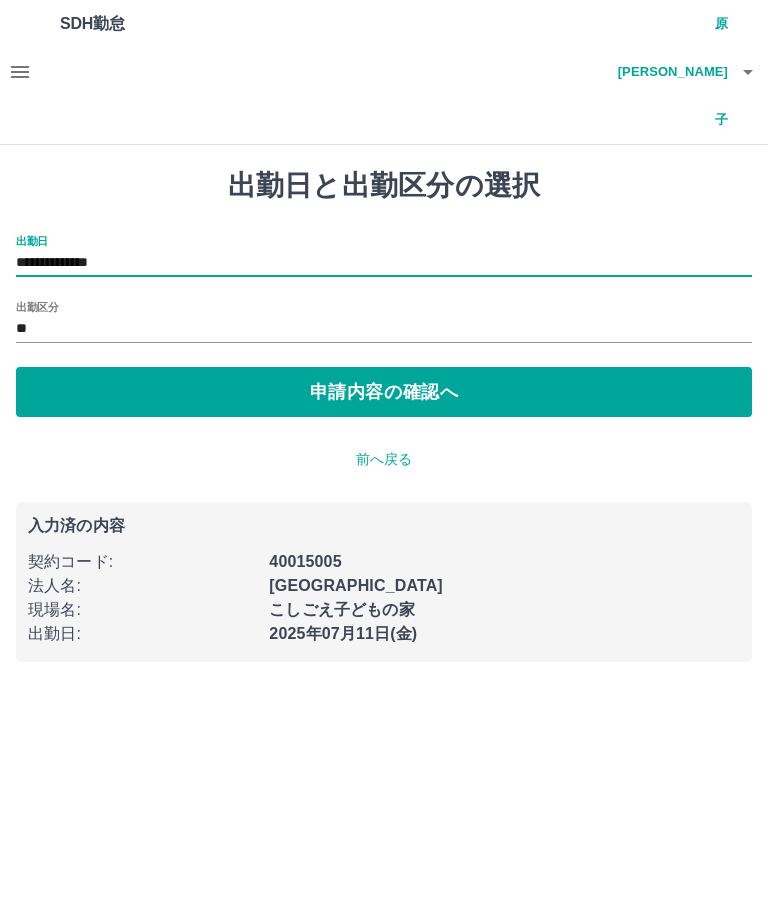 click on "出勤区分 **" at bounding box center [384, 322] 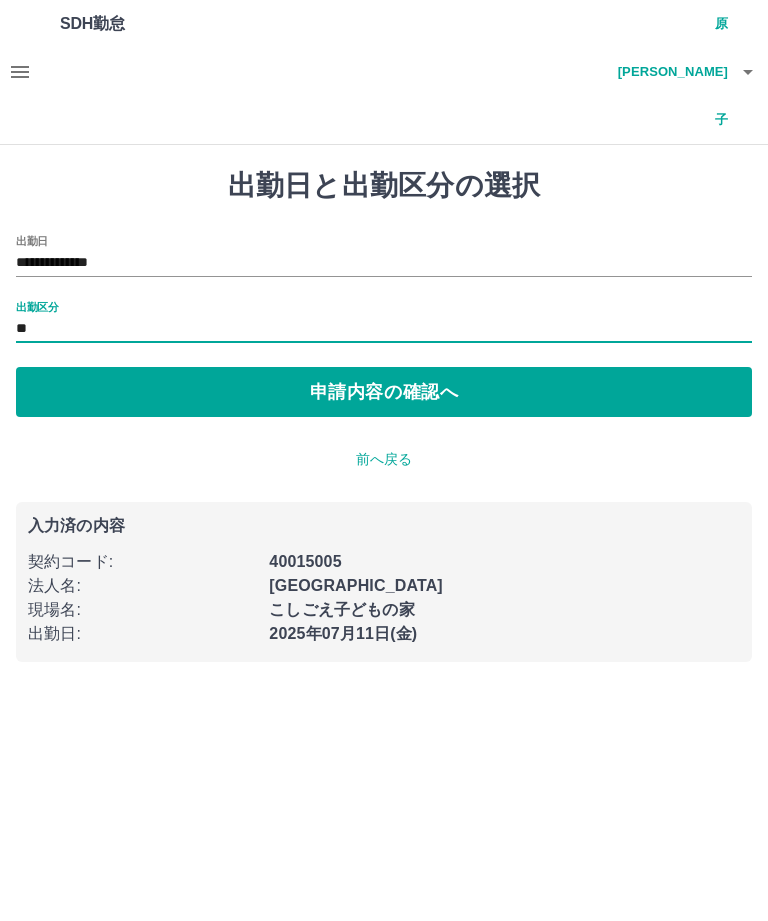 click on "申請内容の確認へ" at bounding box center [384, 392] 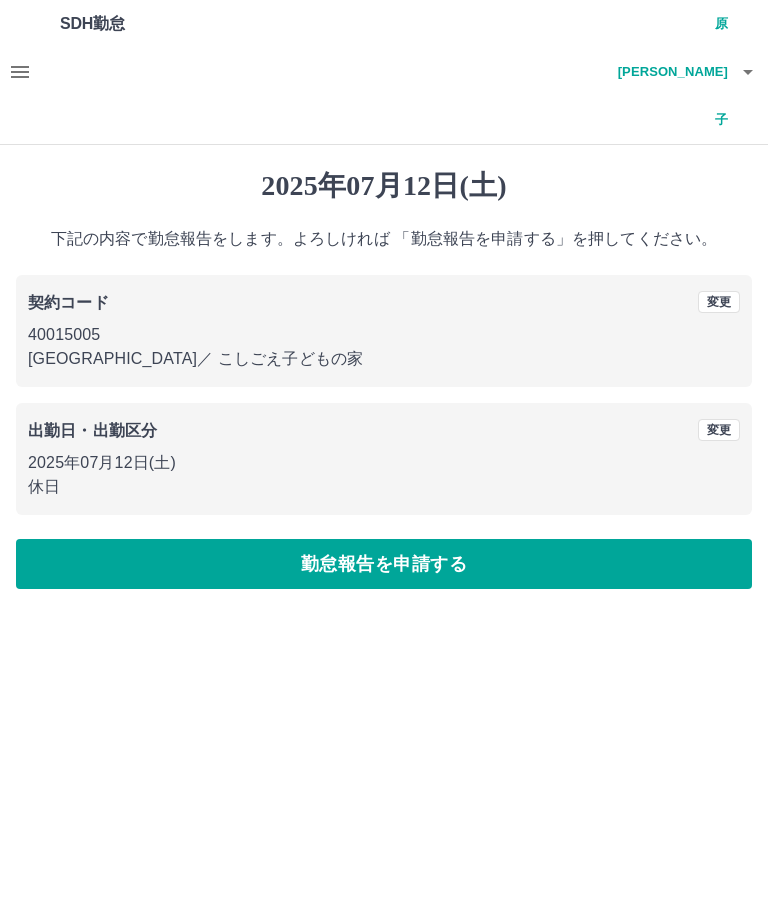click on "勤怠報告を申請する" at bounding box center (384, 564) 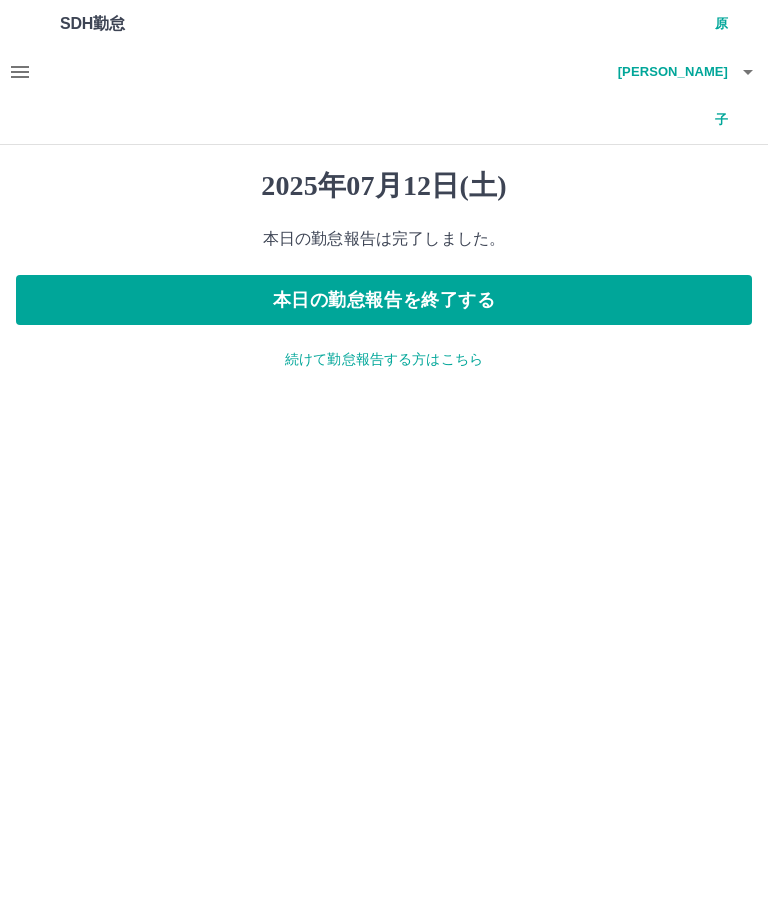 click on "本日の勤怠報告を終了する" at bounding box center (384, 300) 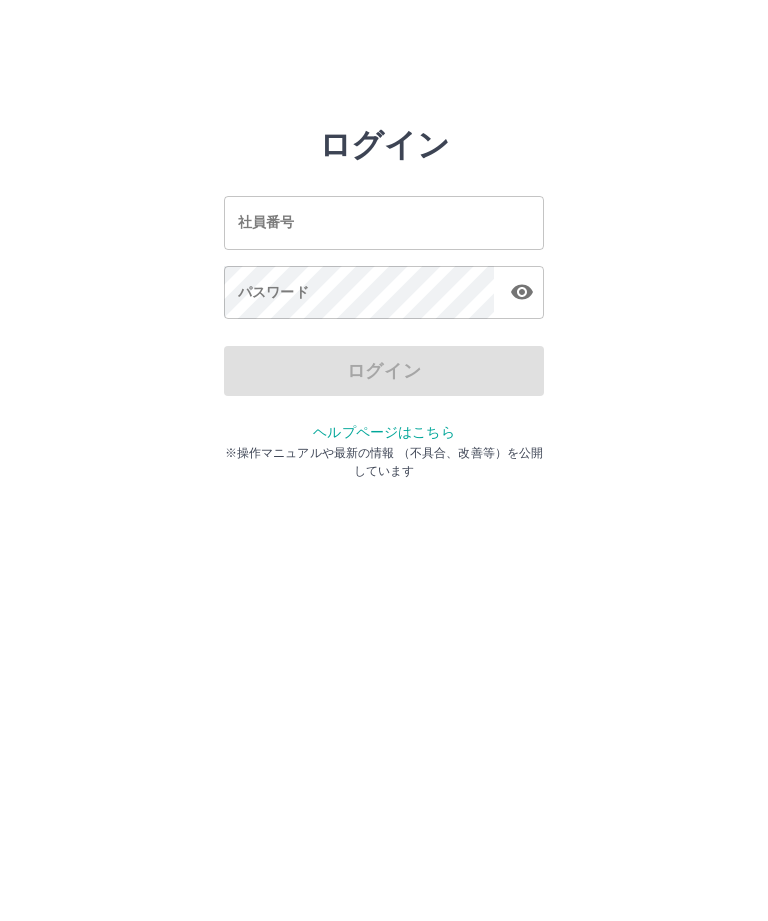 scroll, scrollTop: 0, scrollLeft: 0, axis: both 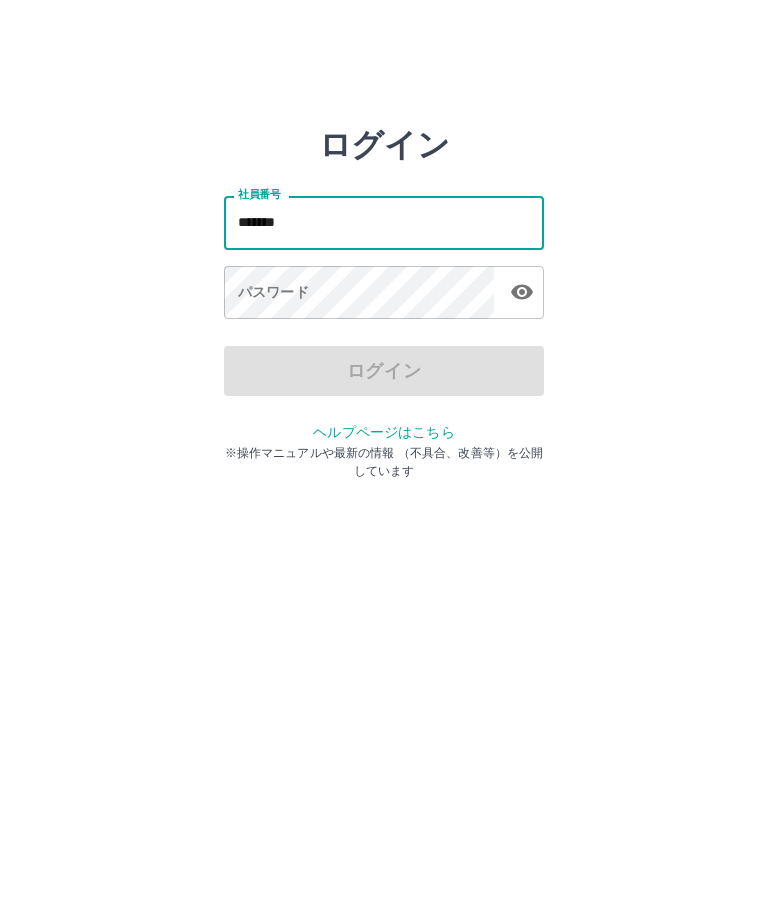 type on "*******" 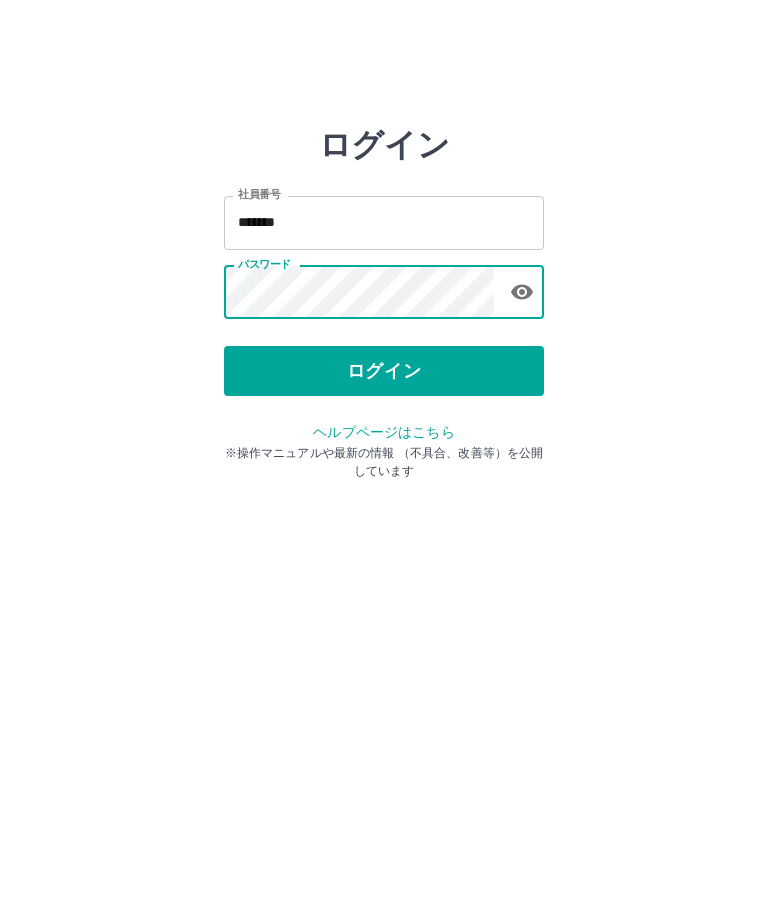 click on "ログイン" at bounding box center (384, 371) 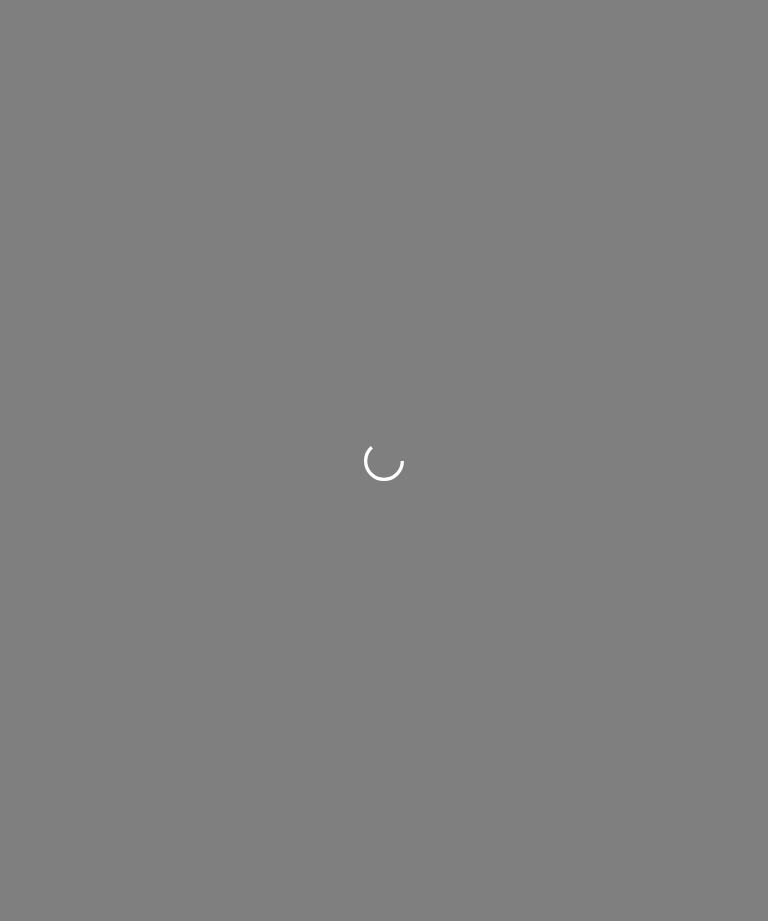 scroll, scrollTop: 0, scrollLeft: 0, axis: both 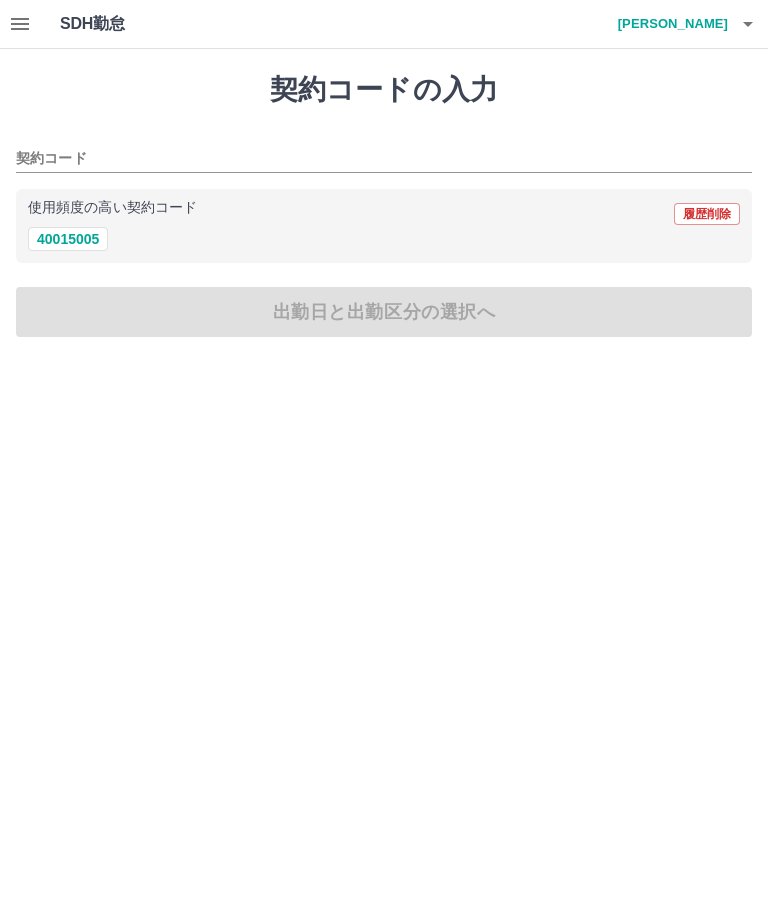 click on "40015005" at bounding box center [68, 239] 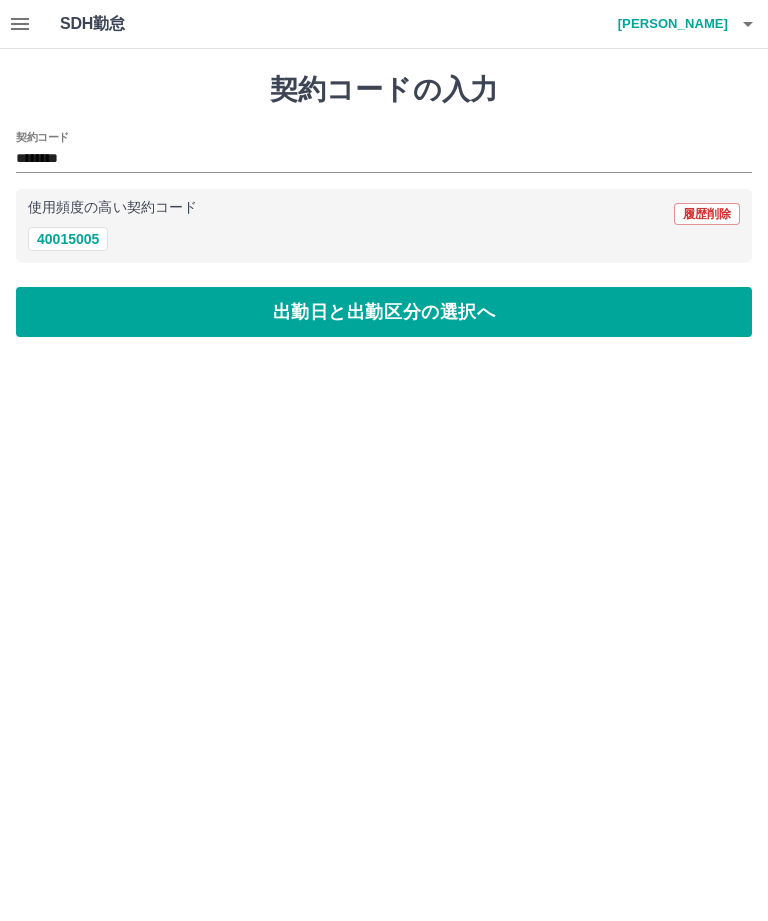 click on "出勤日と出勤区分の選択へ" at bounding box center [384, 312] 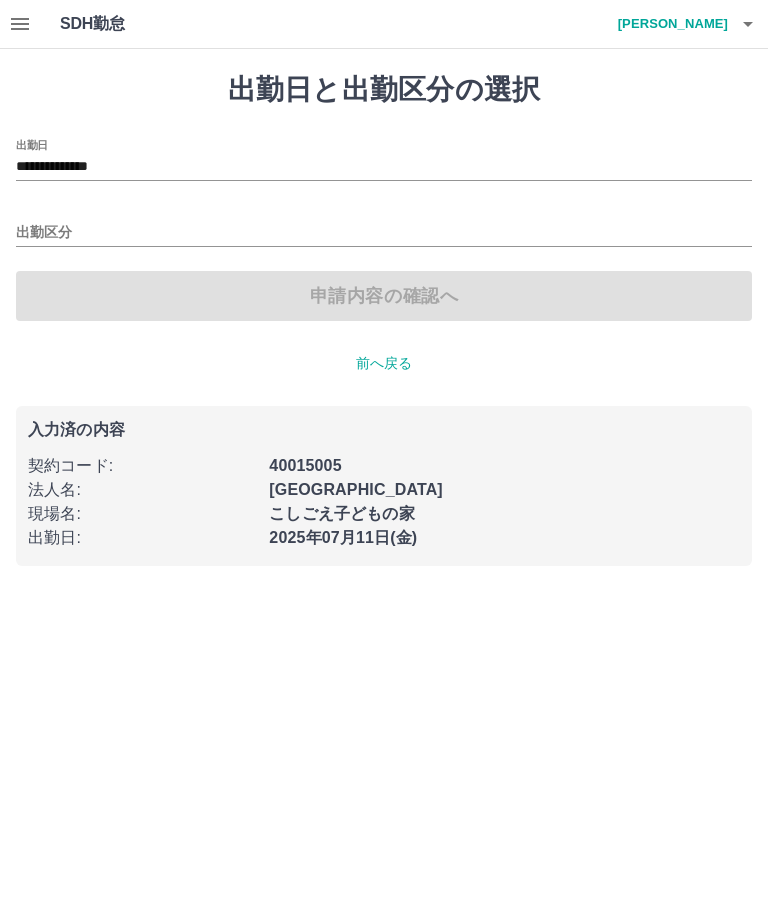 click on "出勤区分" at bounding box center [384, 233] 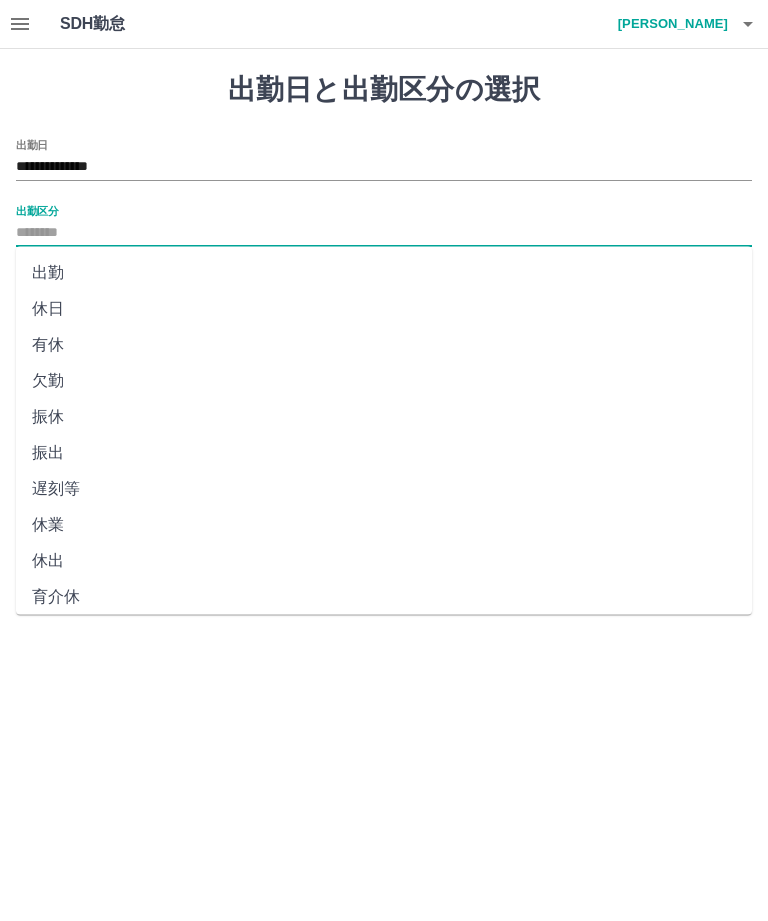 click on "出勤" at bounding box center [384, 273] 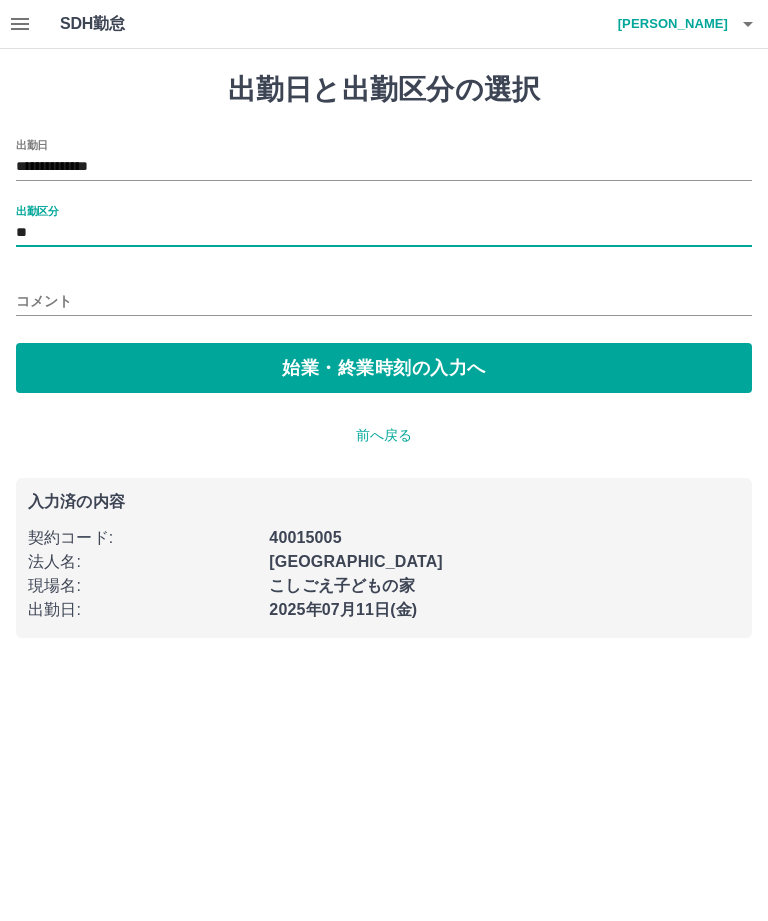 click on "始業・終業時刻の入力へ" at bounding box center (384, 368) 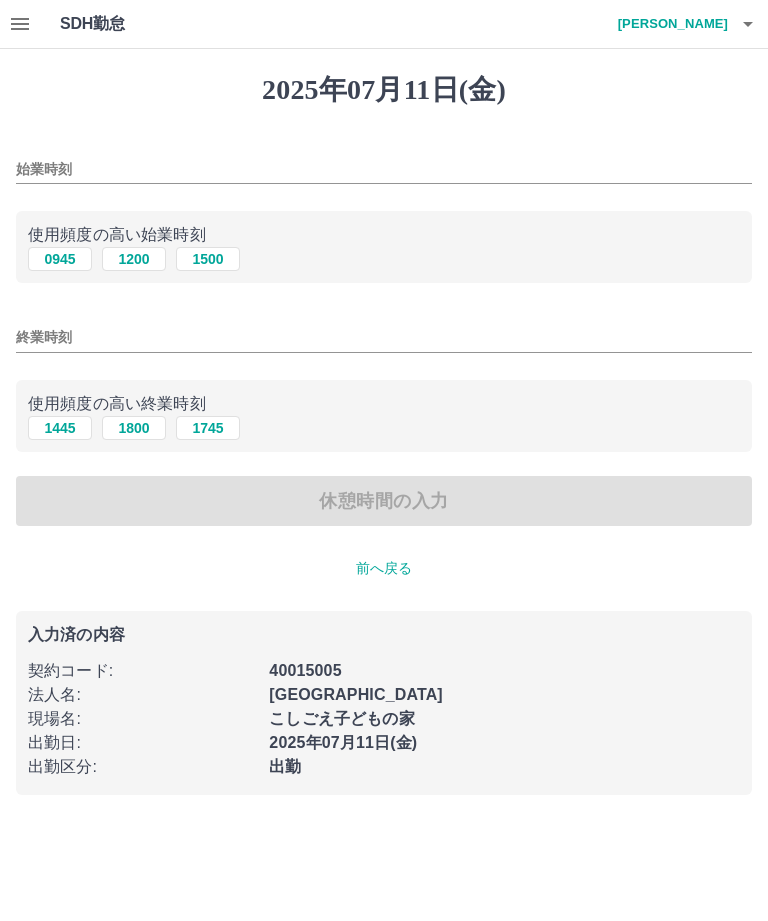 click on "始業時刻" at bounding box center (384, 169) 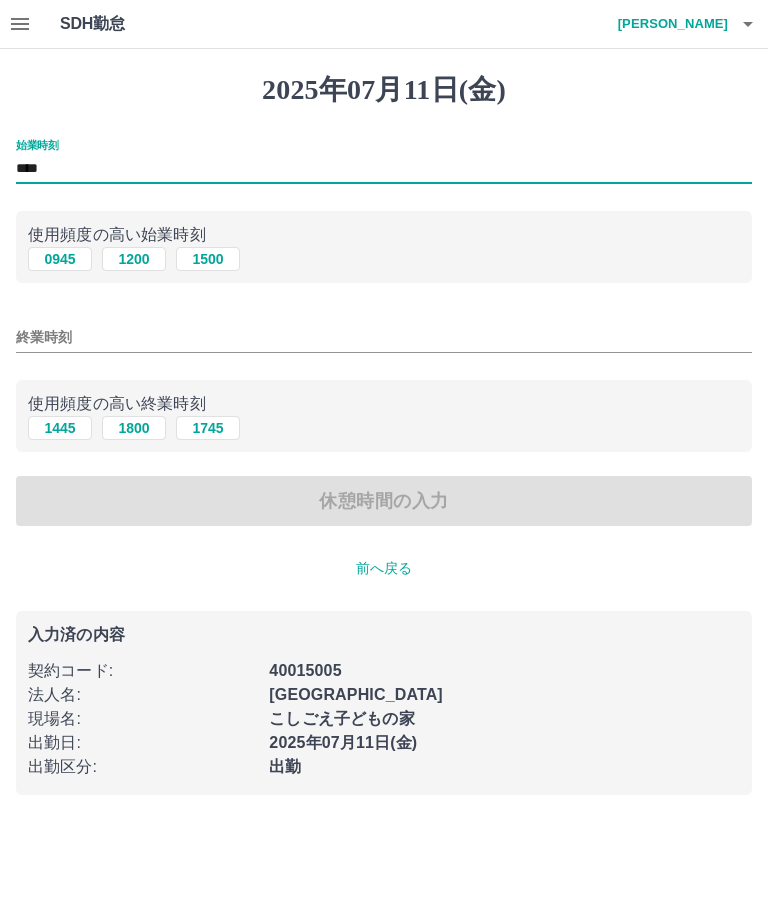 type on "****" 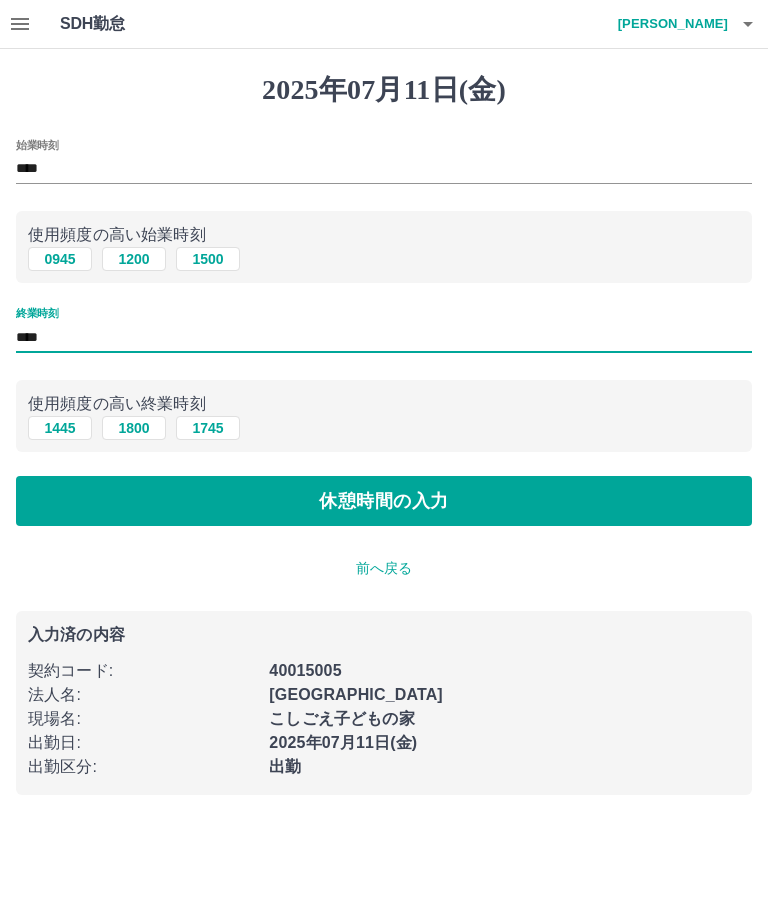 type on "****" 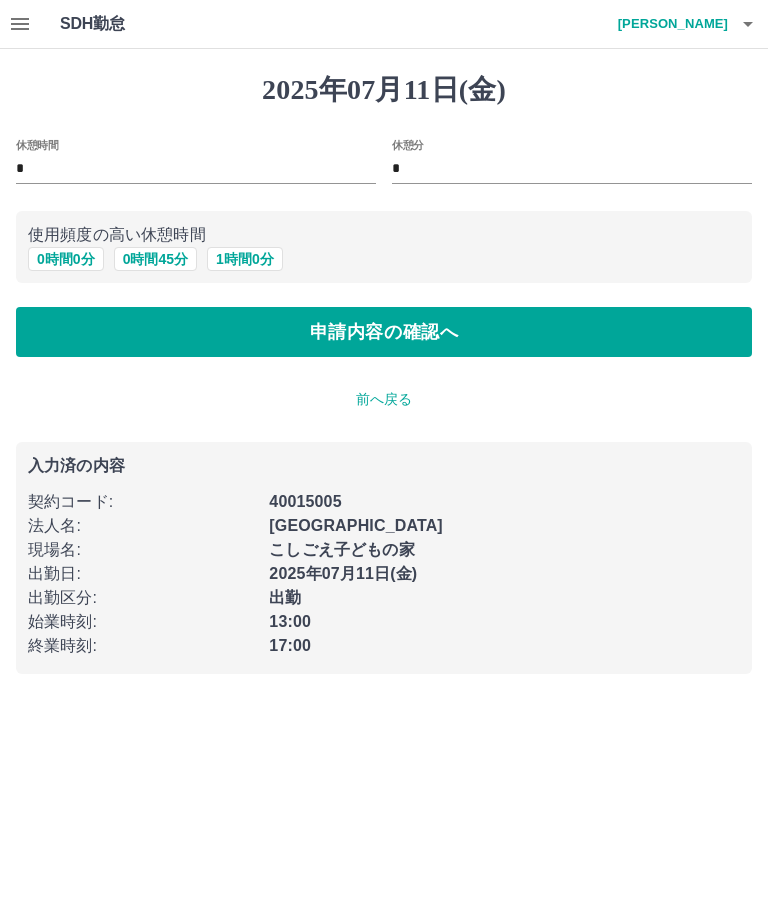 click on "0 時間 0 分" at bounding box center (66, 259) 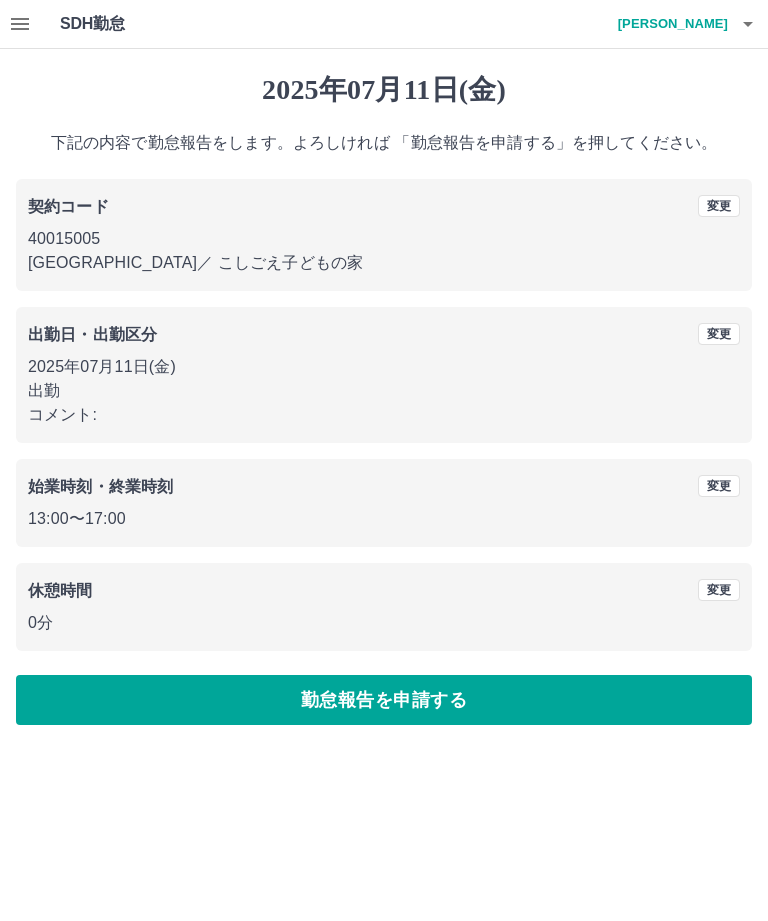 click on "勤怠報告を申請する" at bounding box center (384, 700) 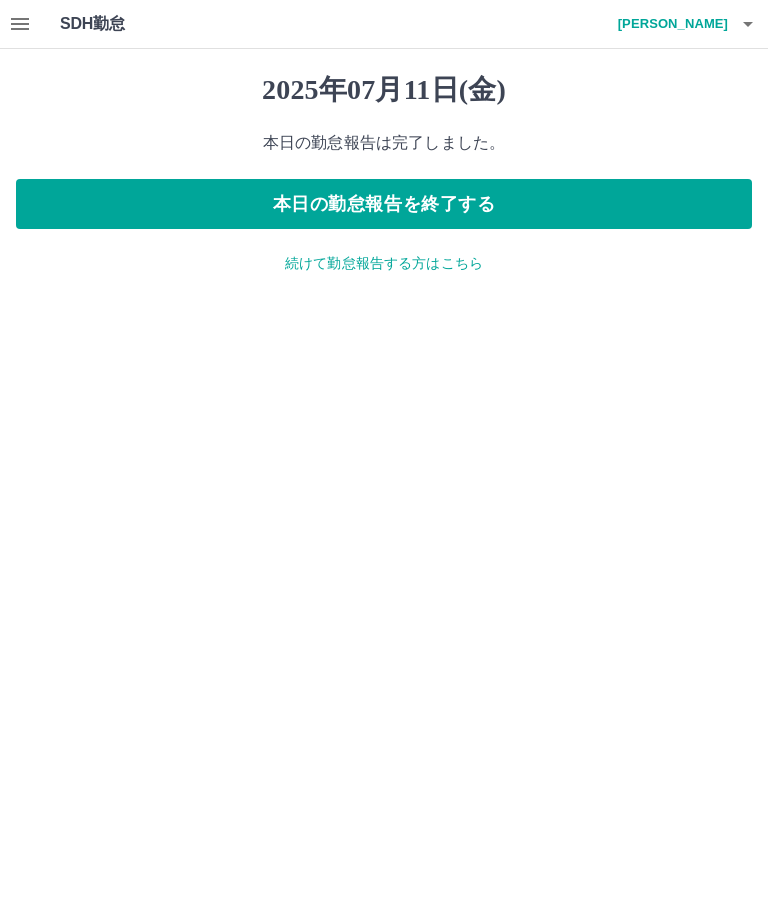 click on "続けて勤怠報告する方はこちら" at bounding box center (384, 263) 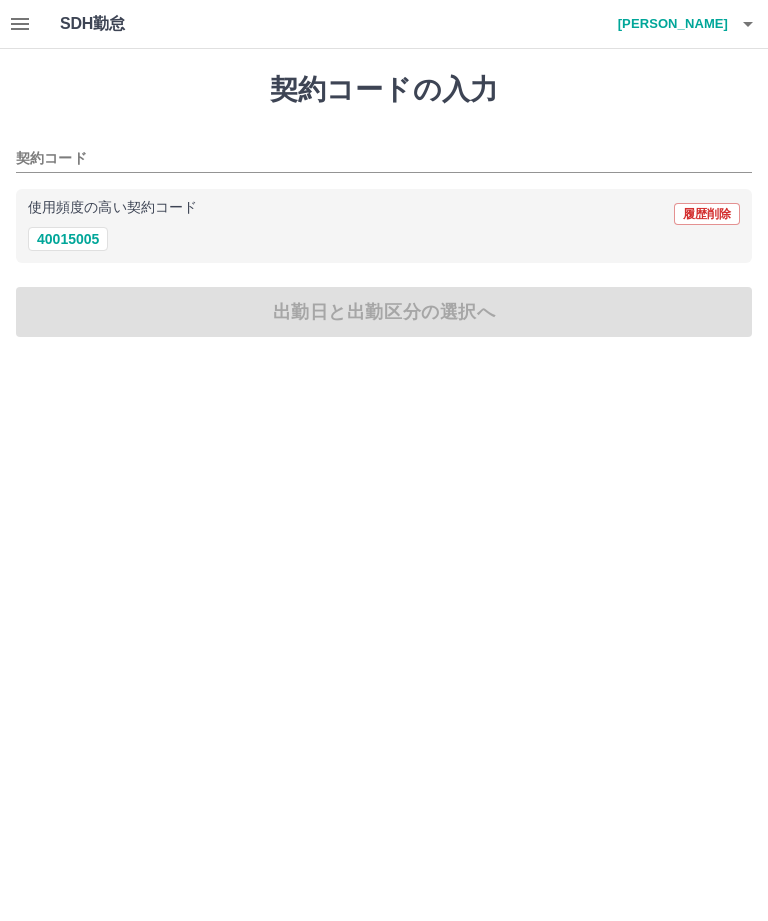 click on "40015005" at bounding box center (68, 239) 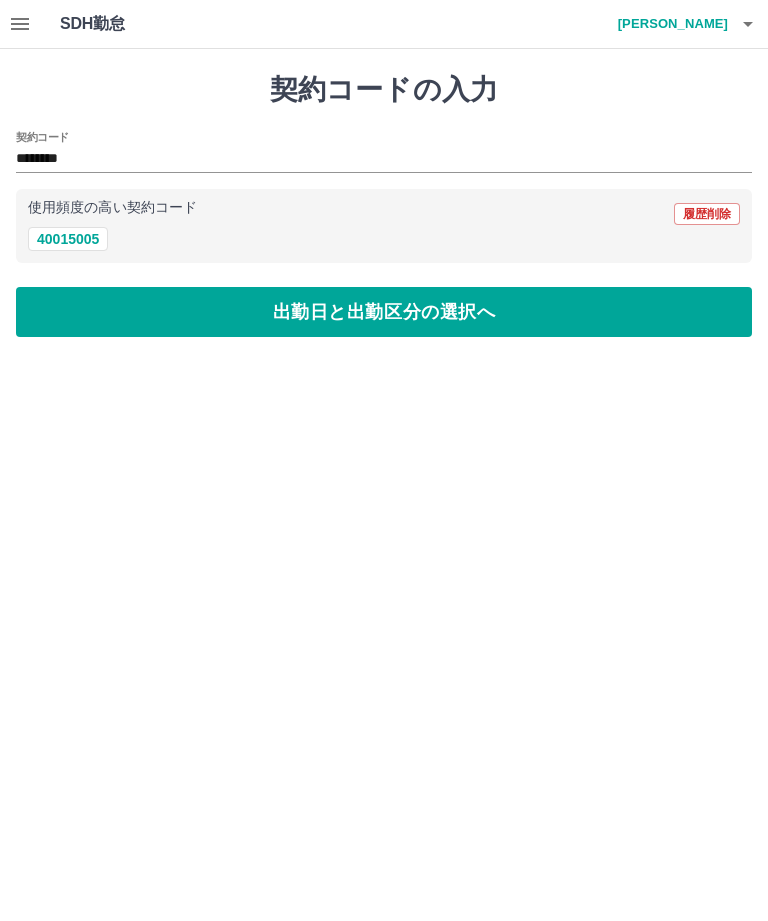 type on "********" 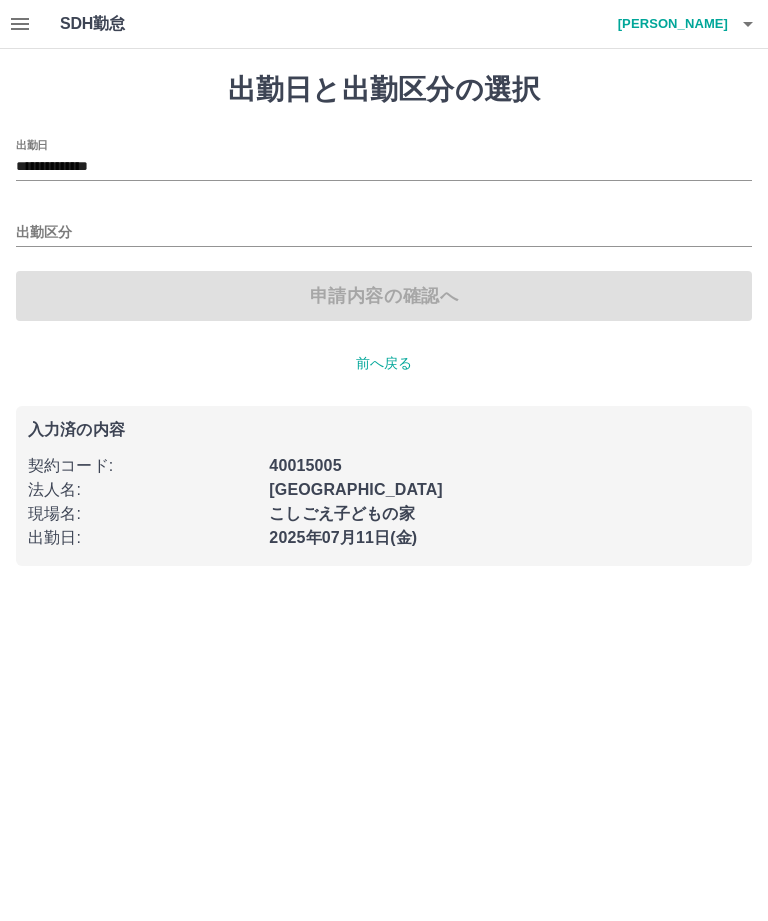 click on "**********" at bounding box center [384, 160] 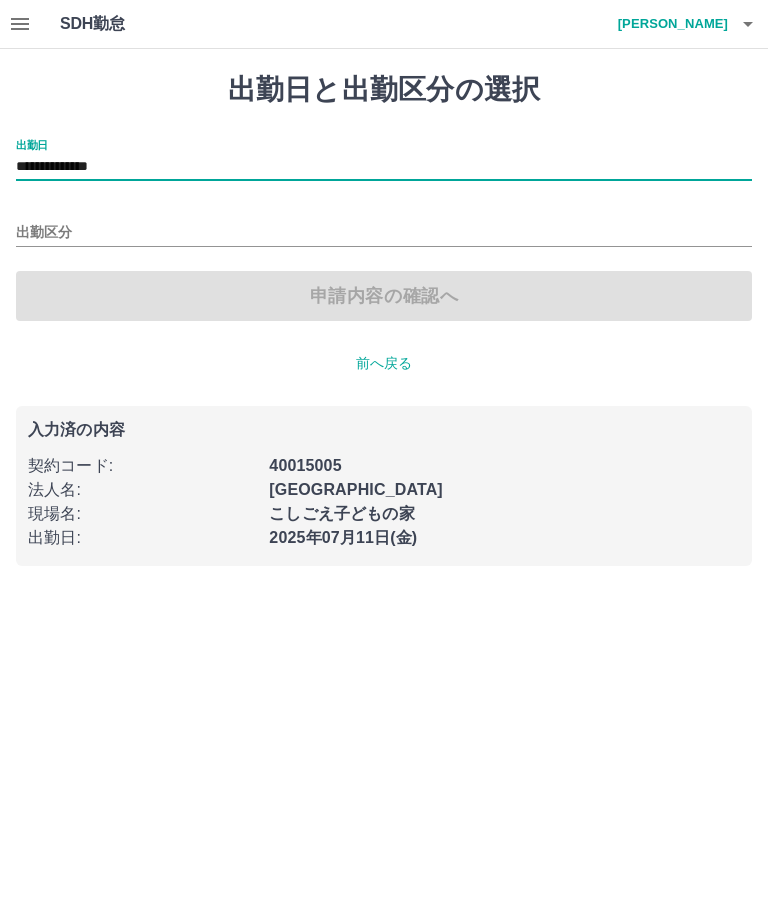 click on "**********" at bounding box center (384, 160) 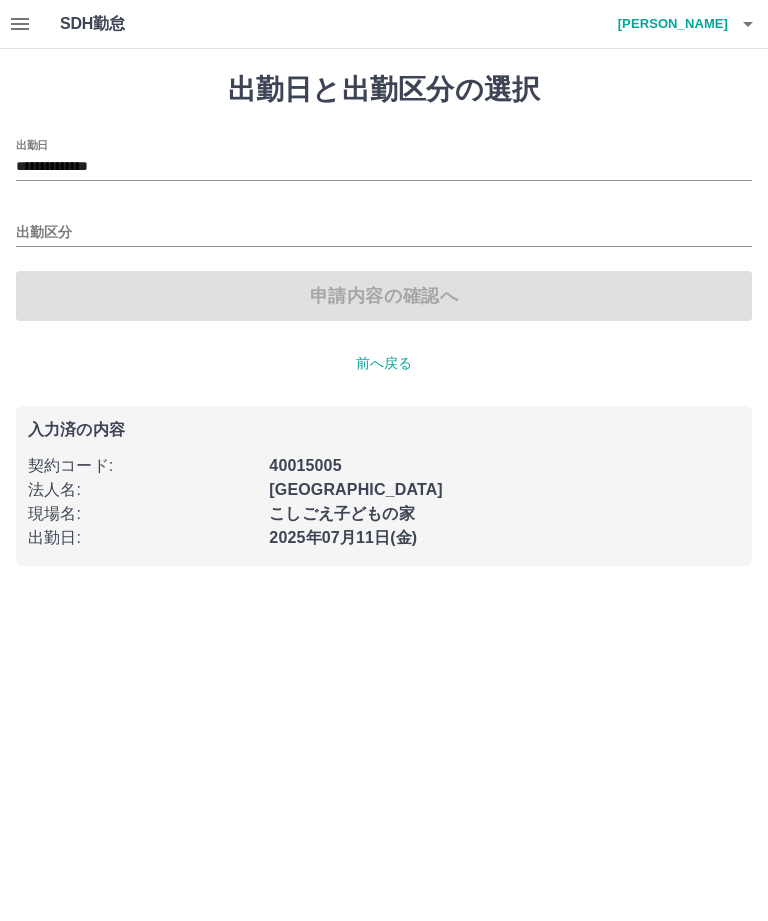 click on "**********" at bounding box center (384, 167) 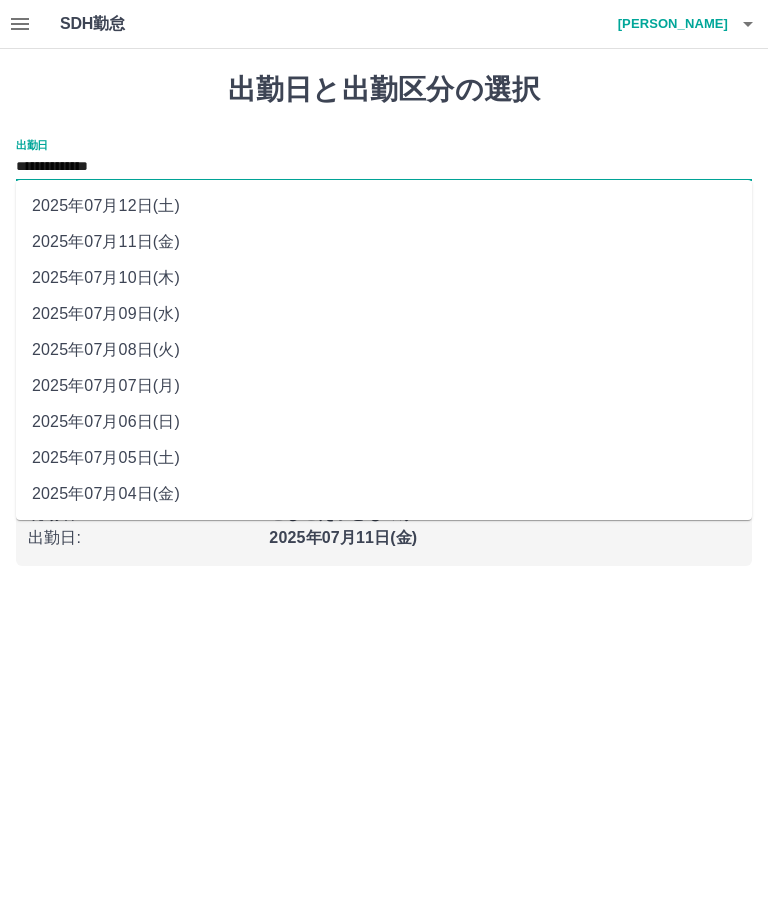 click on "2025年07月12日(土)" at bounding box center (384, 206) 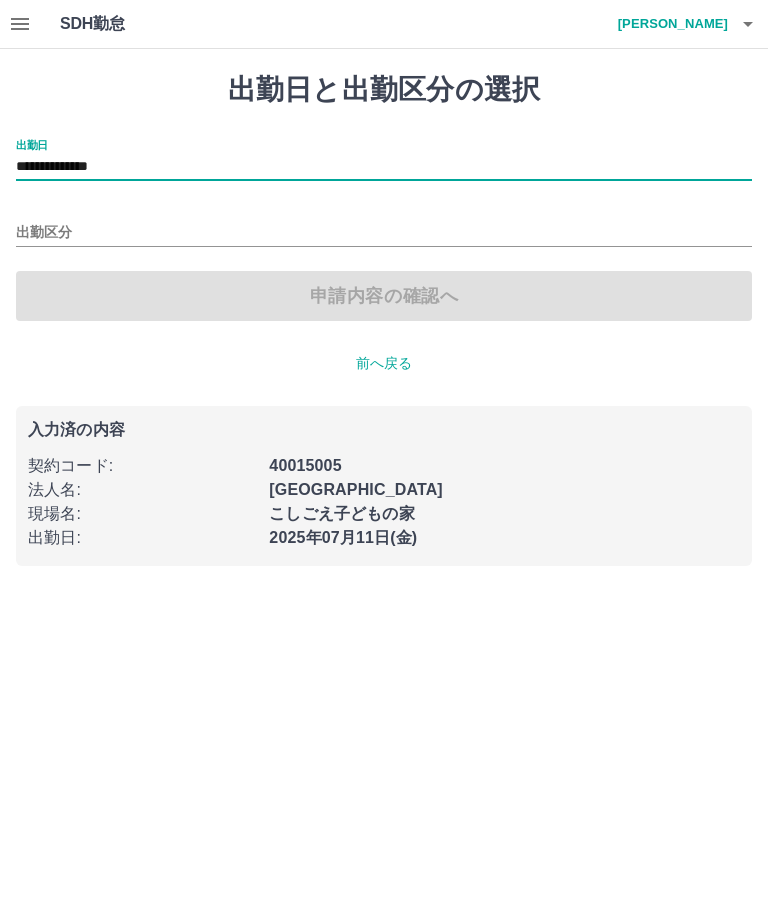 click on "出勤区分" at bounding box center (384, 233) 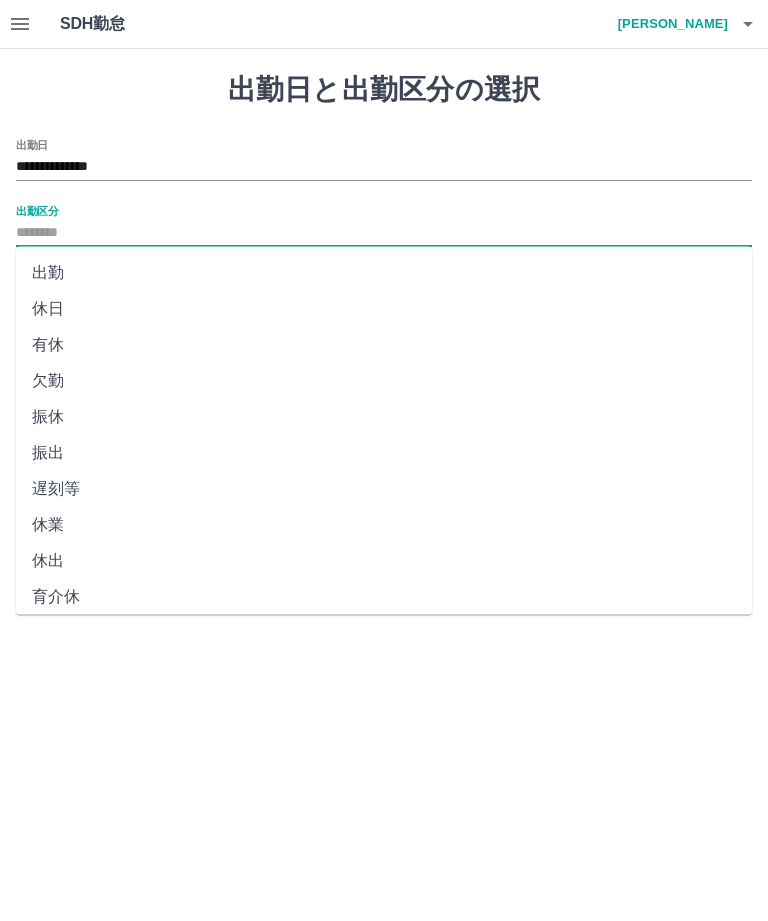 click on "休日" at bounding box center (384, 309) 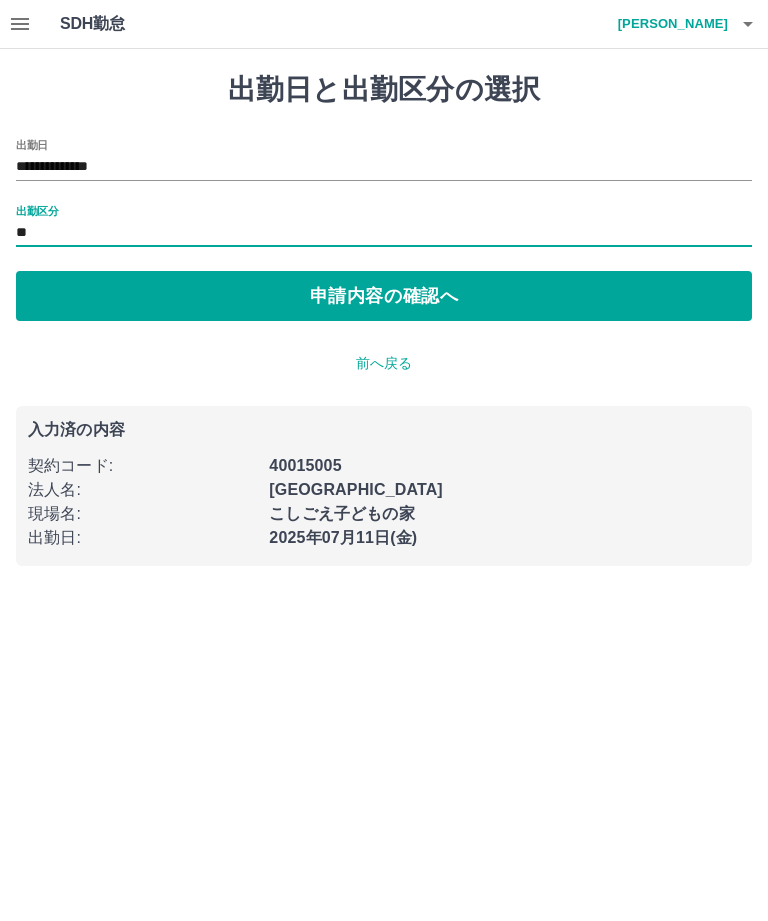 type on "**" 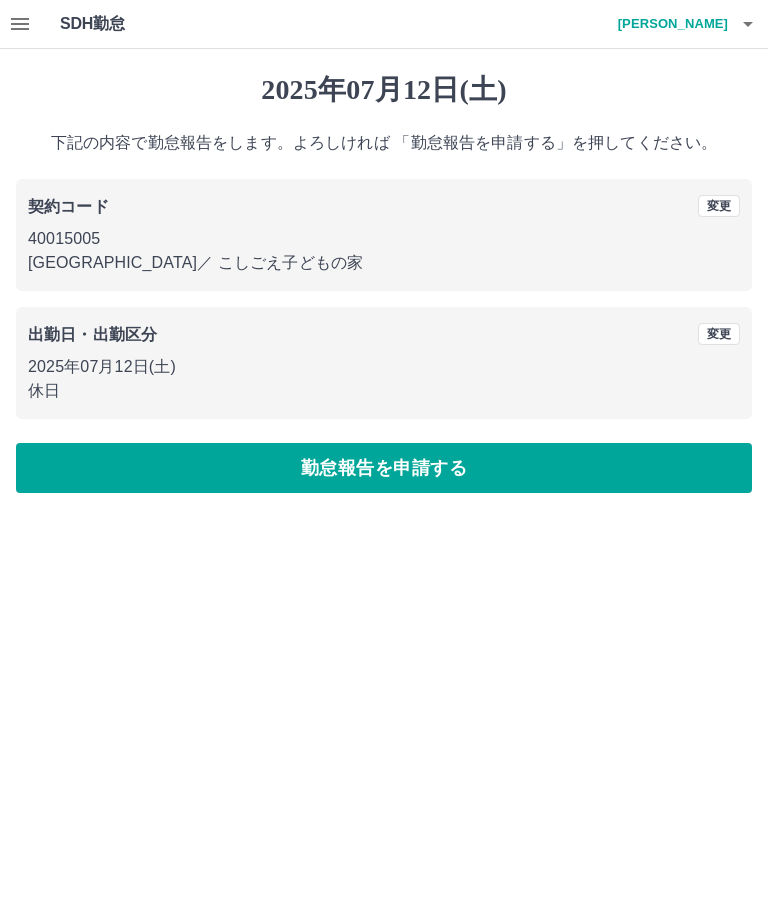 click on "勤怠報告を申請する" at bounding box center [384, 468] 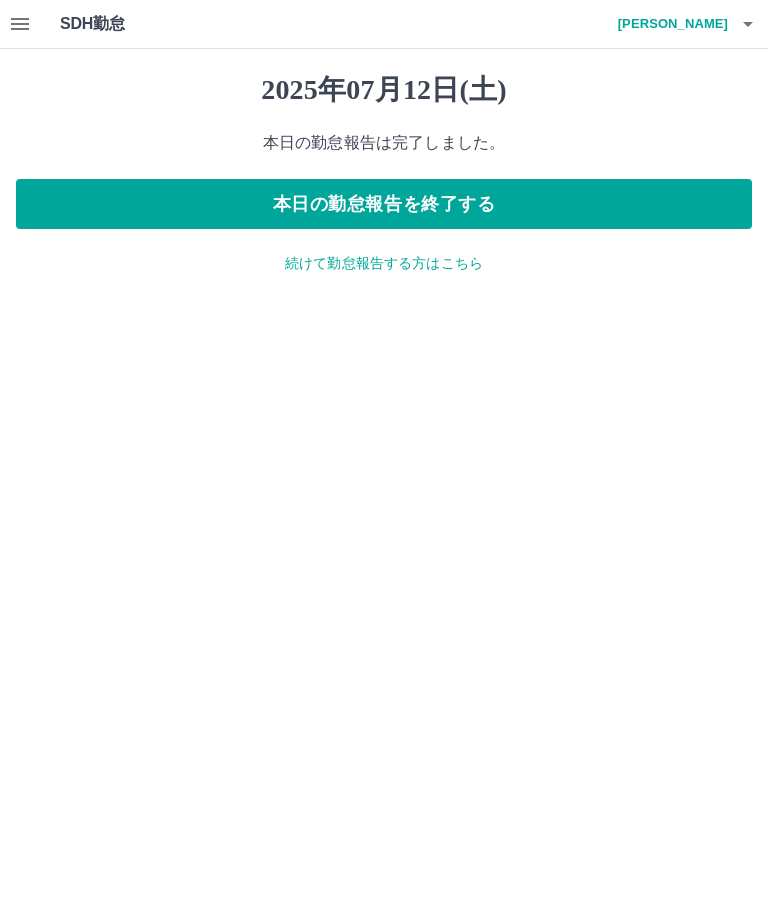 click on "本日の勤怠報告を終了する" at bounding box center [384, 204] 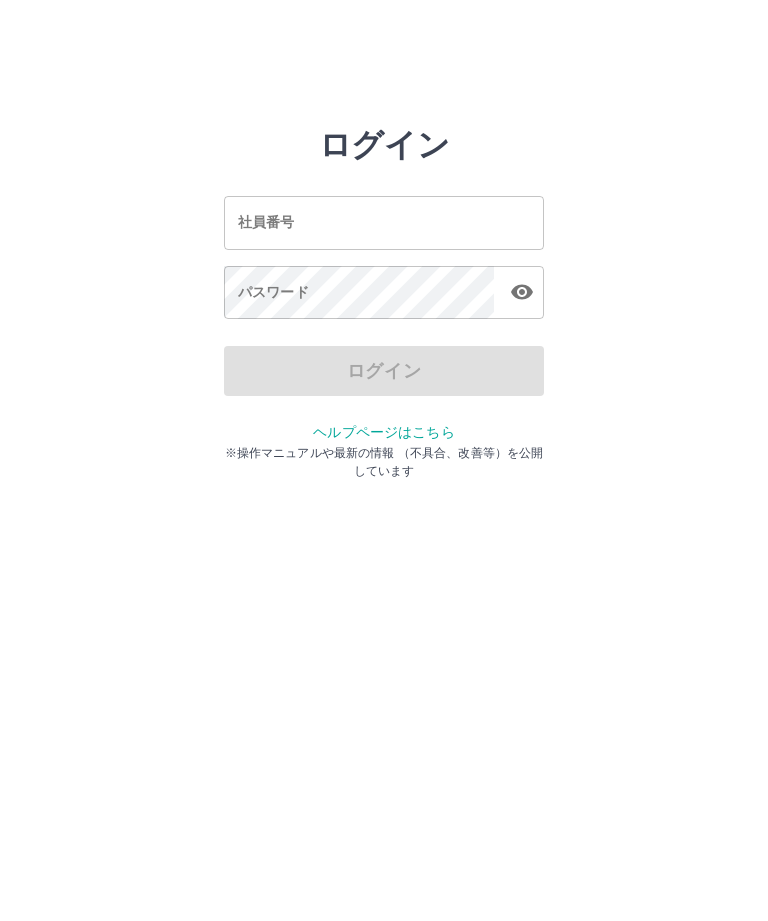 scroll, scrollTop: 0, scrollLeft: 0, axis: both 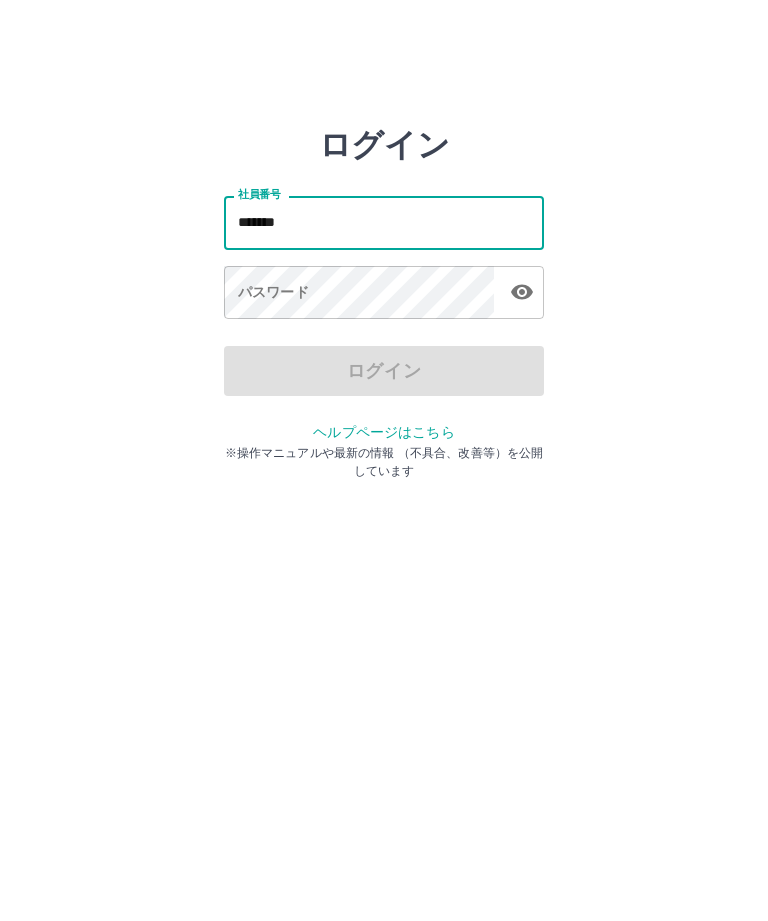 type on "*******" 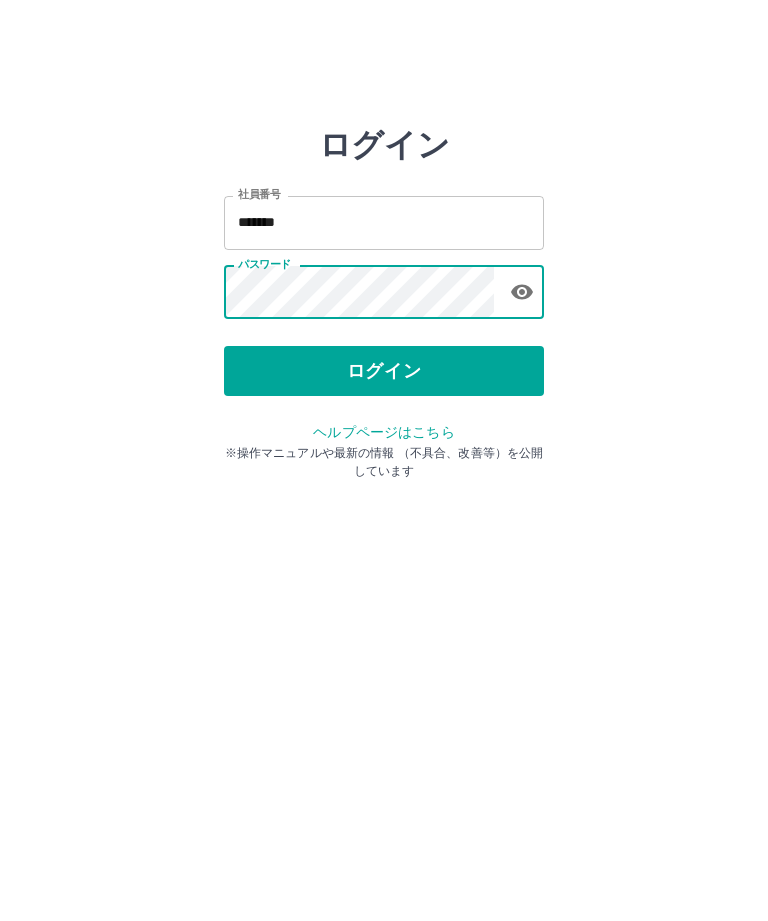 click on "ログイン" at bounding box center (384, 371) 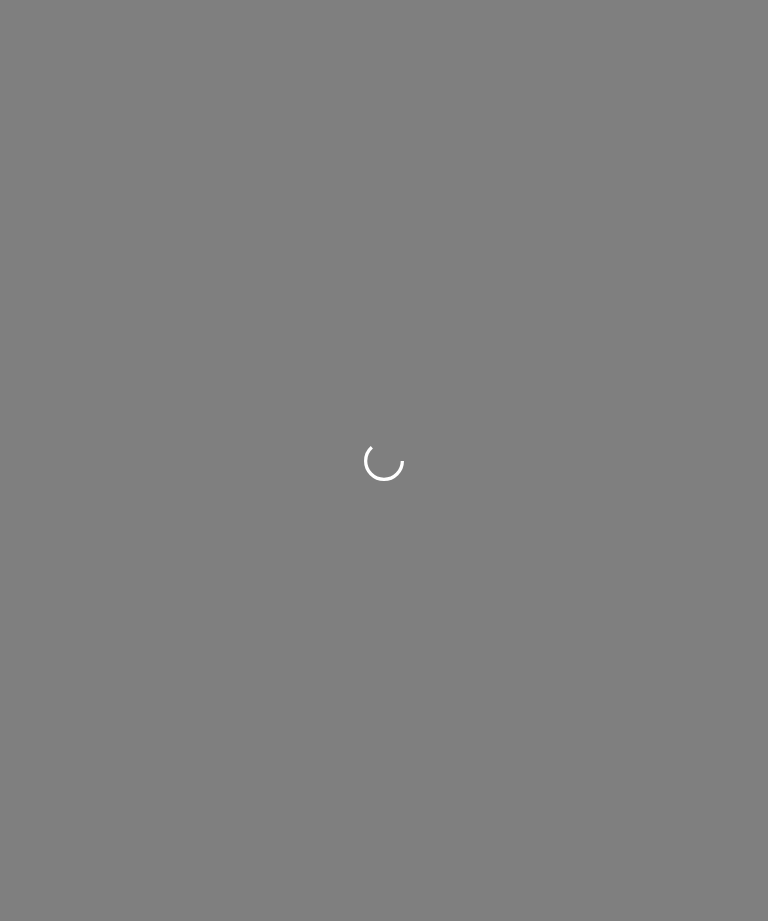 scroll, scrollTop: 0, scrollLeft: 0, axis: both 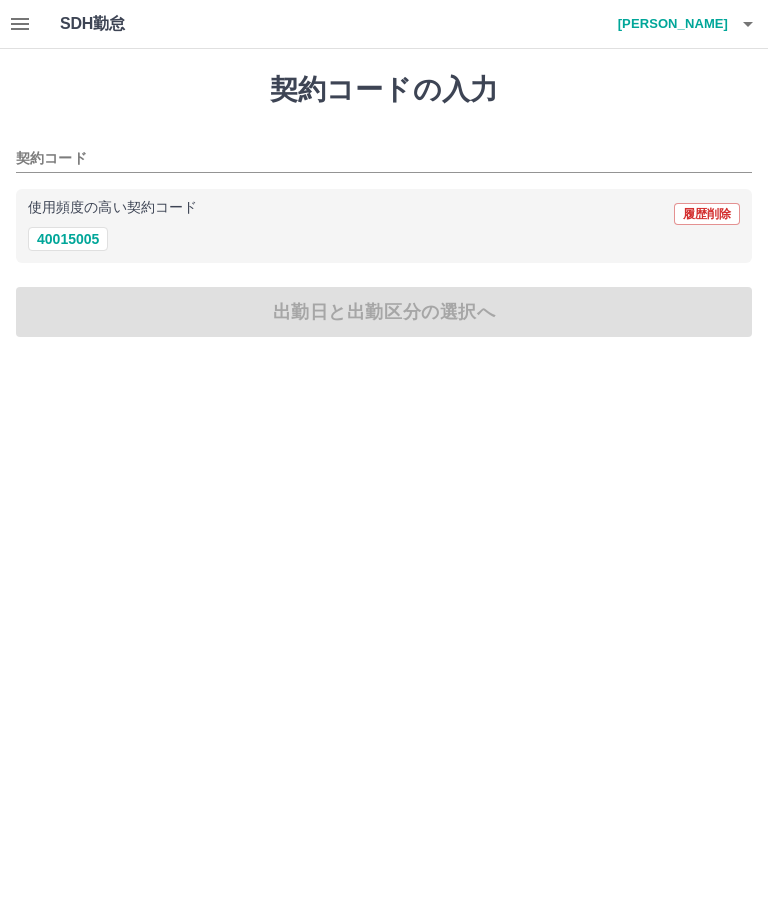 click on "40015005" at bounding box center (68, 239) 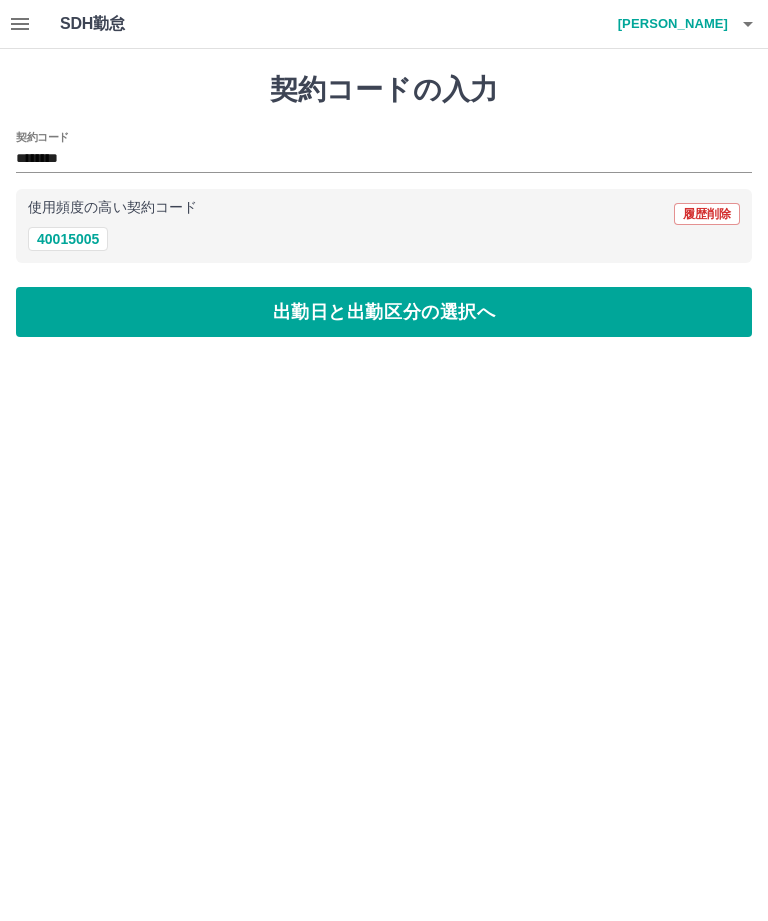 click on "出勤日と出勤区分の選択へ" at bounding box center [384, 312] 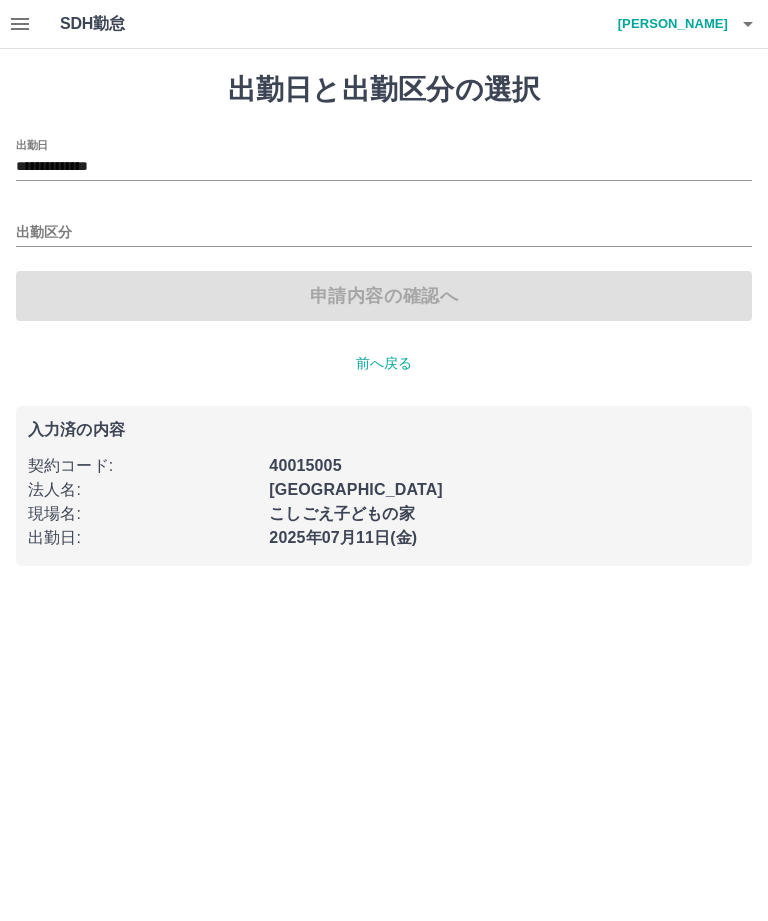click on "出勤区分" at bounding box center [384, 233] 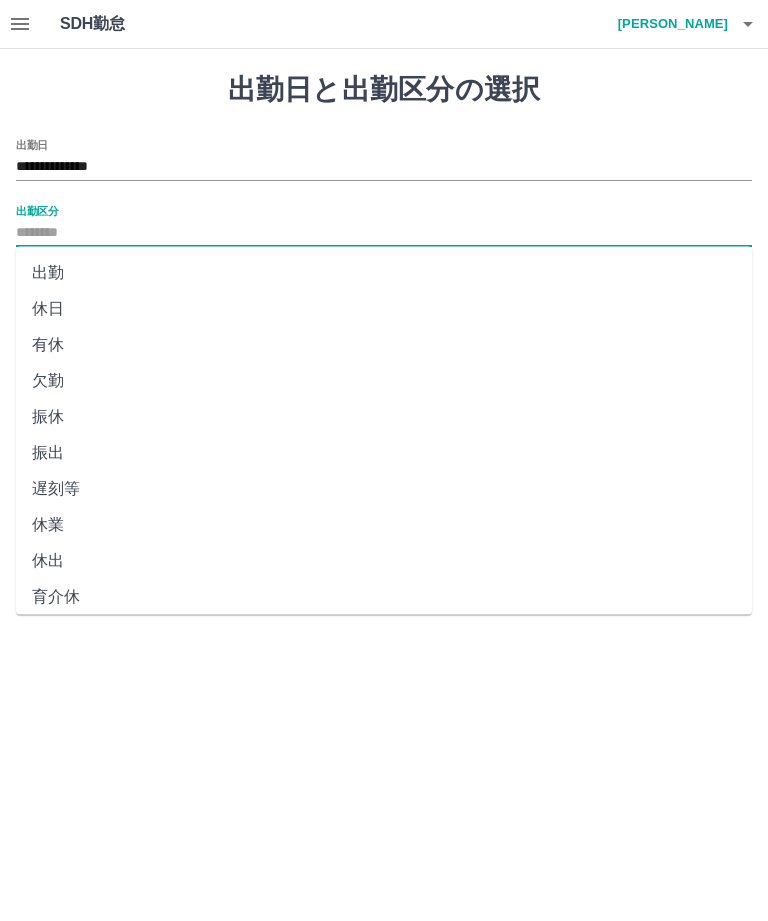 click on "出勤" at bounding box center [384, 273] 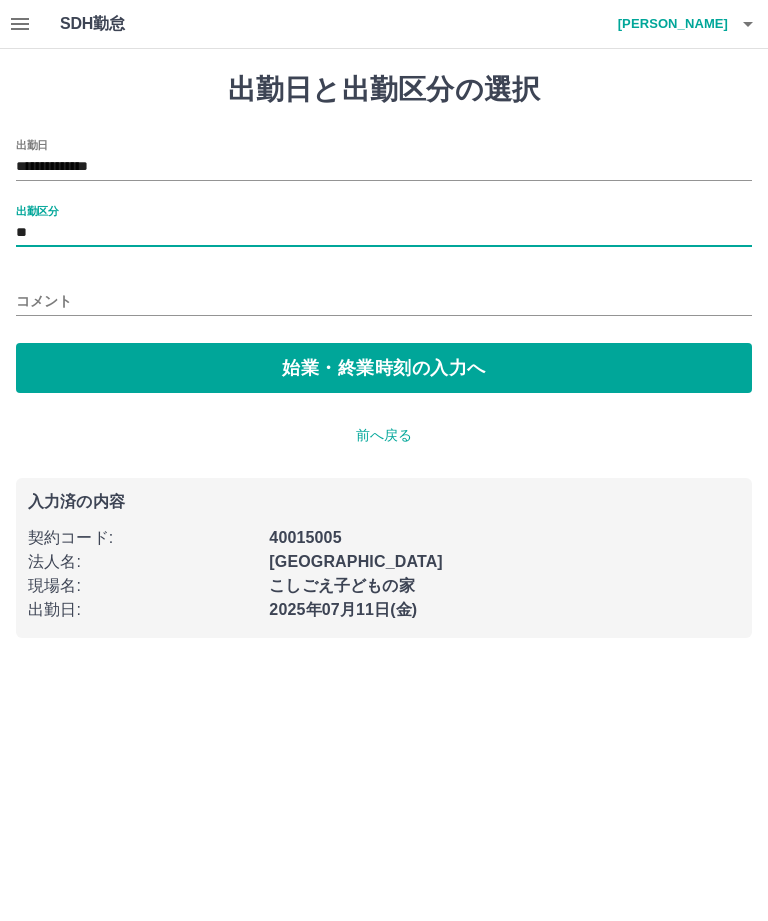 click on "コメント" at bounding box center (384, 295) 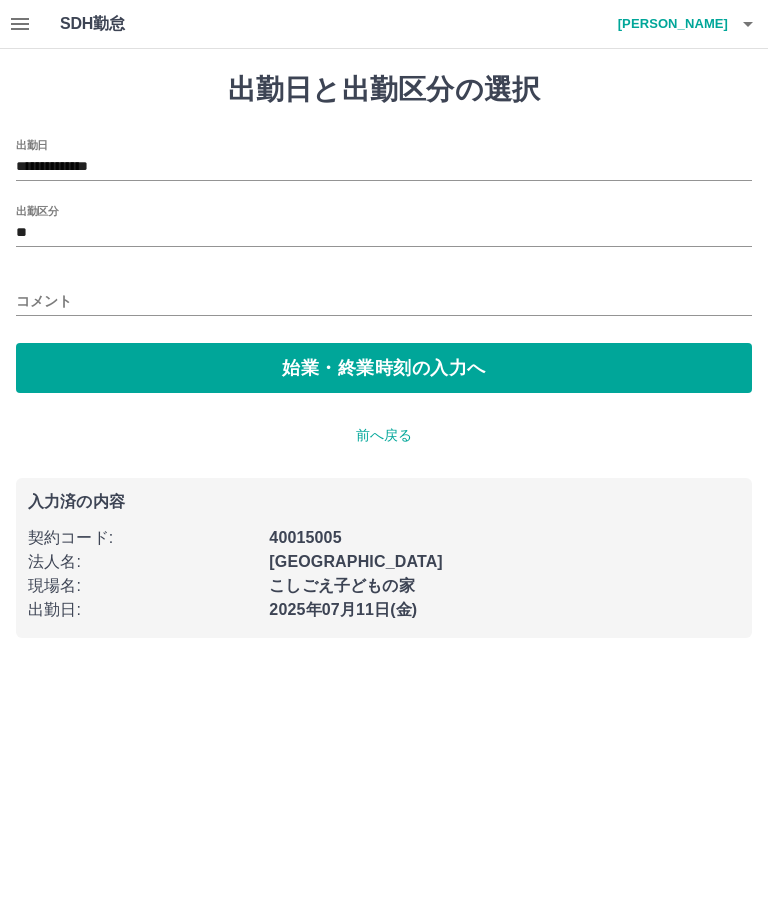 click on "始業・終業時刻の入力へ" at bounding box center [384, 368] 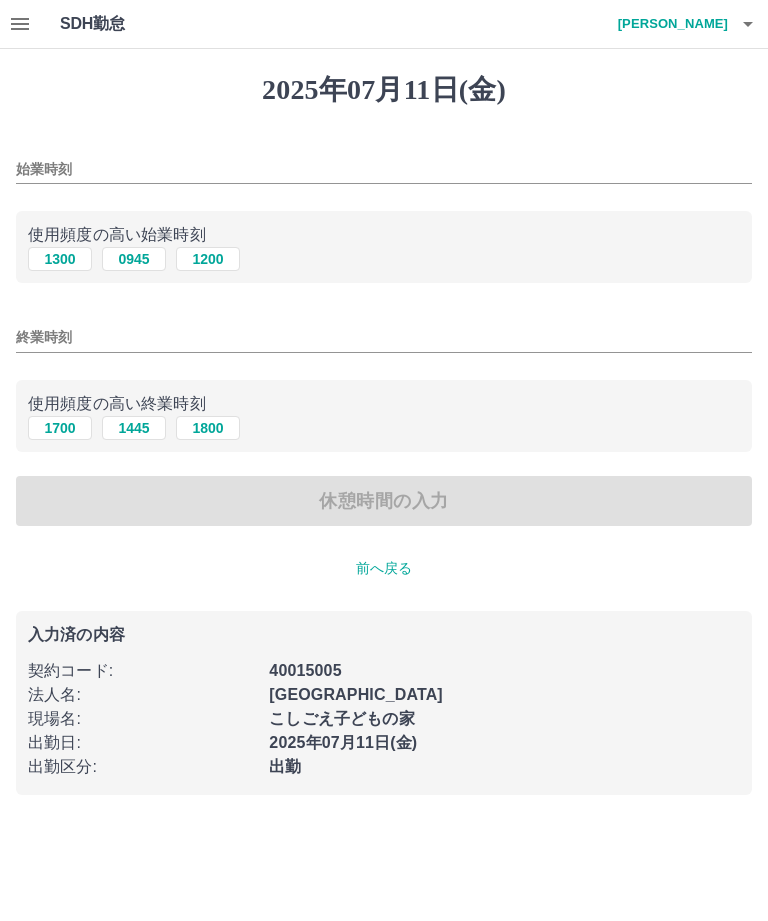 click on "1300" at bounding box center (60, 259) 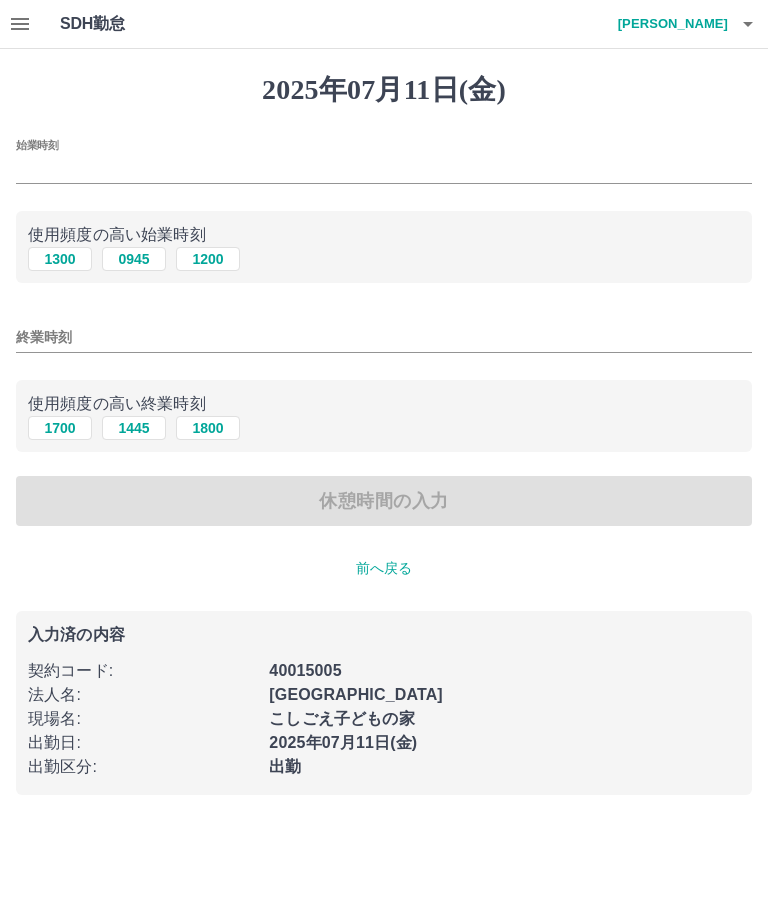 type on "****" 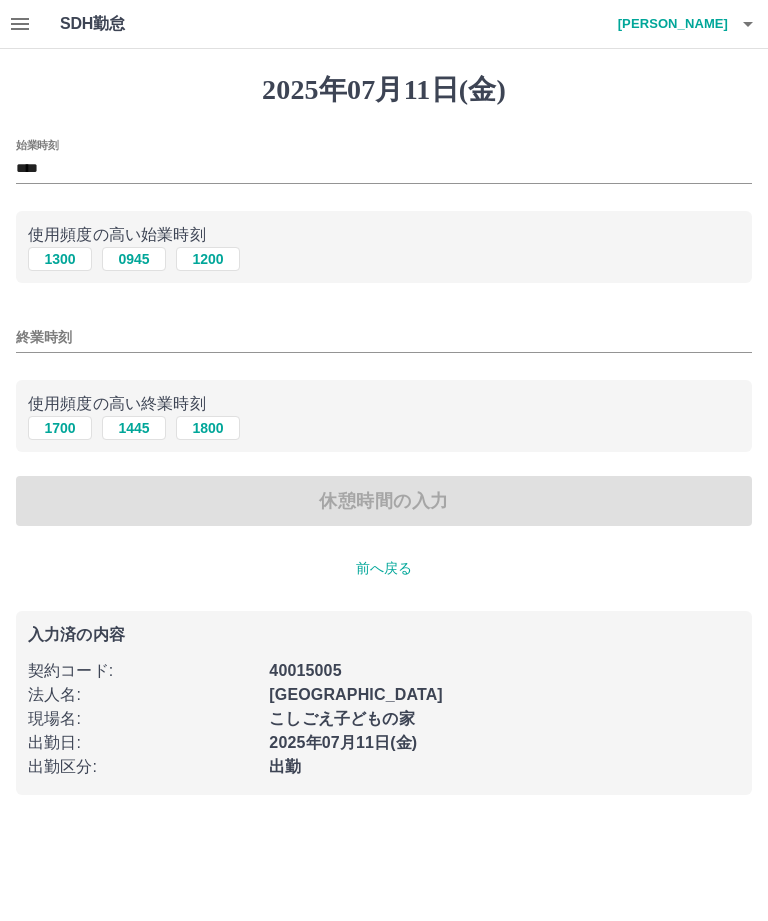 click on "終業時刻" at bounding box center (384, 337) 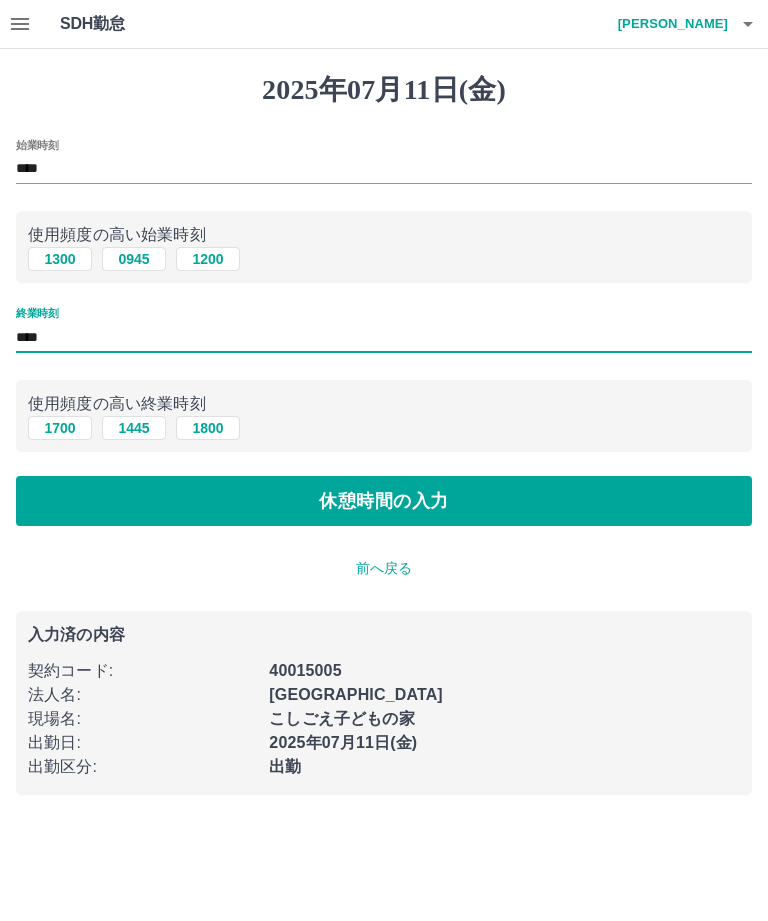 type on "****" 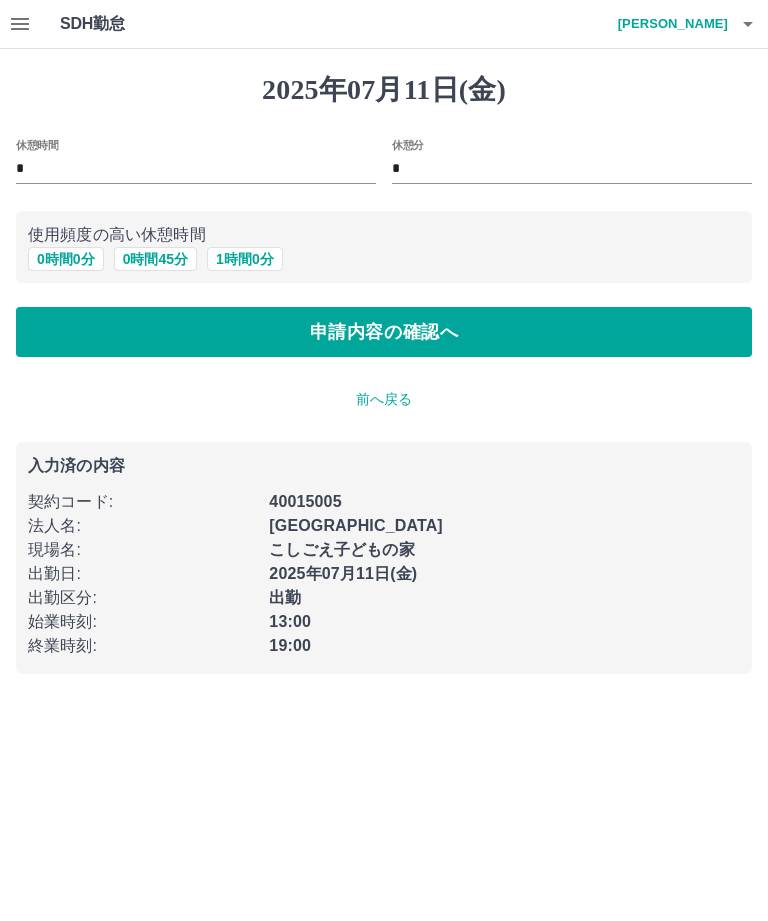 click on "申請内容の確認へ" at bounding box center (384, 332) 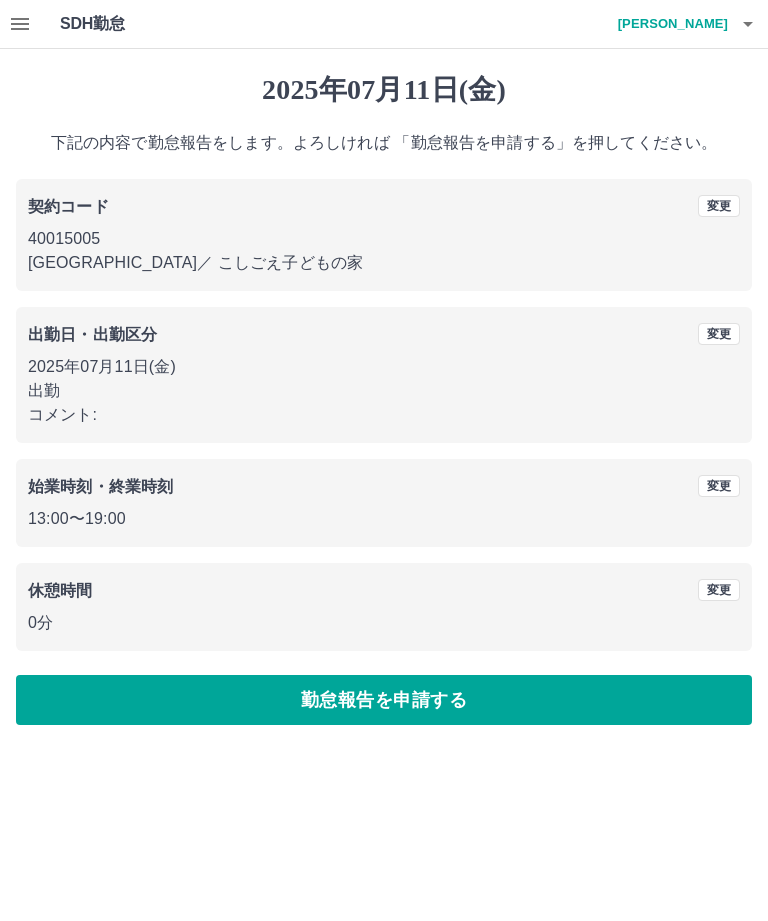 click on "勤怠報告を申請する" at bounding box center [384, 700] 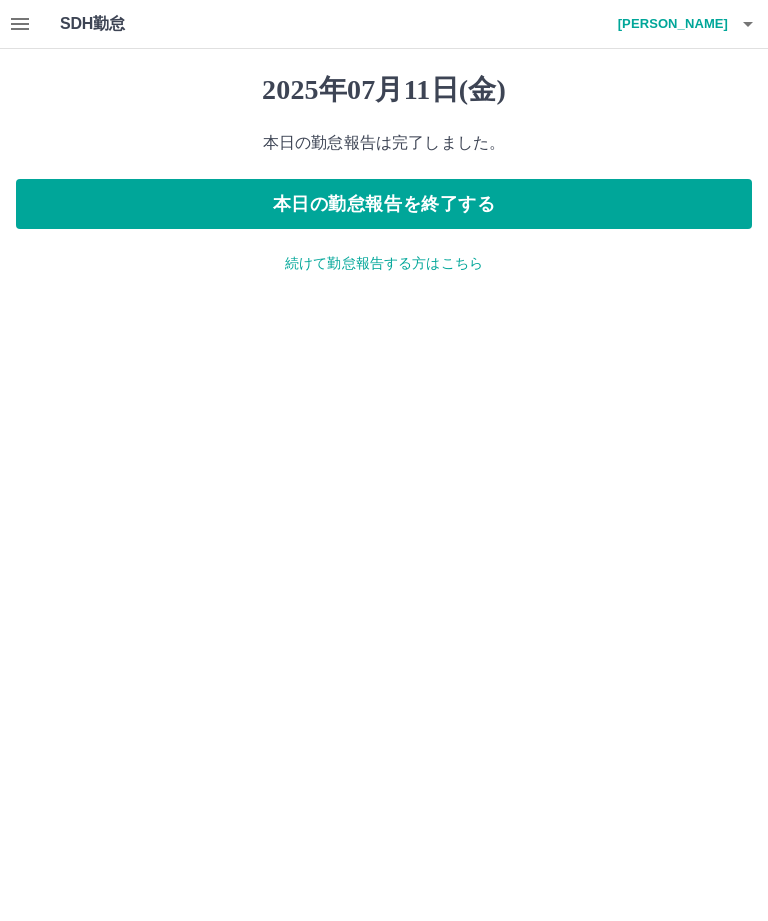 click on "続けて勤怠報告する方はこちら" at bounding box center [384, 263] 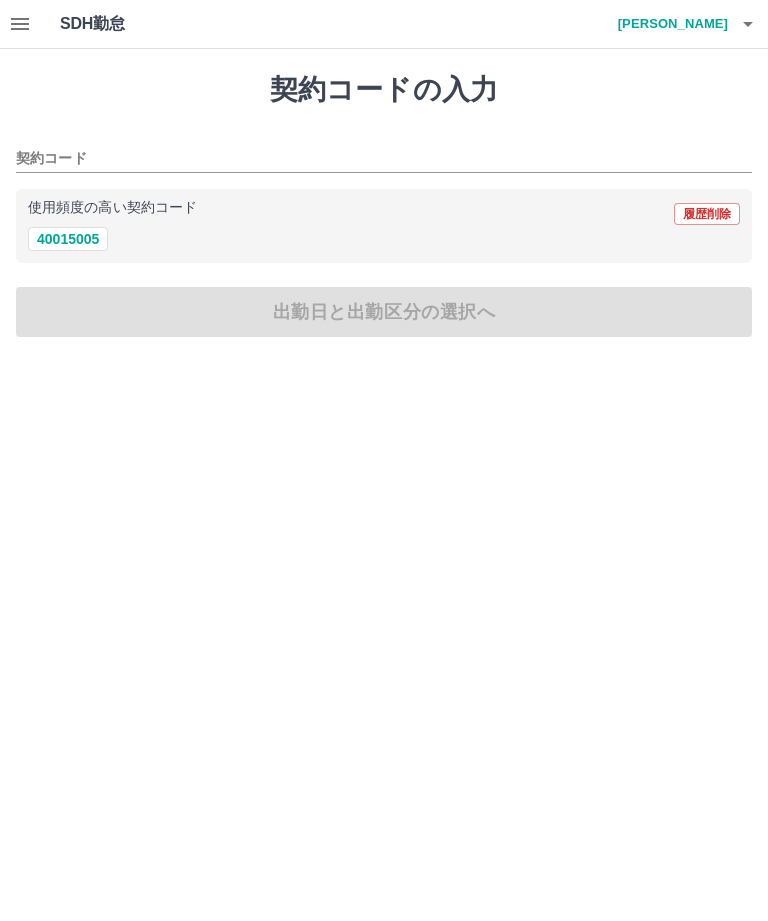 click on "澤田　康子" at bounding box center (668, 24) 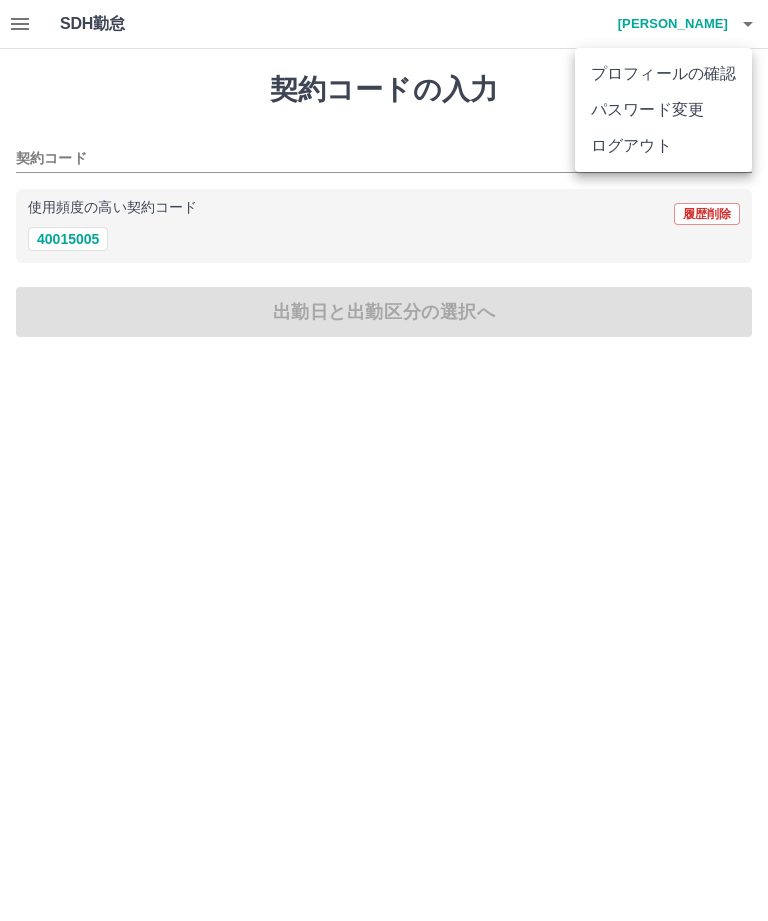 click on "ログアウト" at bounding box center [663, 146] 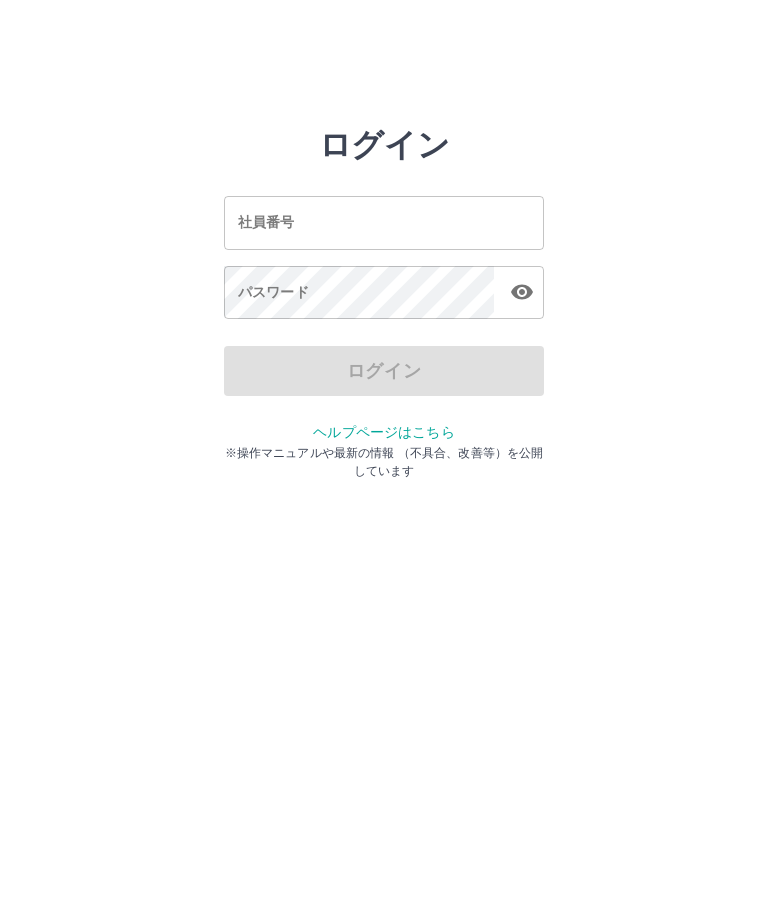 scroll, scrollTop: 0, scrollLeft: 0, axis: both 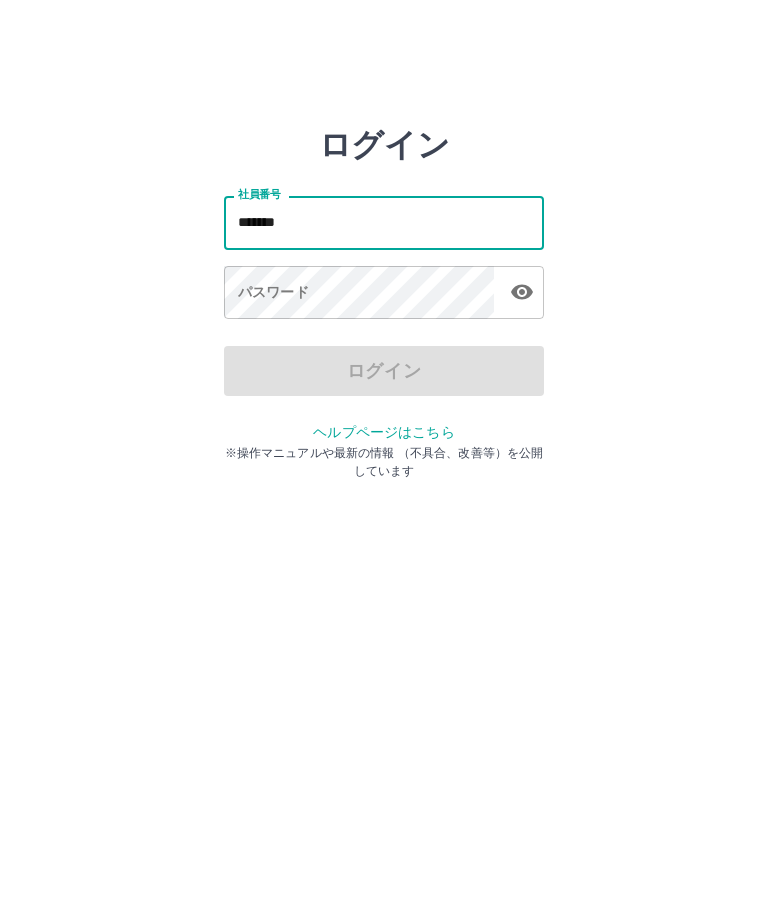 type on "*******" 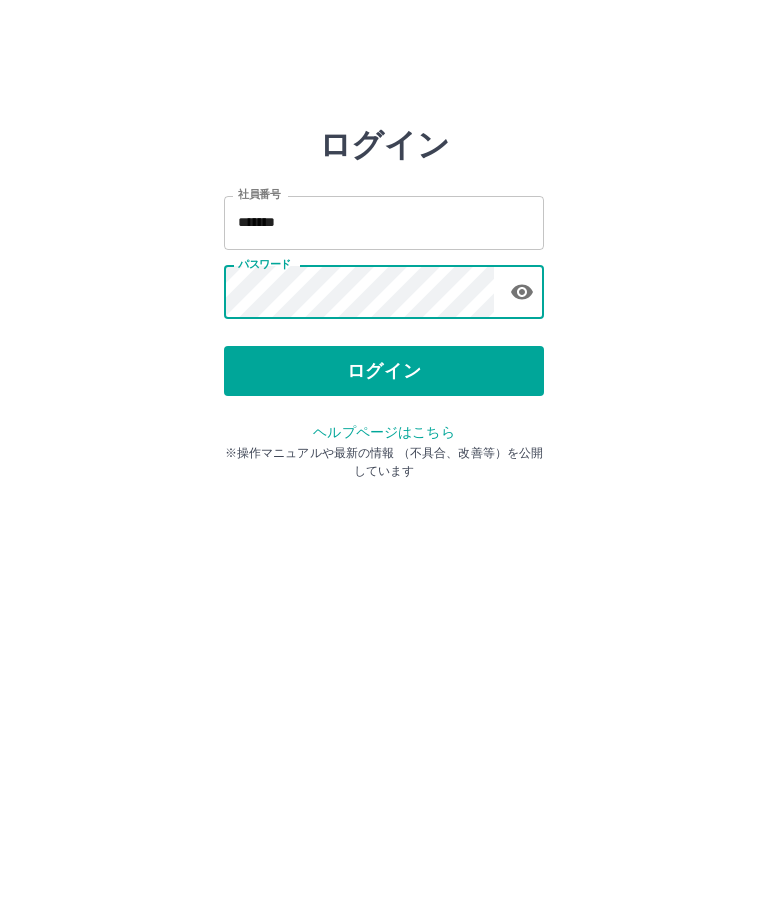click on "ログイン" at bounding box center [384, 371] 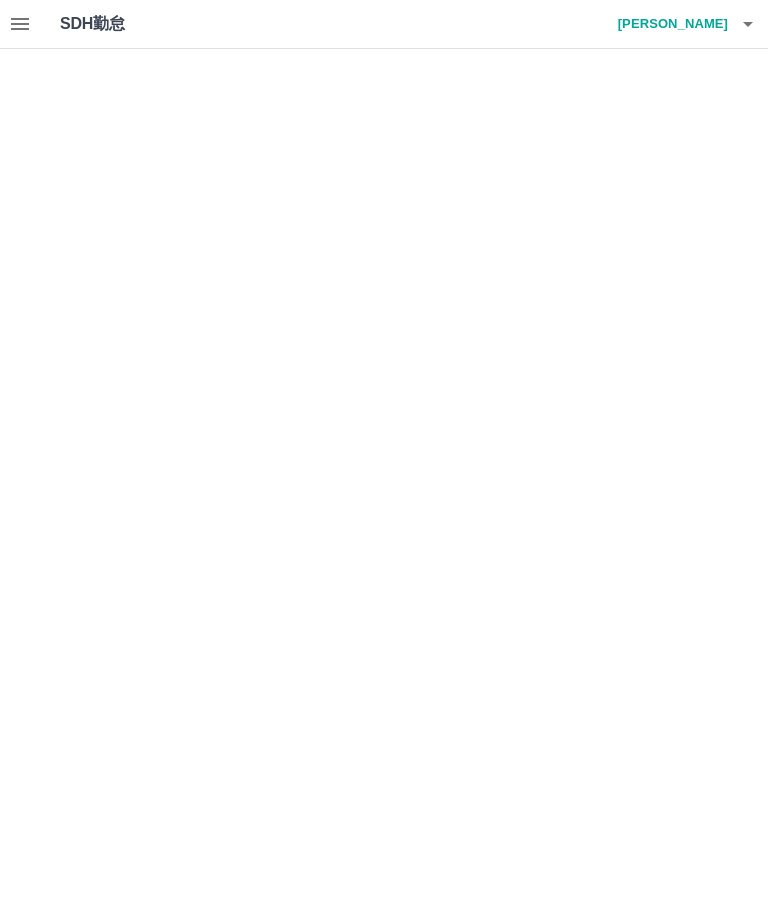 scroll, scrollTop: 0, scrollLeft: 0, axis: both 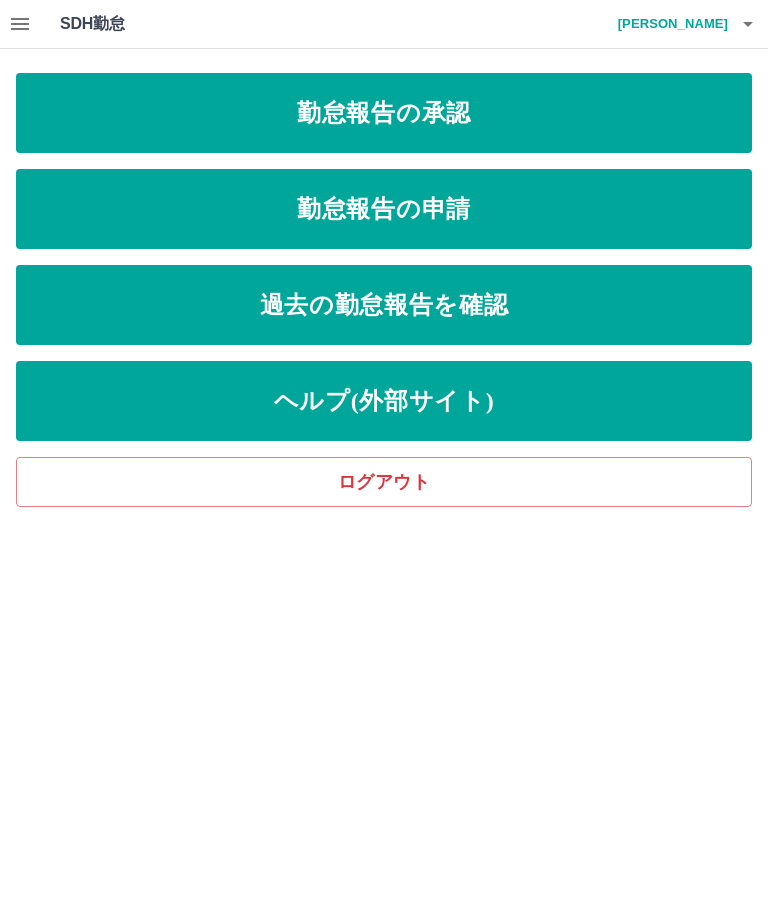 click on "勤怠報告の申請" at bounding box center (384, 209) 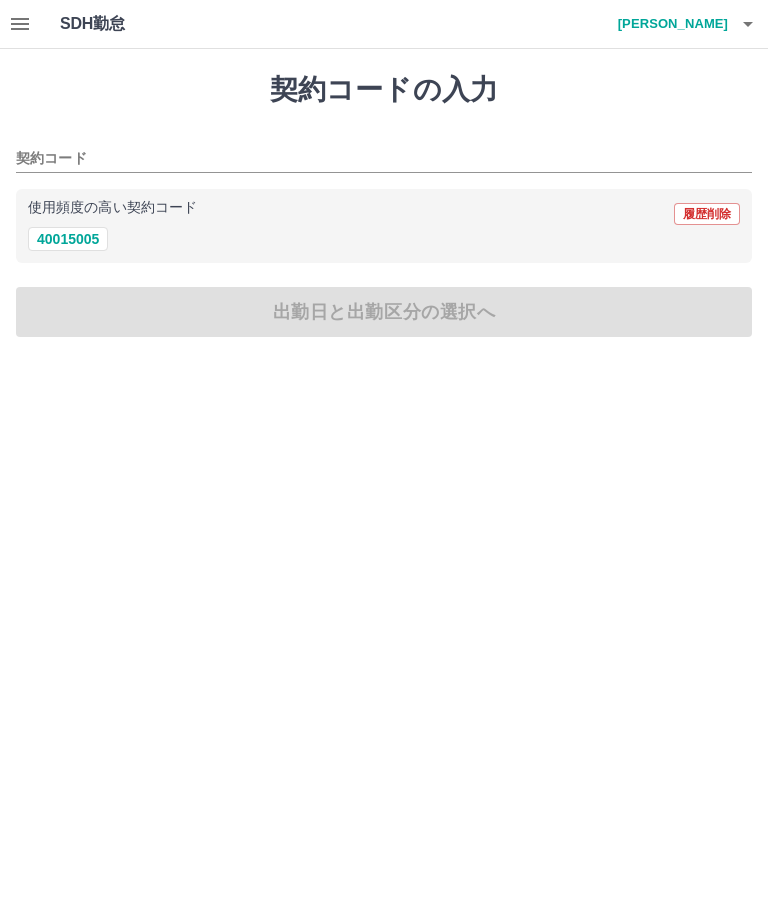 click on "40015005" at bounding box center (68, 239) 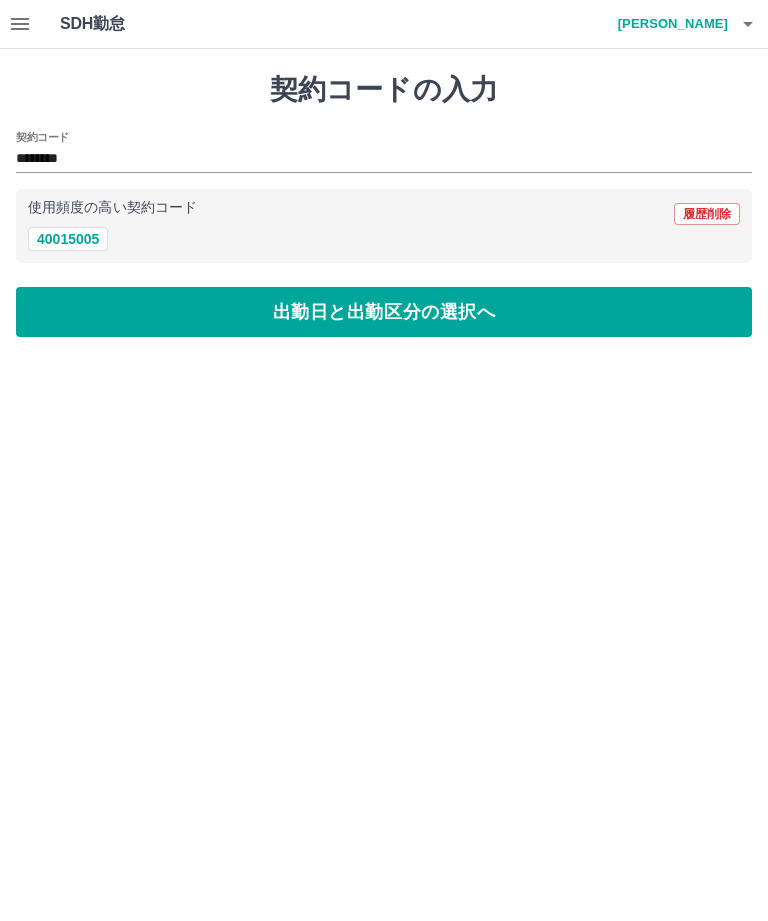 type on "********" 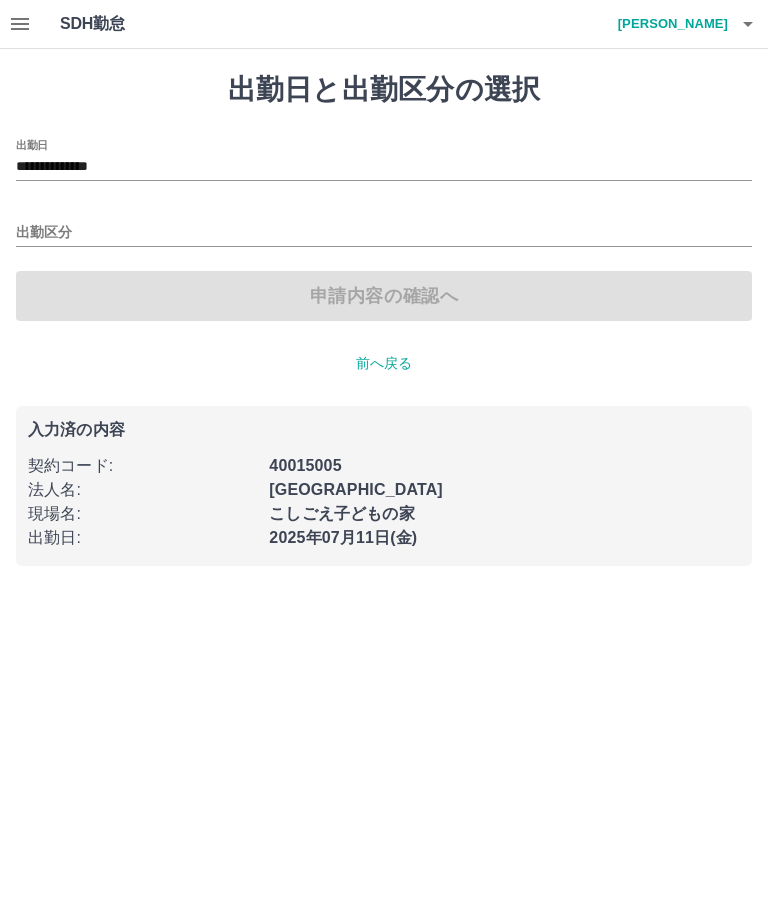 click on "出勤区分" at bounding box center (384, 226) 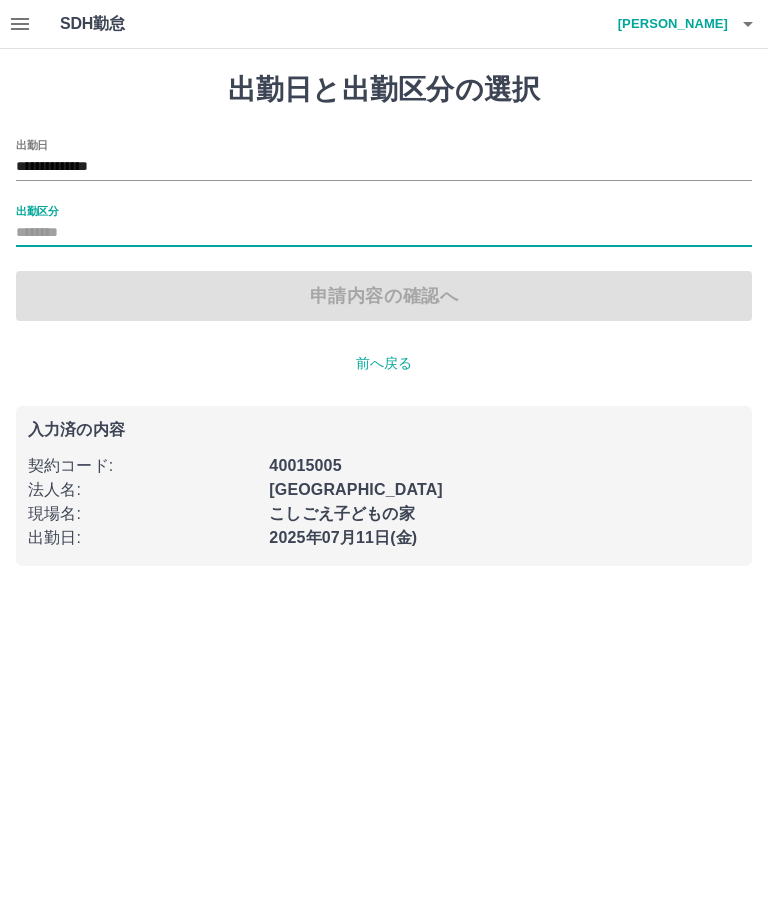 click on "出勤区分" at bounding box center [384, 233] 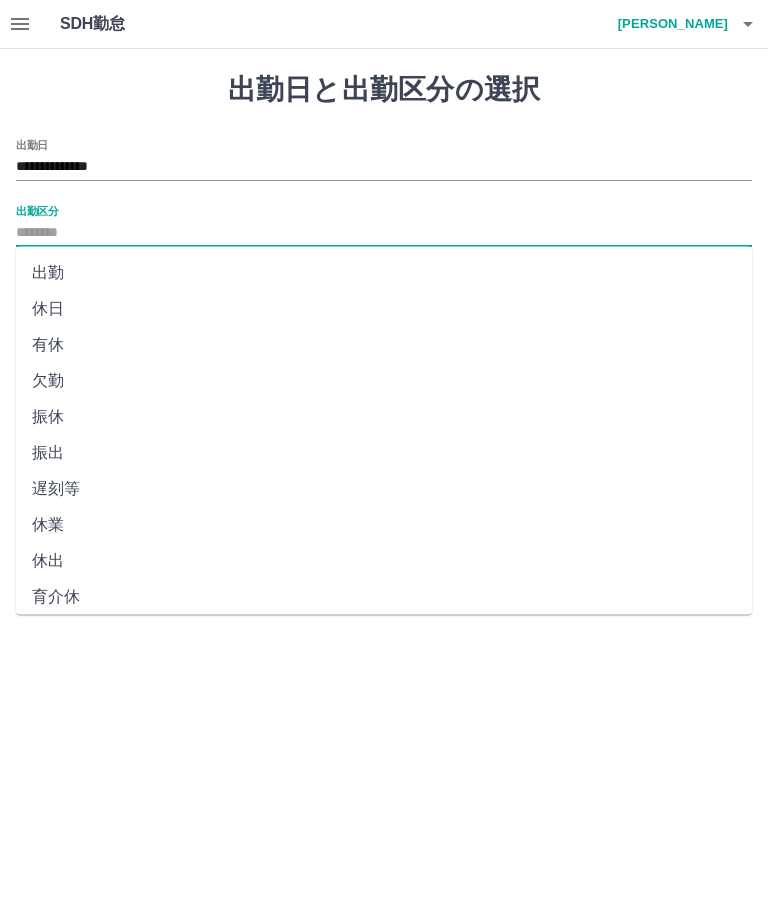 click on "出勤" at bounding box center [384, 273] 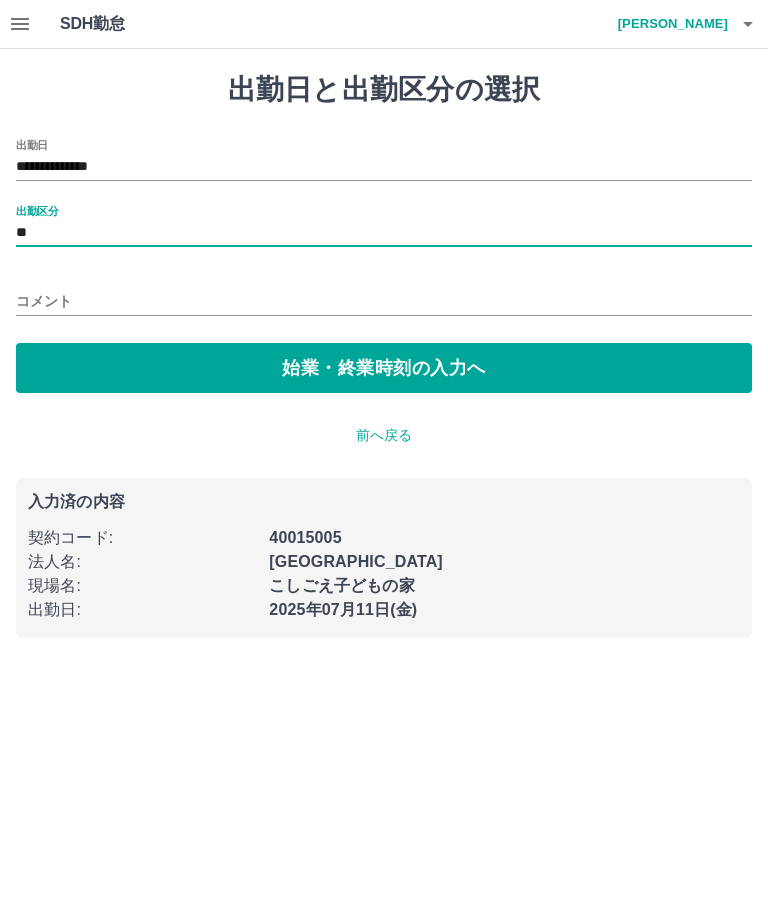 click on "コメント" at bounding box center (384, 301) 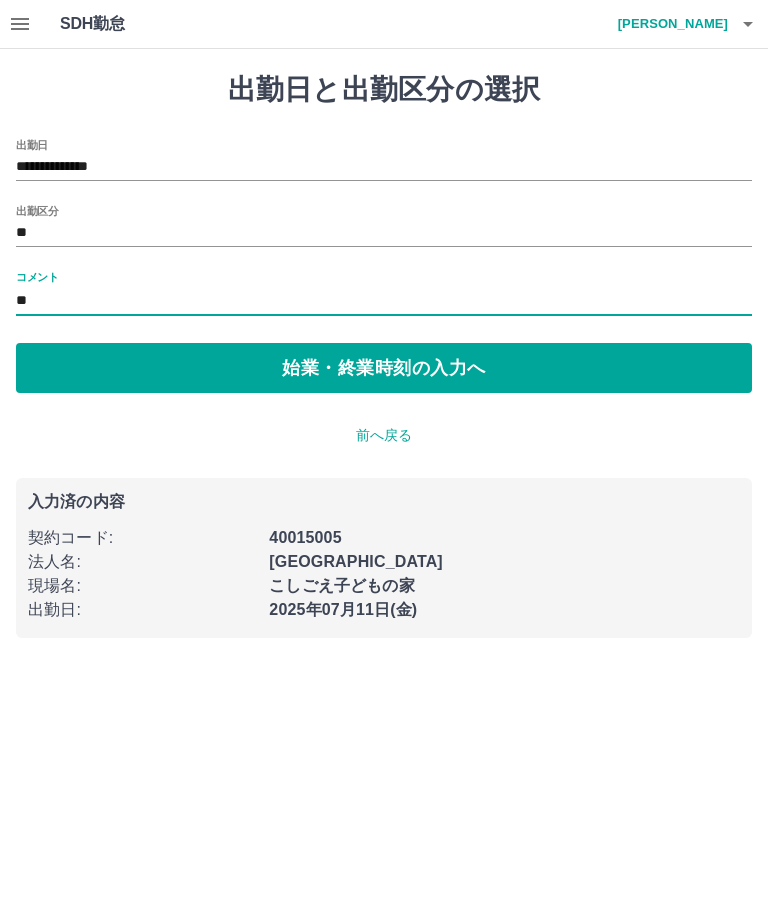 type on "*" 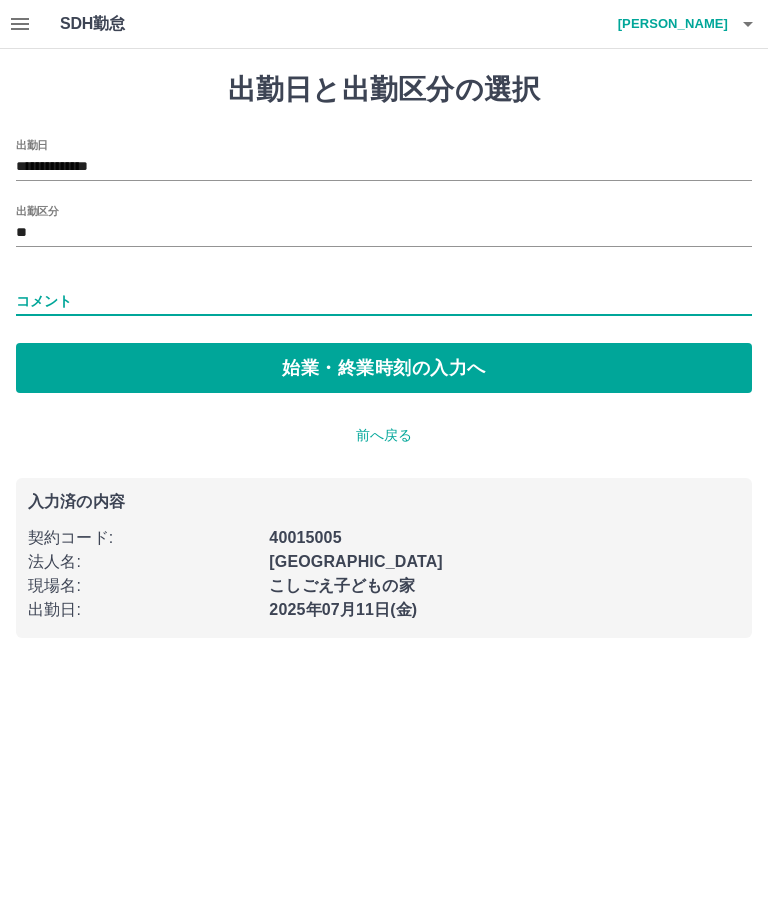 type on "*" 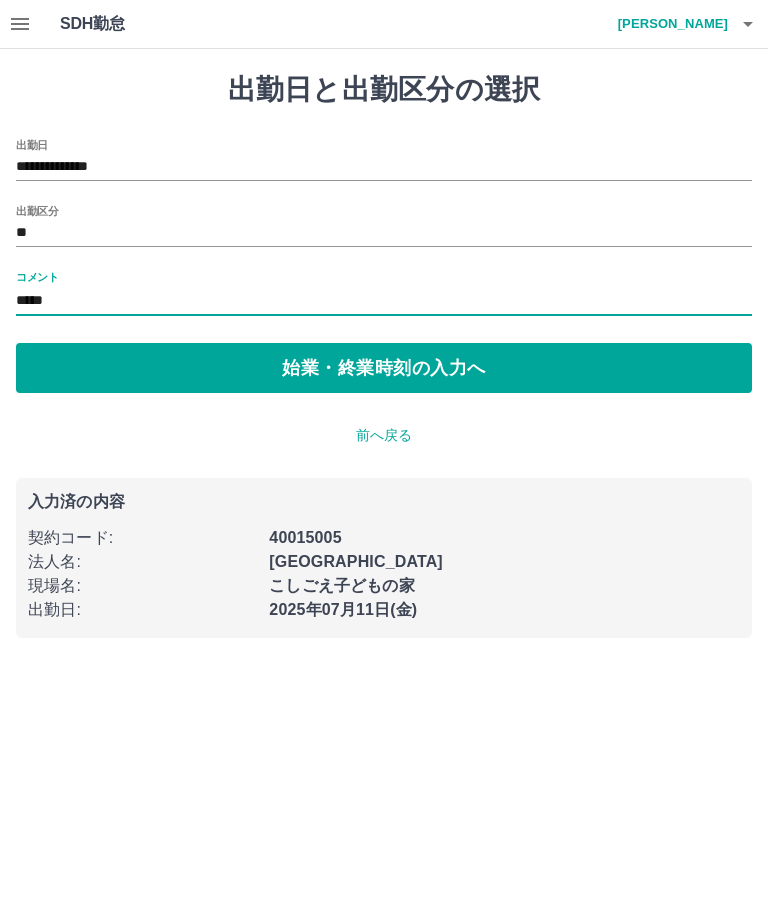 type on "*****" 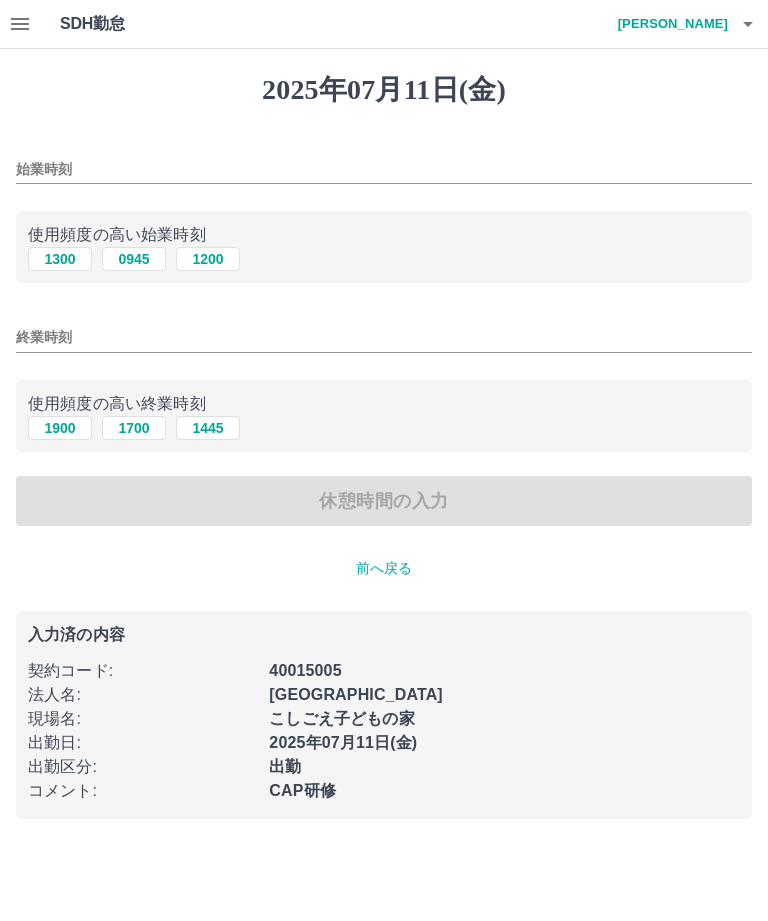 click on "始業時刻" at bounding box center [384, 169] 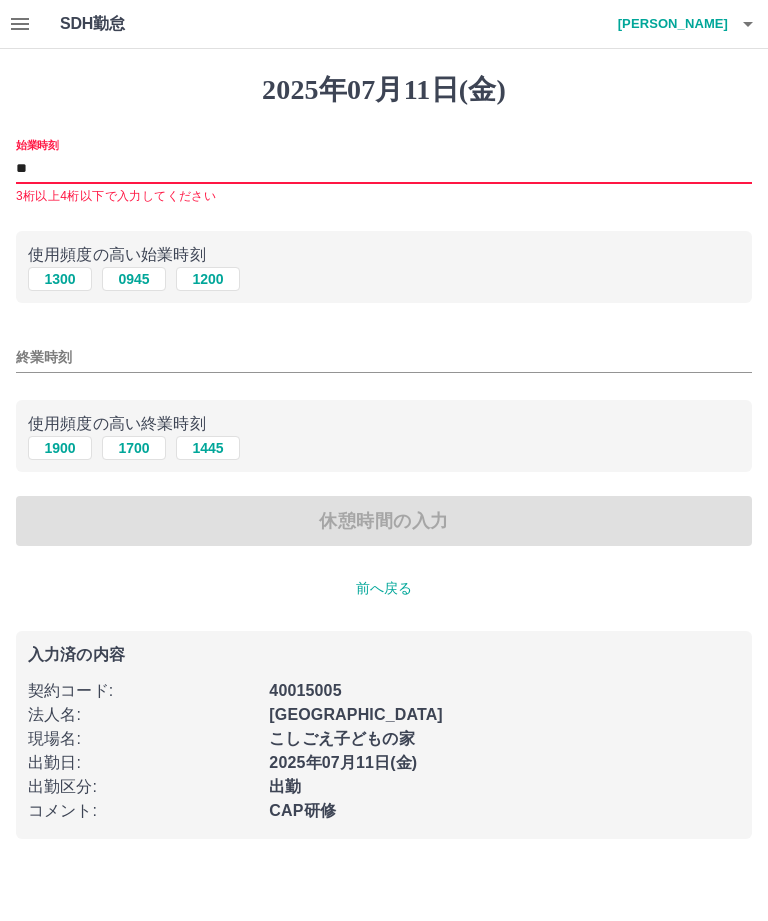 type on "*" 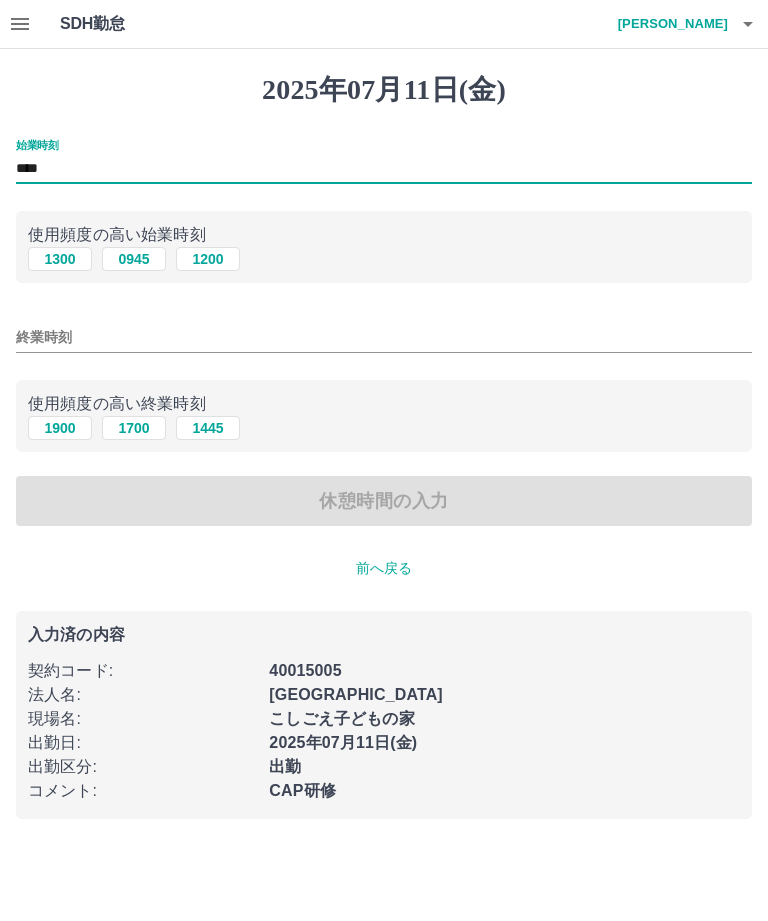 type on "****" 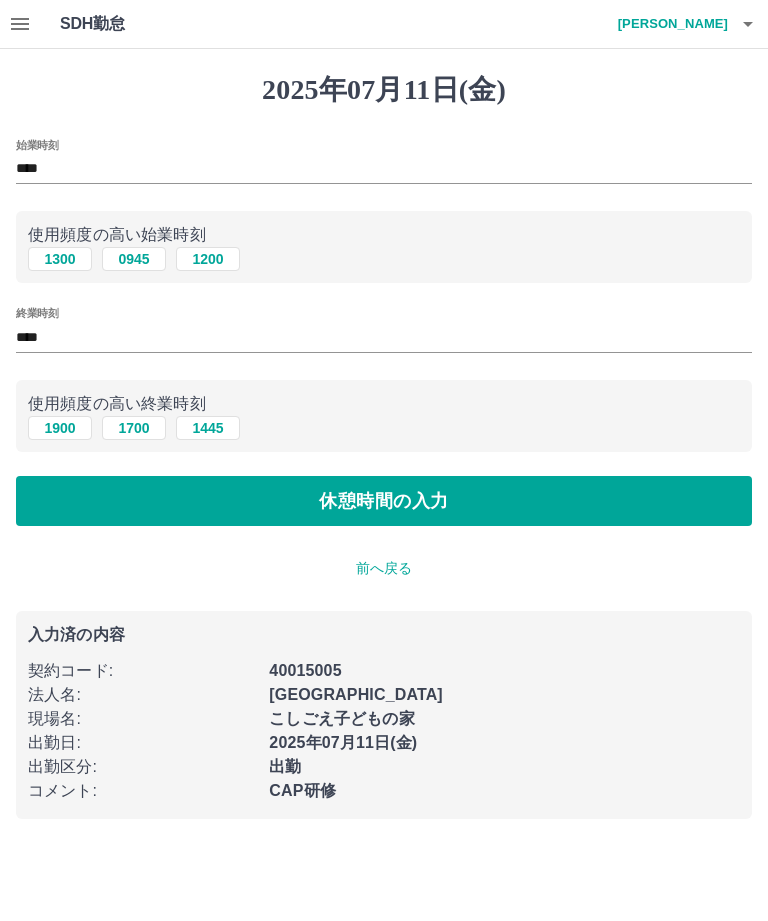 click on "休憩時間の入力" at bounding box center [384, 501] 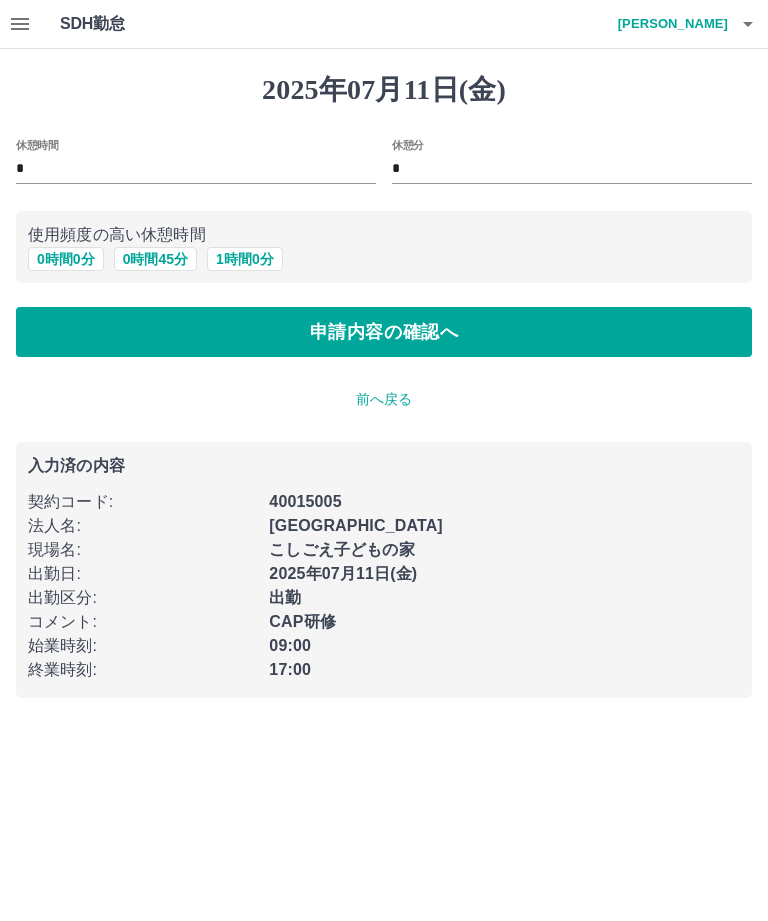 click on "0 時間 45 分" at bounding box center (155, 259) 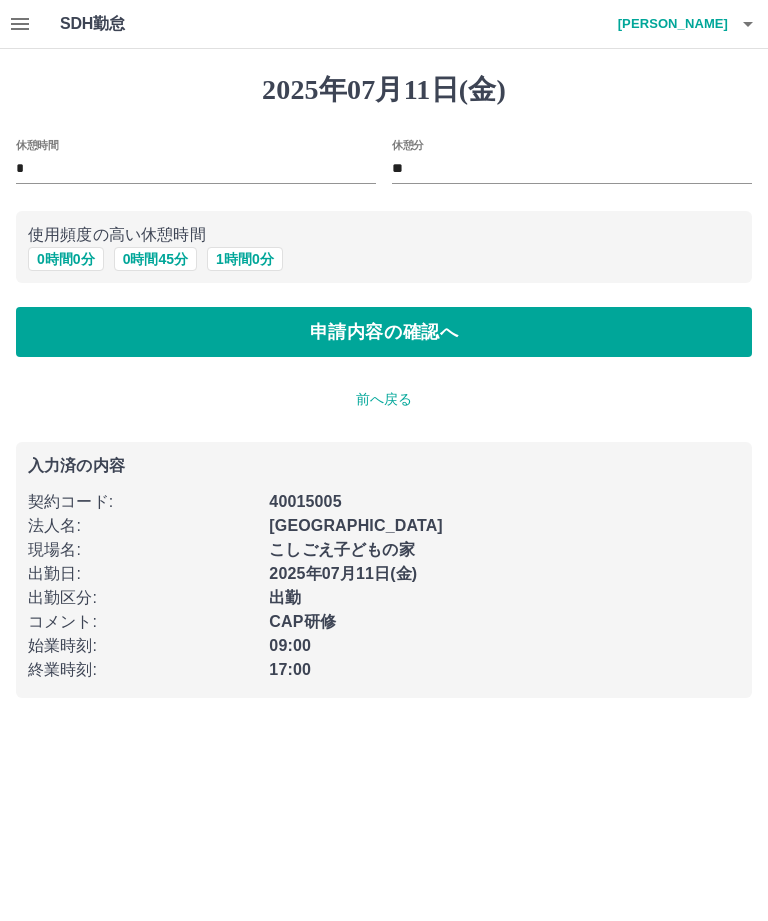 click on "申請内容の確認へ" at bounding box center [384, 332] 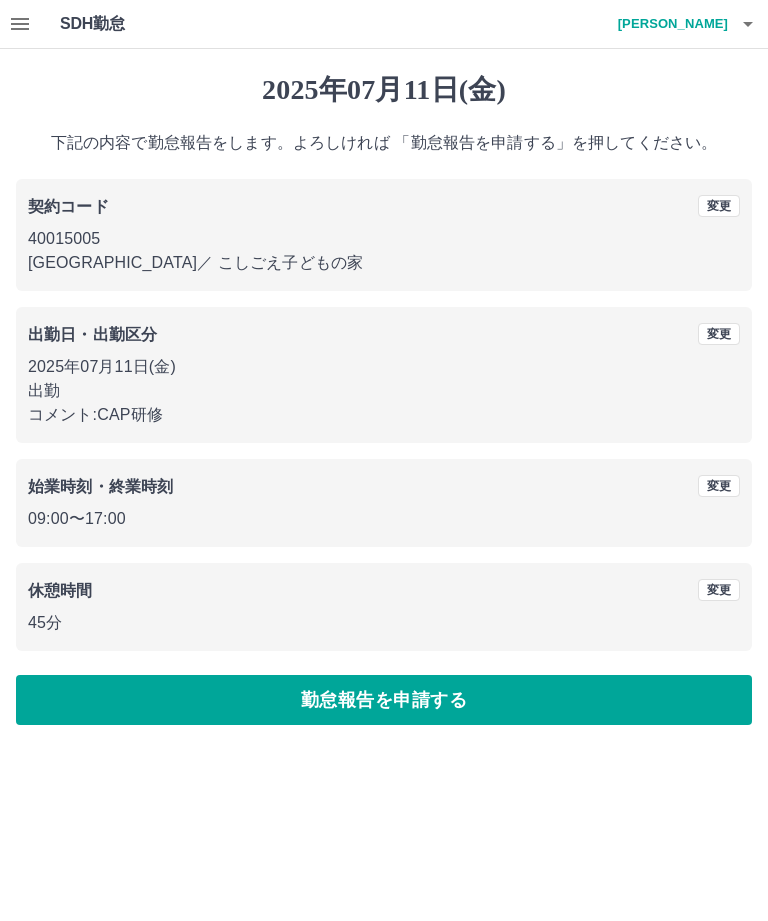 click on "勤怠報告を申請する" at bounding box center [384, 700] 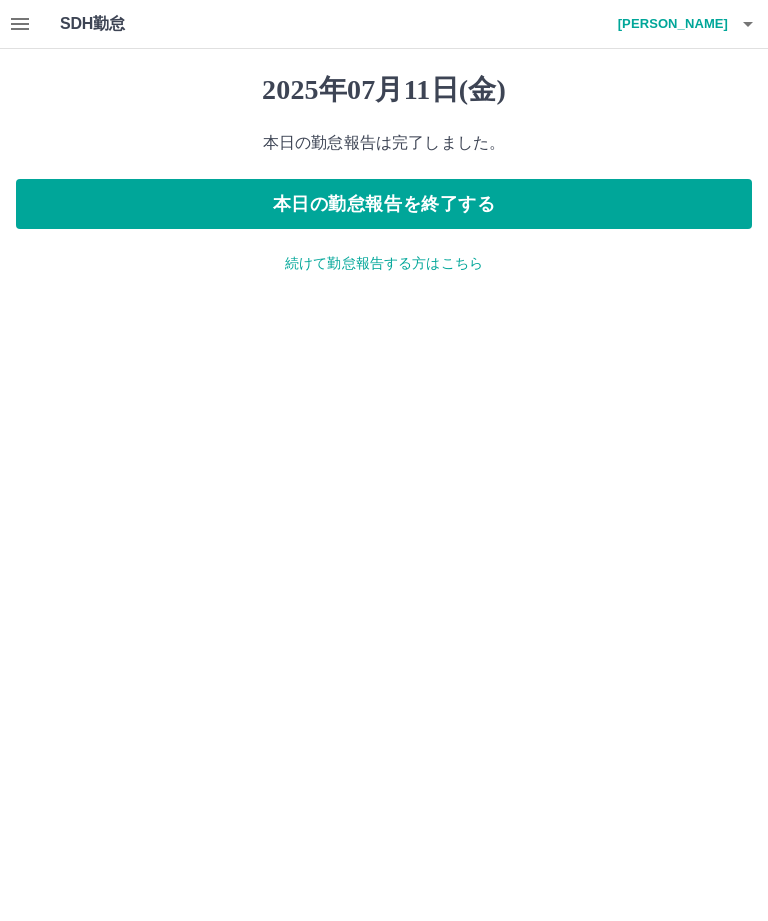 click on "本日の勤怠報告を終了する" at bounding box center (384, 204) 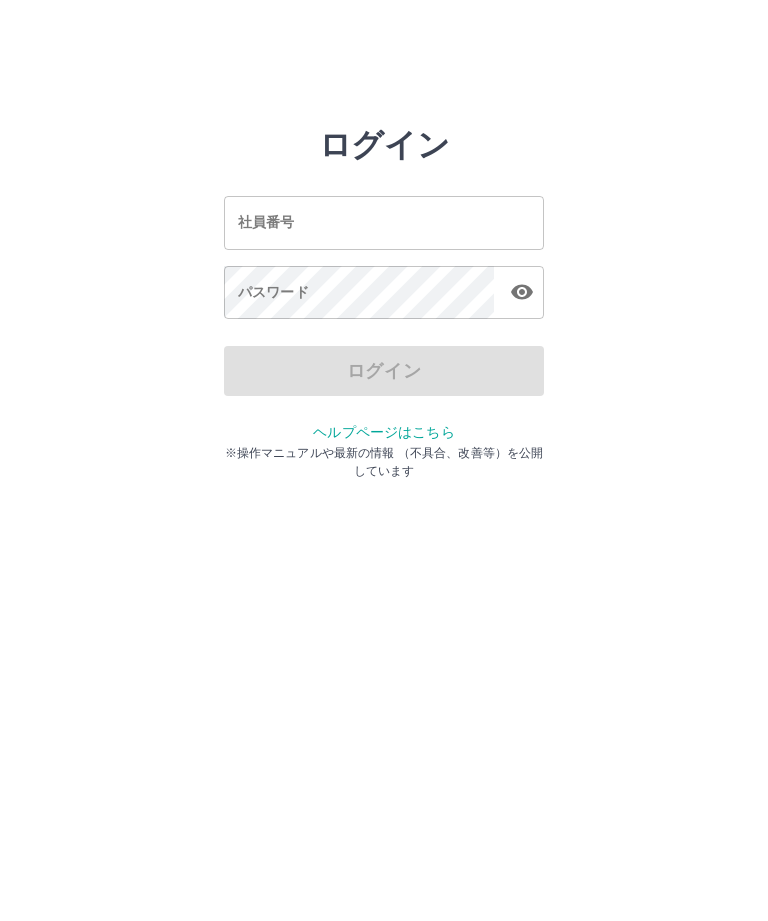 scroll, scrollTop: 0, scrollLeft: 0, axis: both 